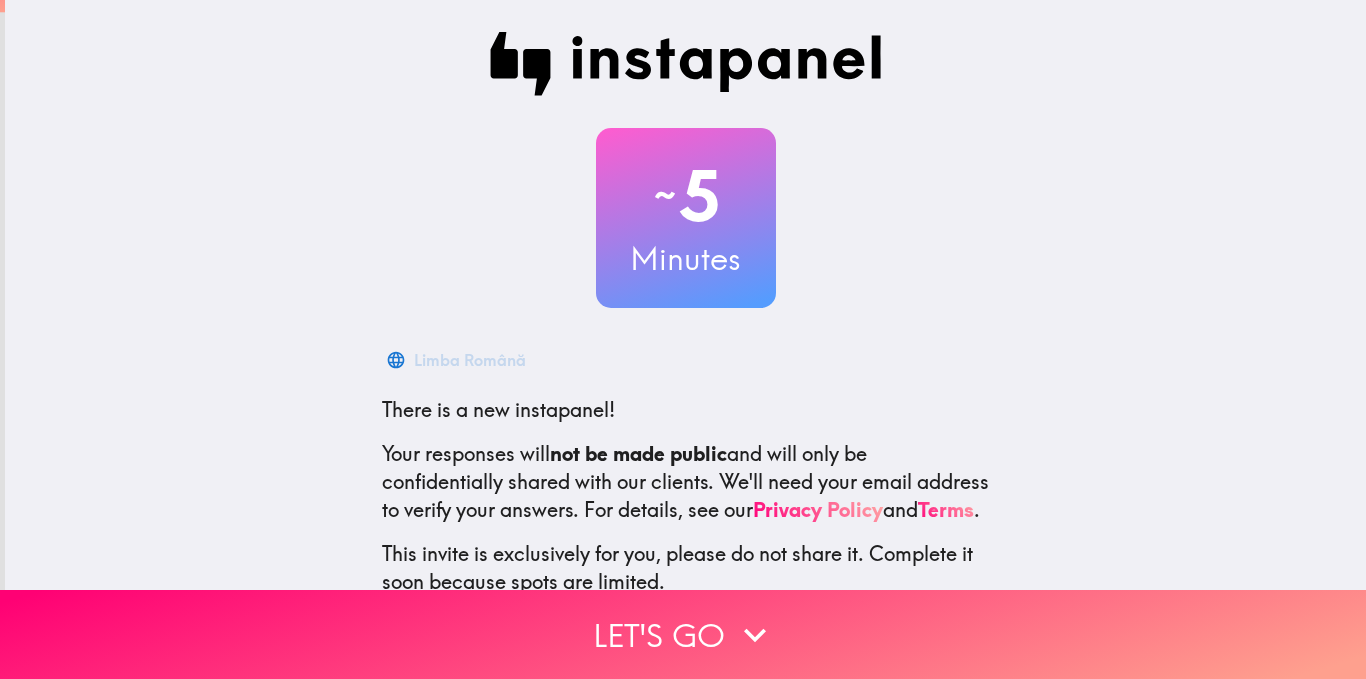 scroll, scrollTop: 0, scrollLeft: 0, axis: both 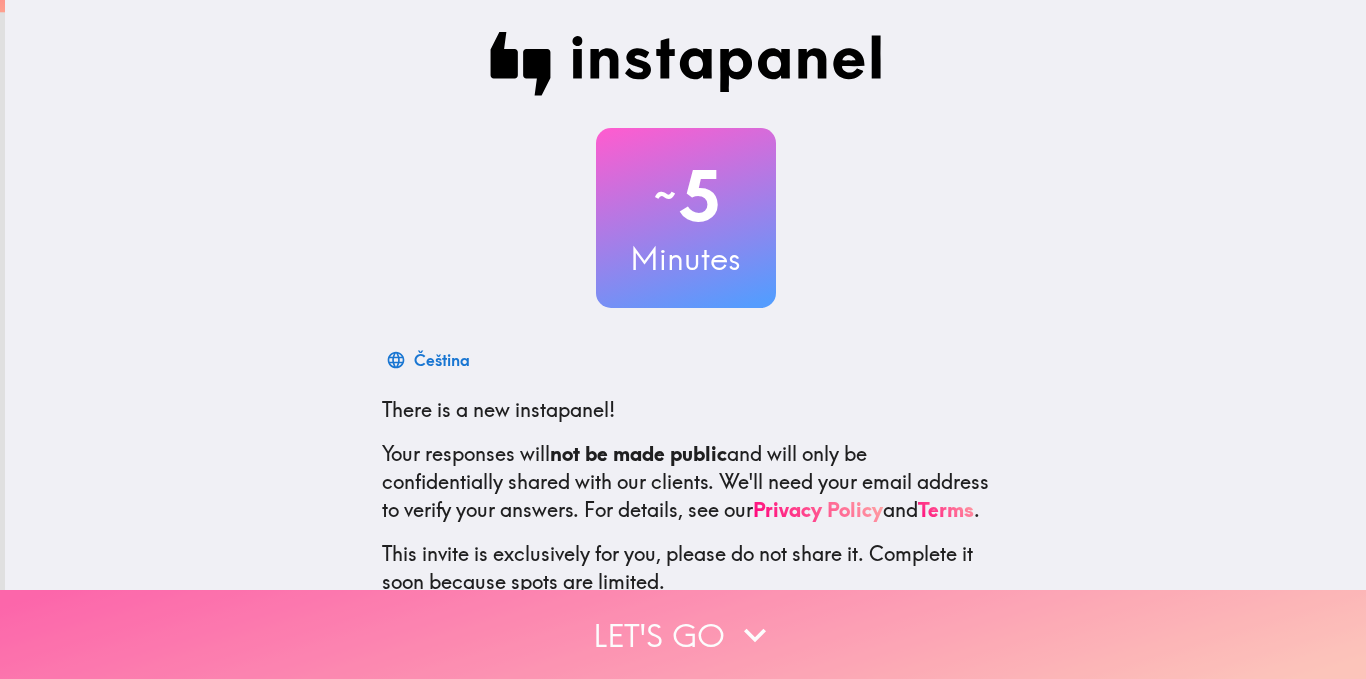 click on "Let's go" at bounding box center [683, 634] 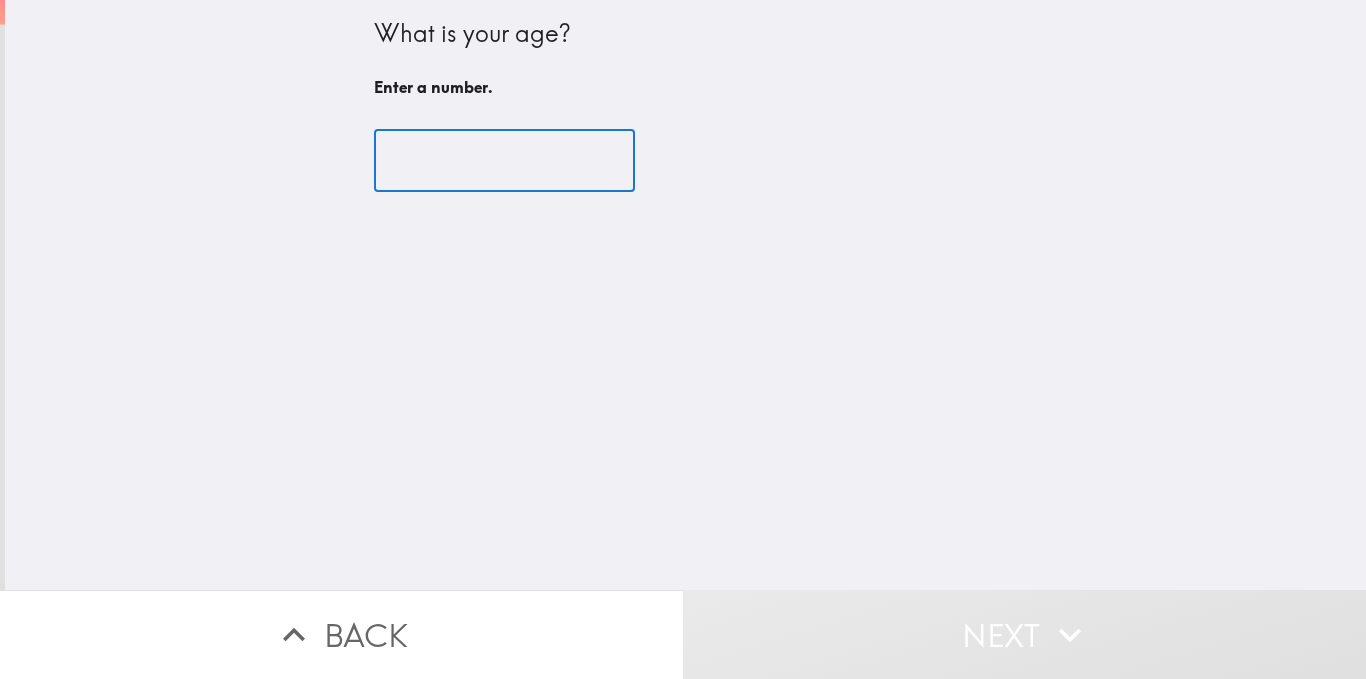 click at bounding box center (504, 161) 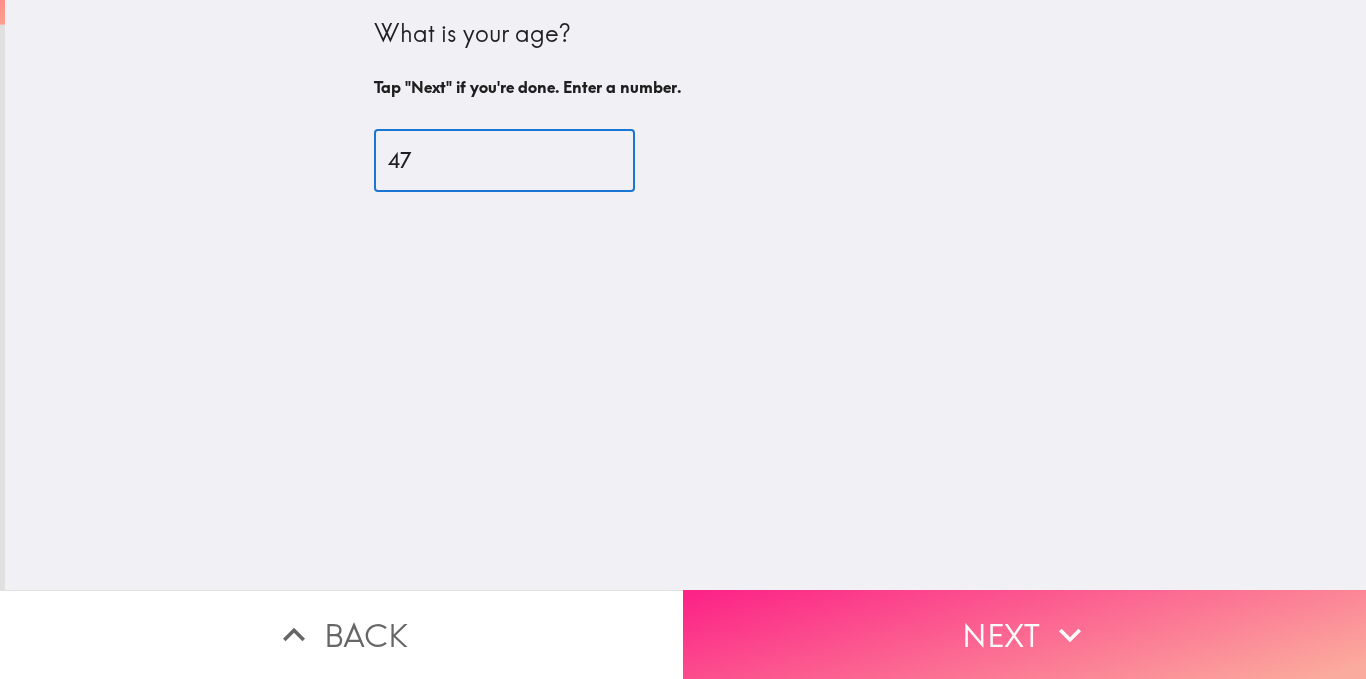 type on "47" 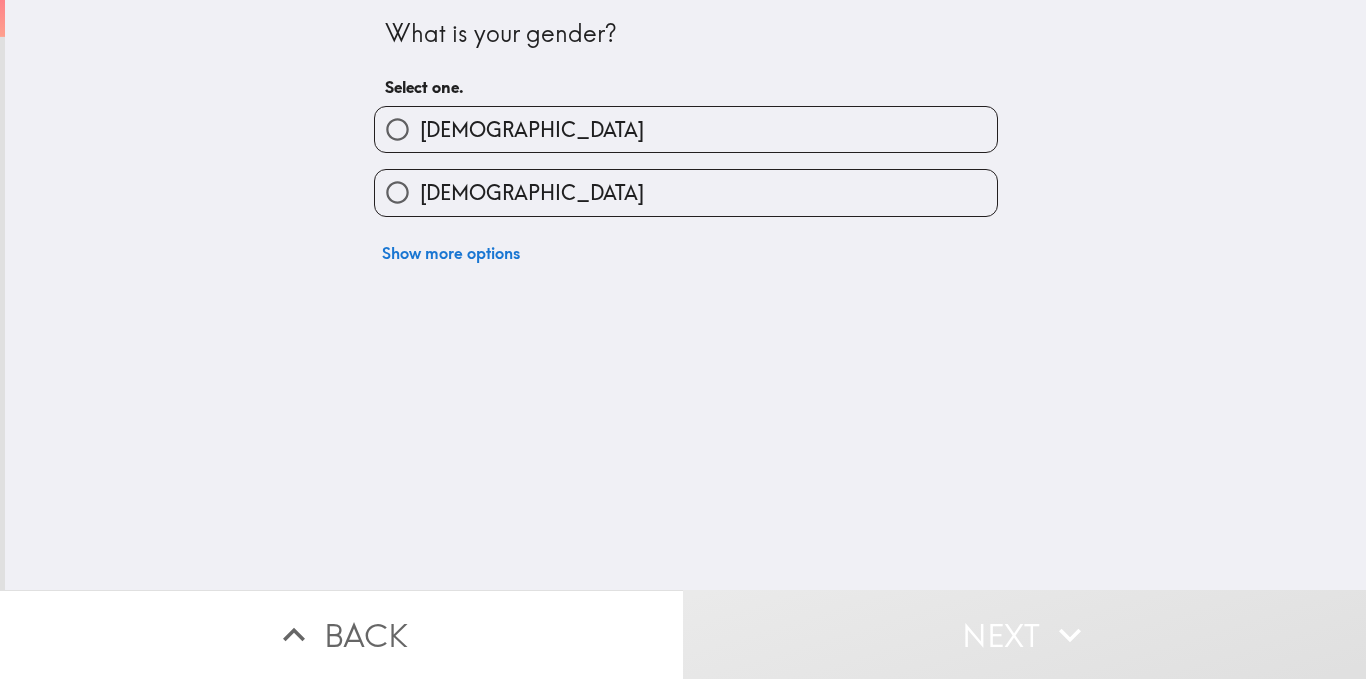 click on "[DEMOGRAPHIC_DATA]" at bounding box center (397, 192) 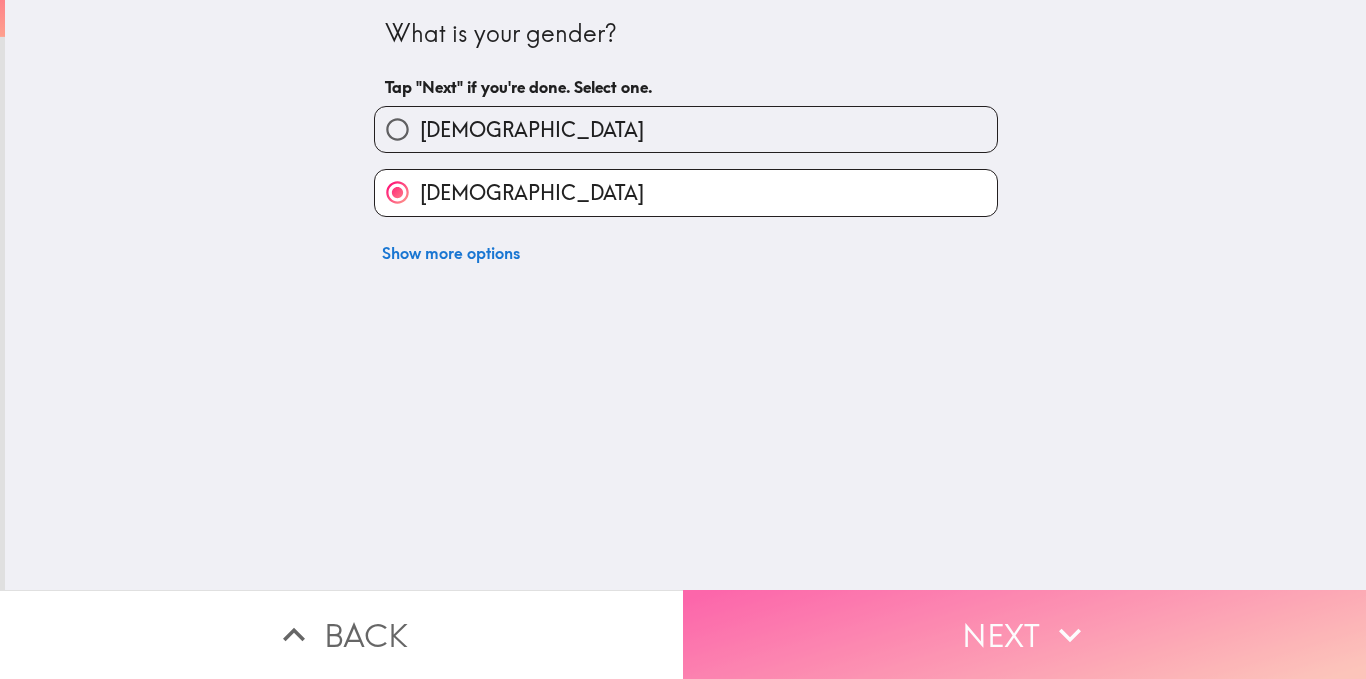 click on "Next" at bounding box center [1024, 634] 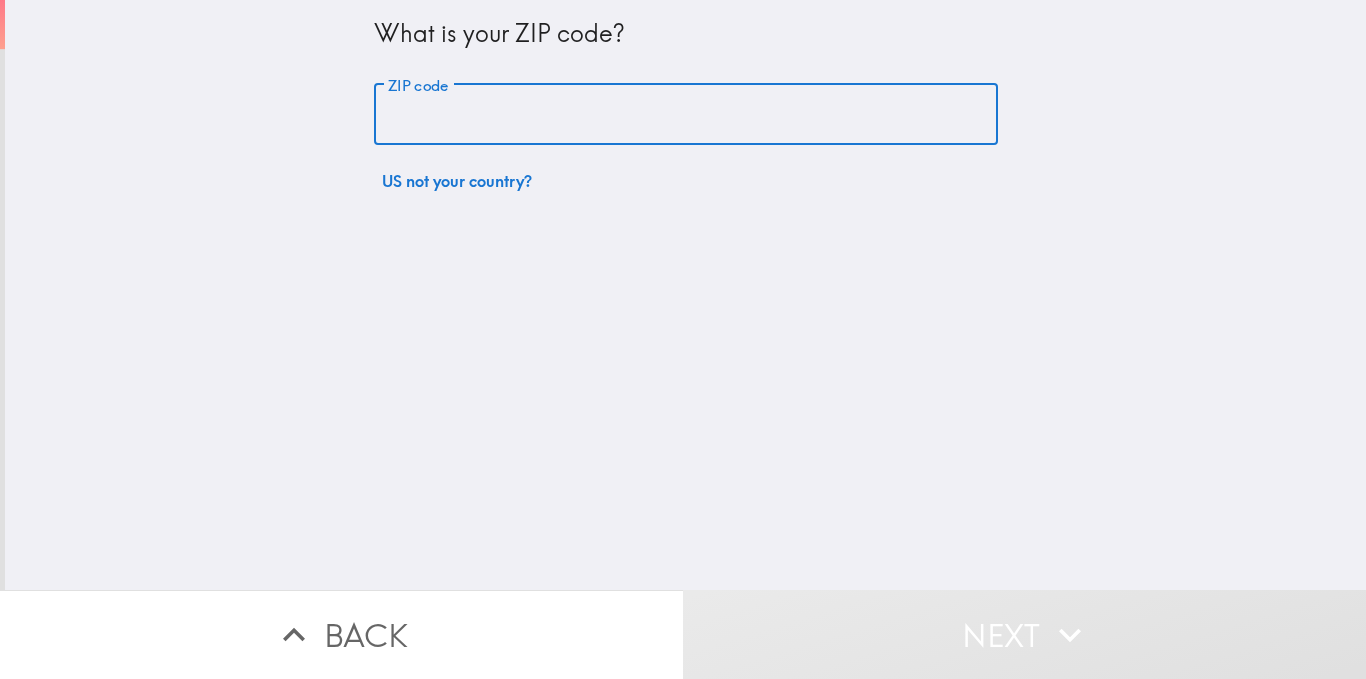 click on "ZIP code" at bounding box center (686, 115) 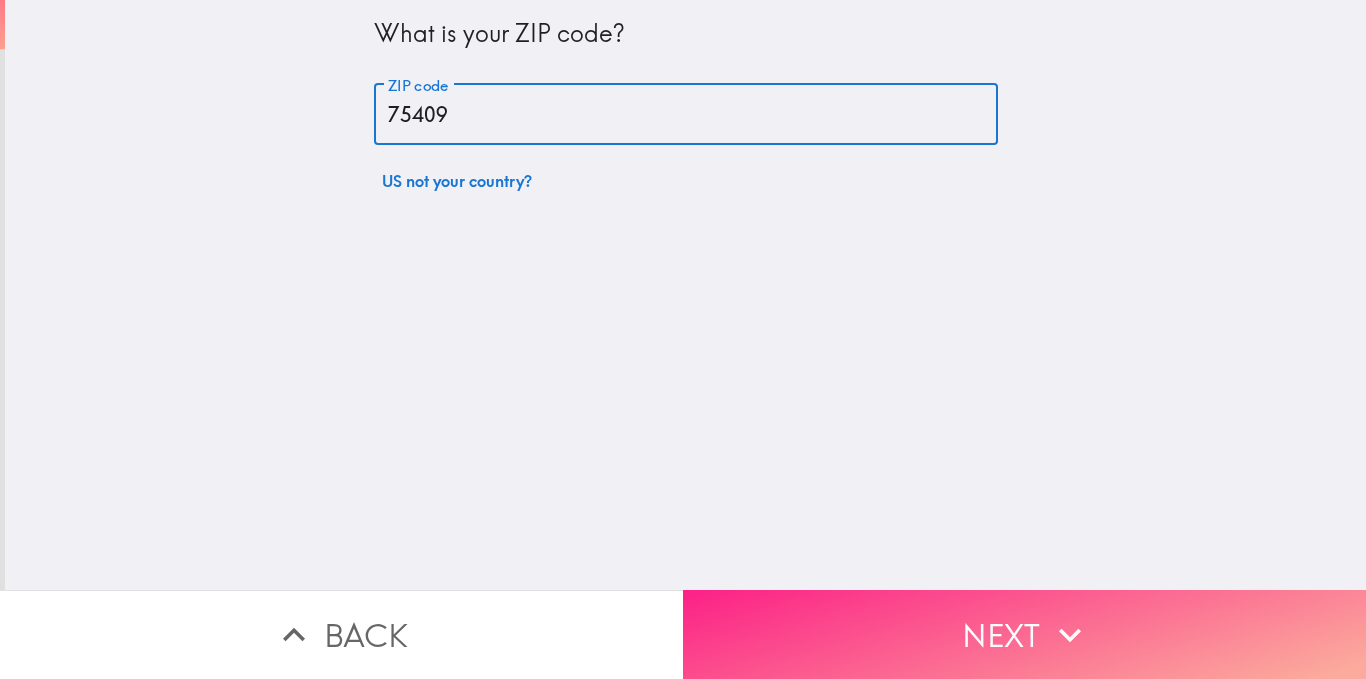 type on "75409" 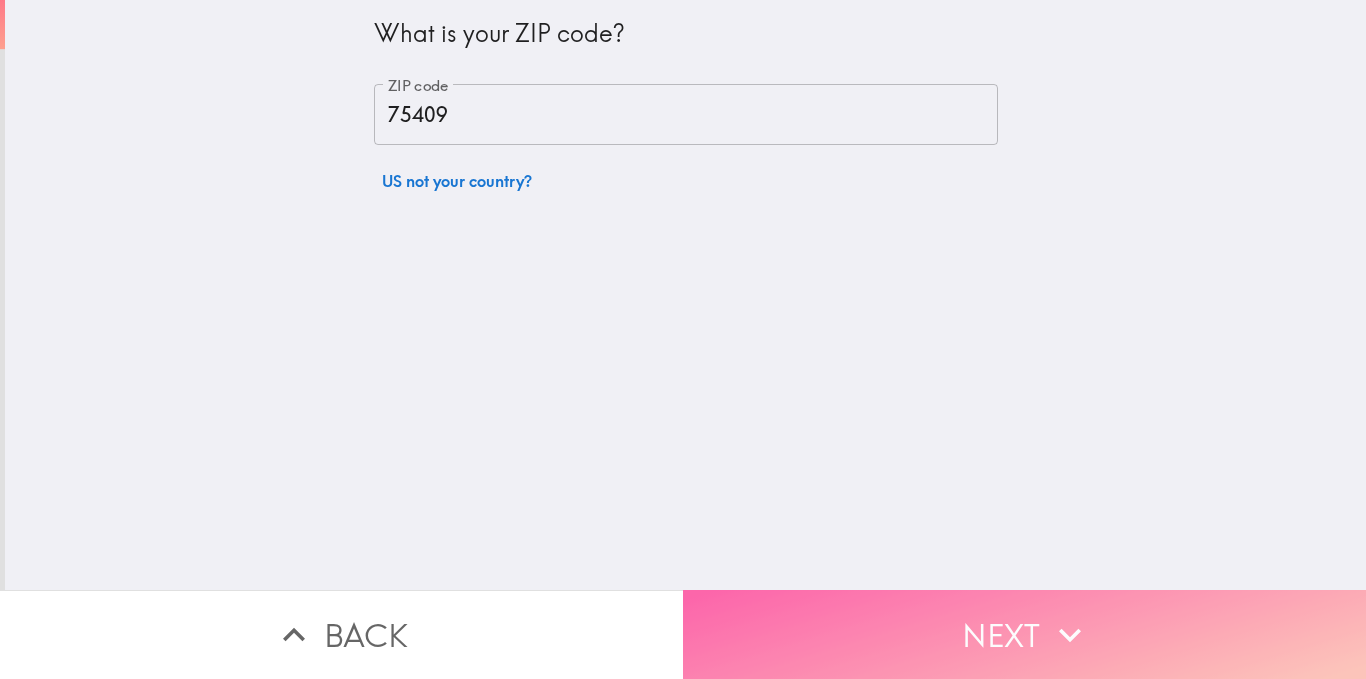 click on "Next" at bounding box center [1024, 634] 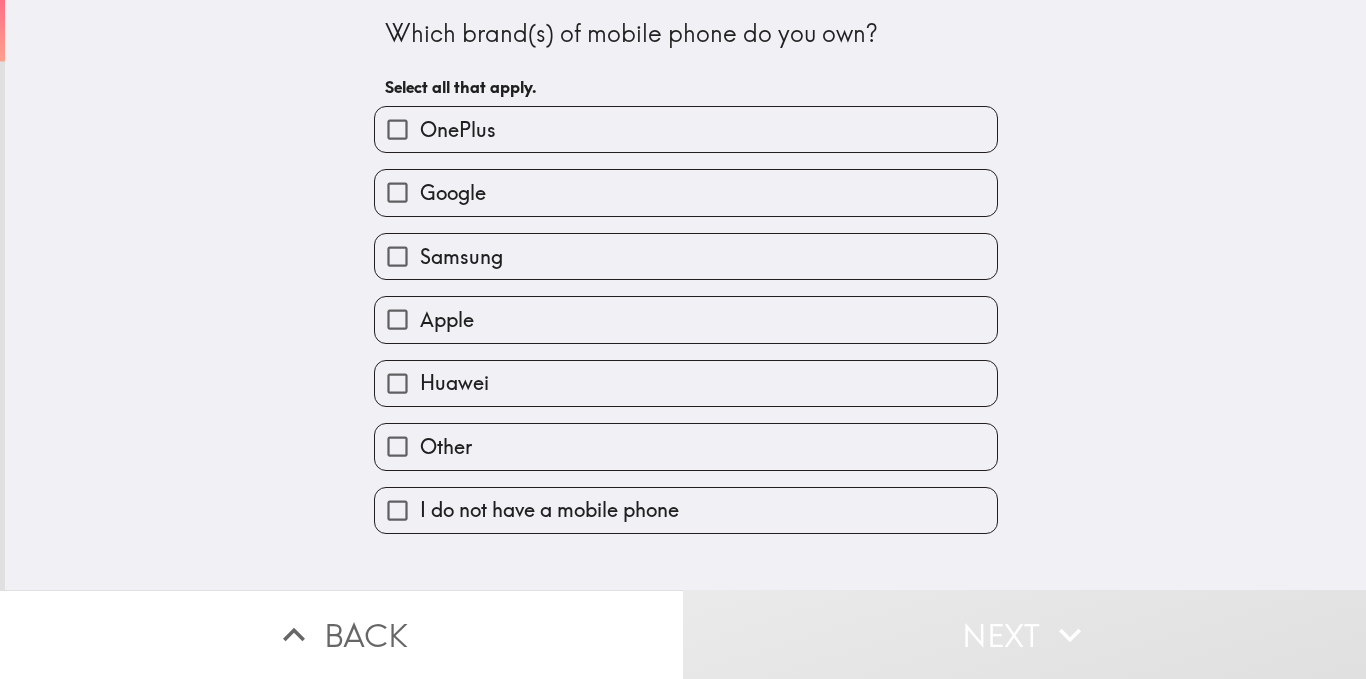 click on "OnePlus" at bounding box center (397, 129) 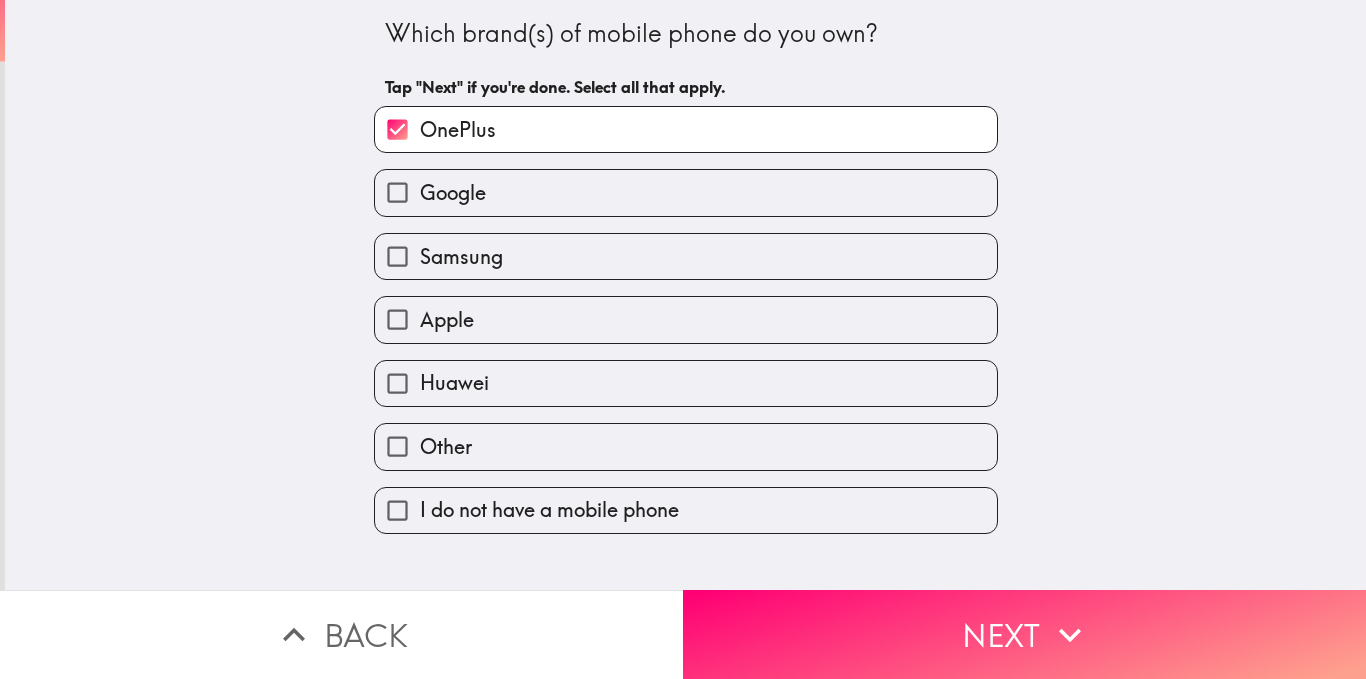 click on "Google" at bounding box center [397, 192] 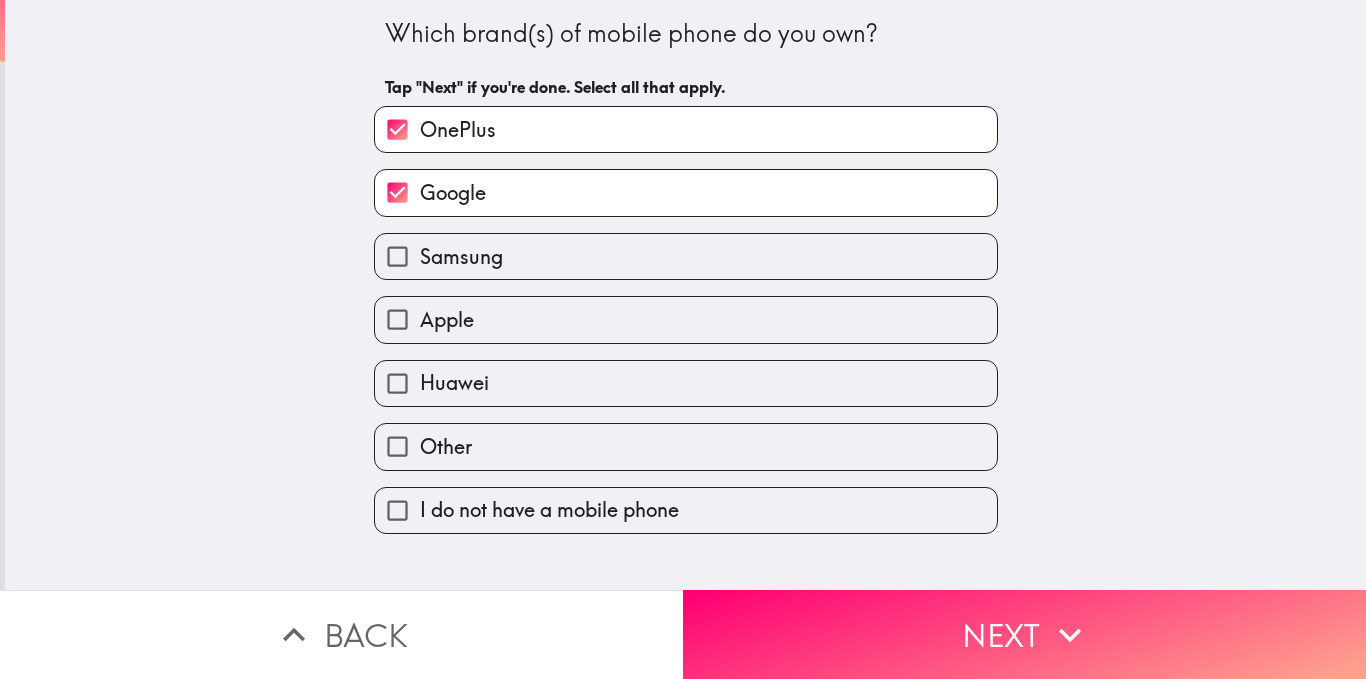 click on "Samsung" at bounding box center (397, 256) 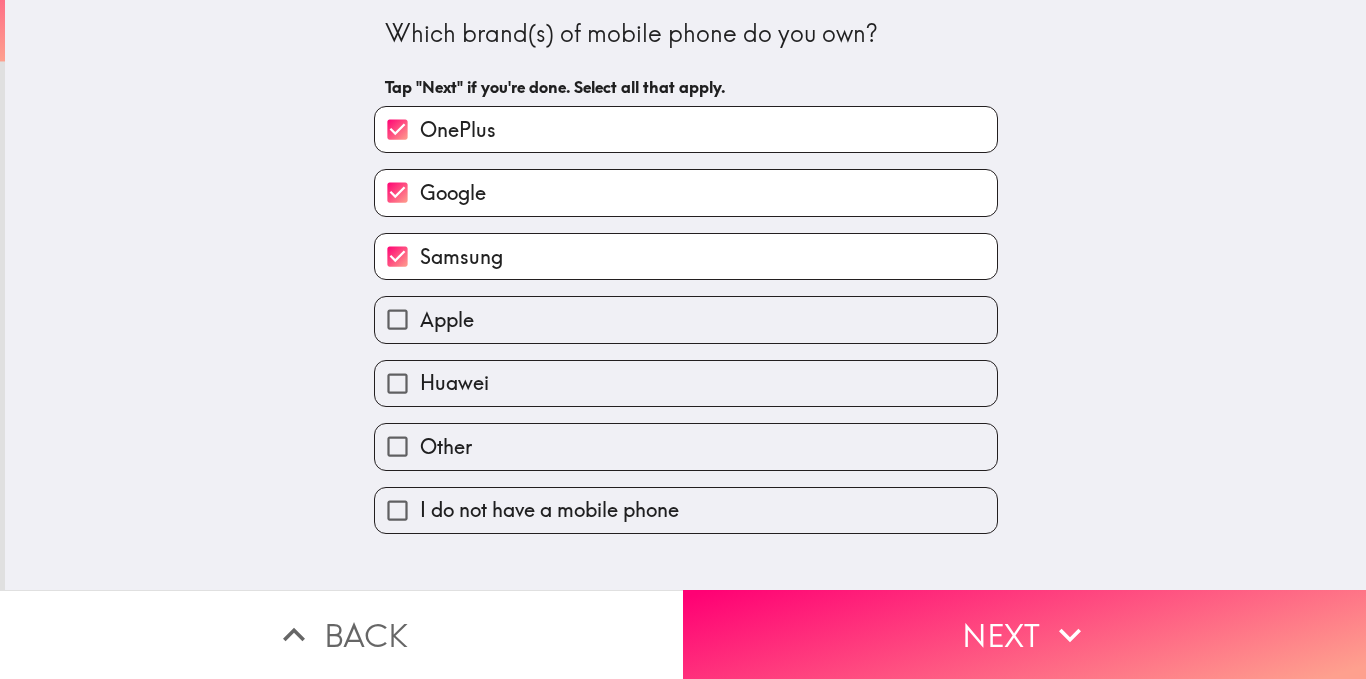 click on "Apple" at bounding box center [397, 319] 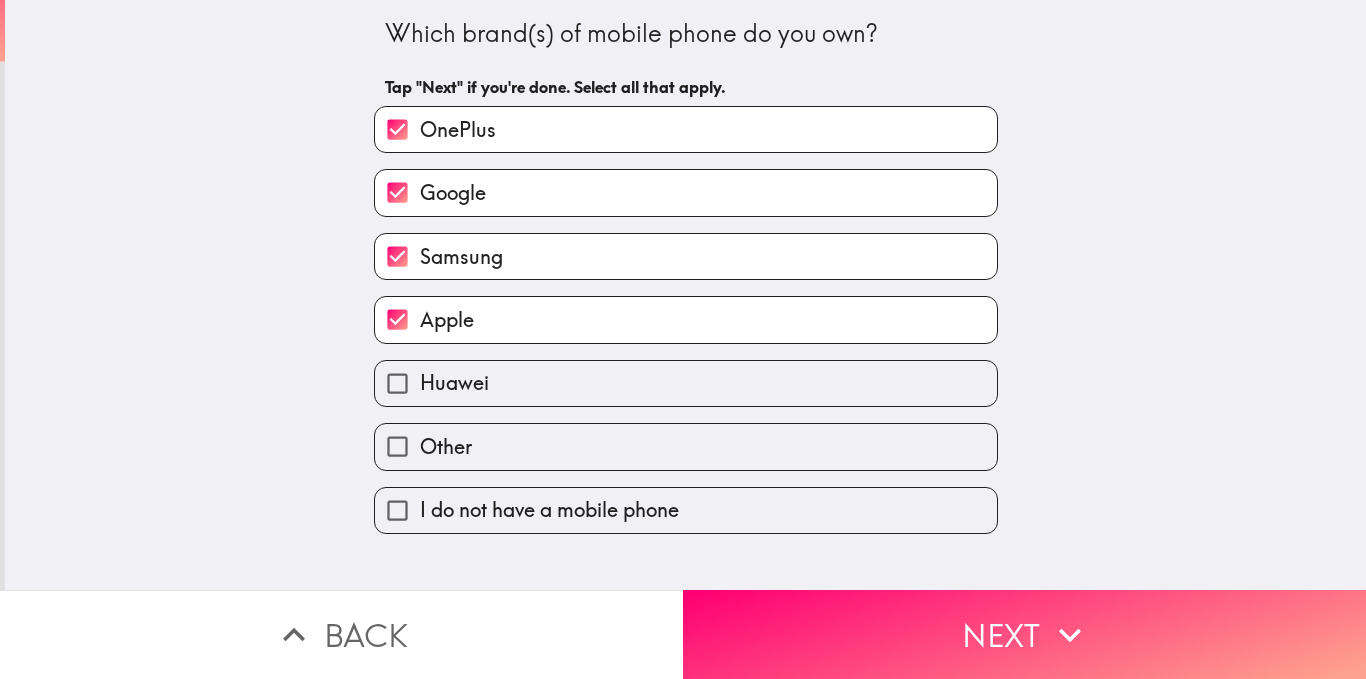 click on "Other" at bounding box center [397, 446] 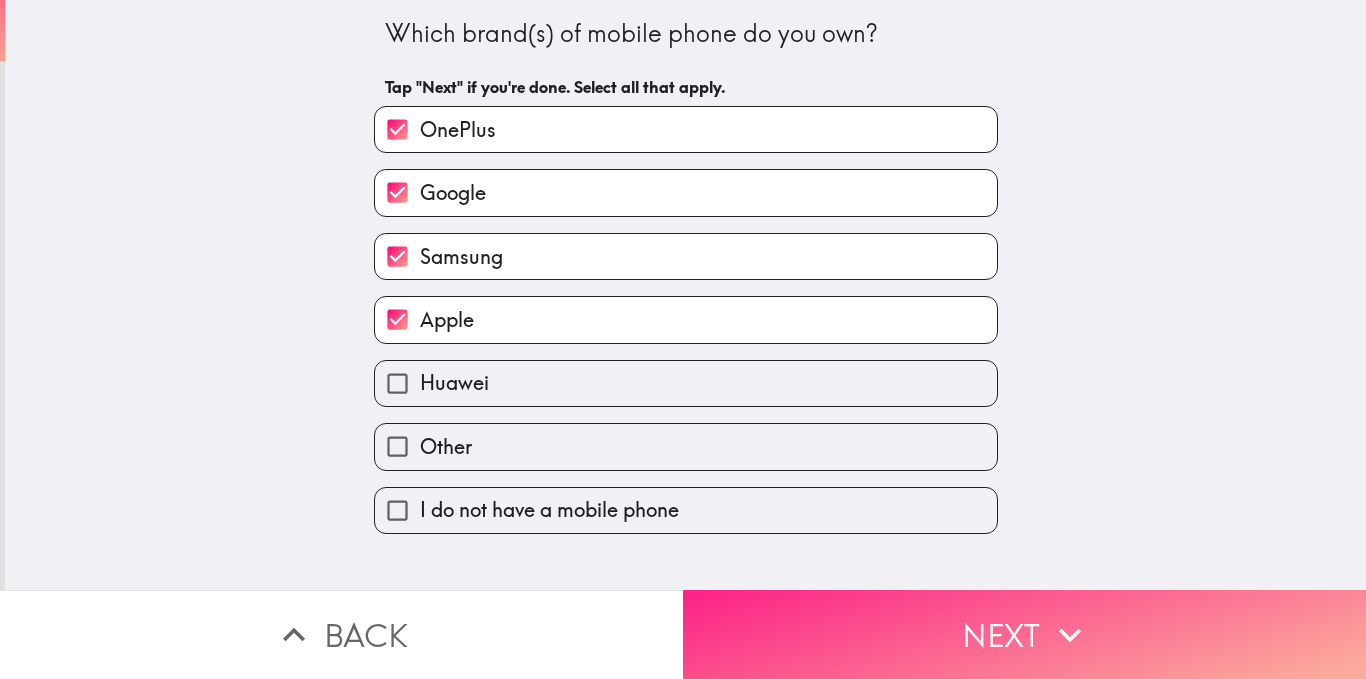 click on "Next" at bounding box center (1024, 634) 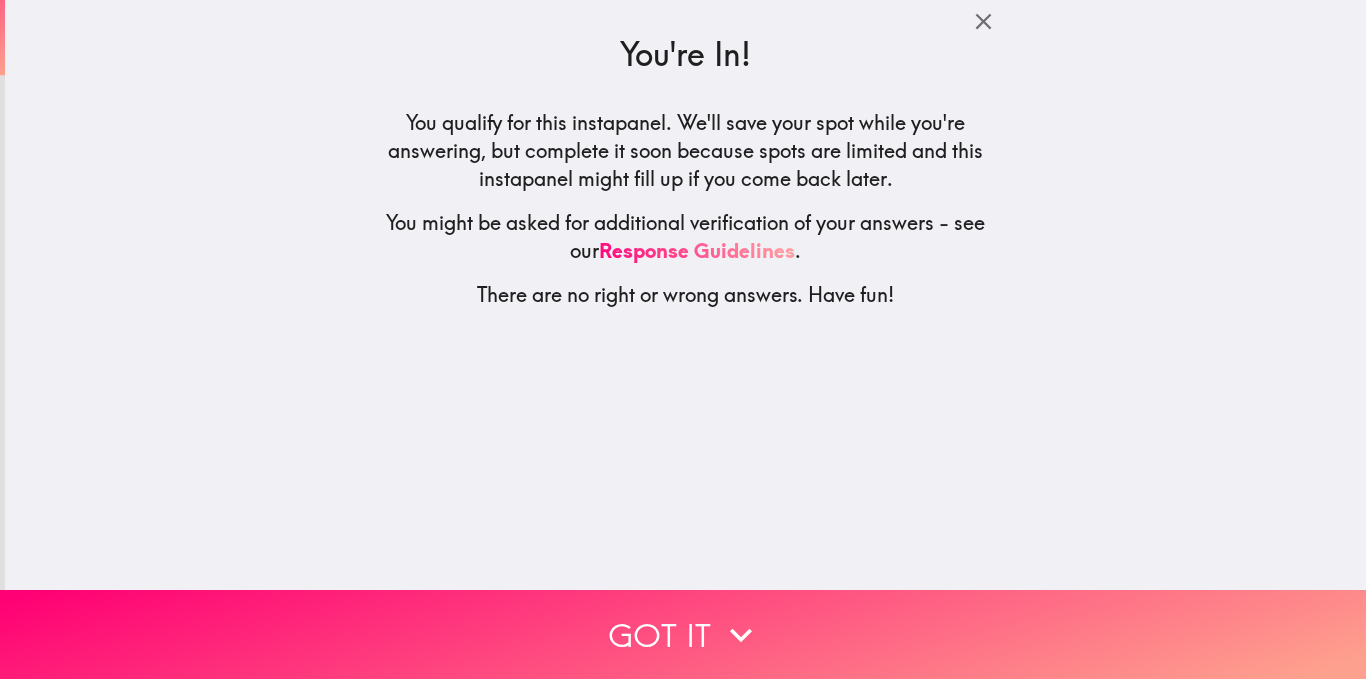 click on "You're In! You qualify for this instapanel.   We'll save your spot while you're answering, but complete it soon because spots are limited and this instapanel might fill up if you come back later. You might be asked for additional verification of your answers - see our  Response Guidelines . There are no right or wrong answers. Have fun!" at bounding box center (685, 295) 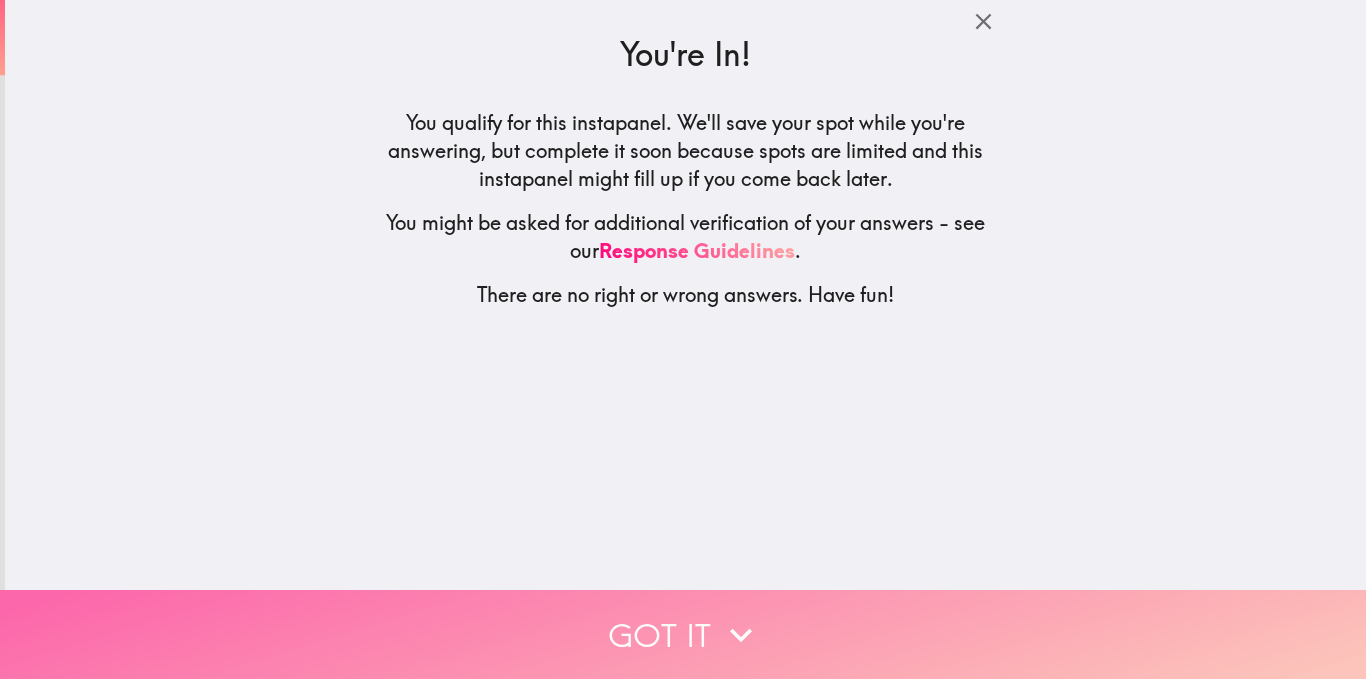 click on "Got it" at bounding box center (683, 634) 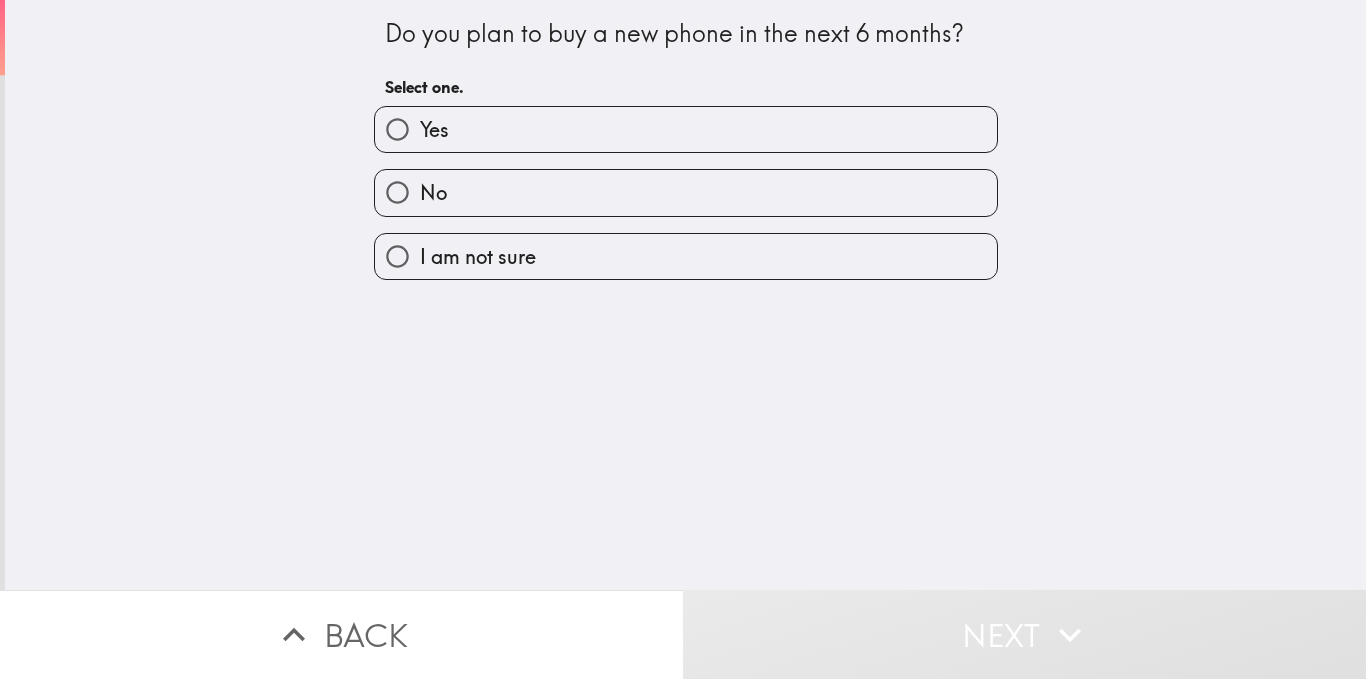 click on "Yes" at bounding box center [397, 129] 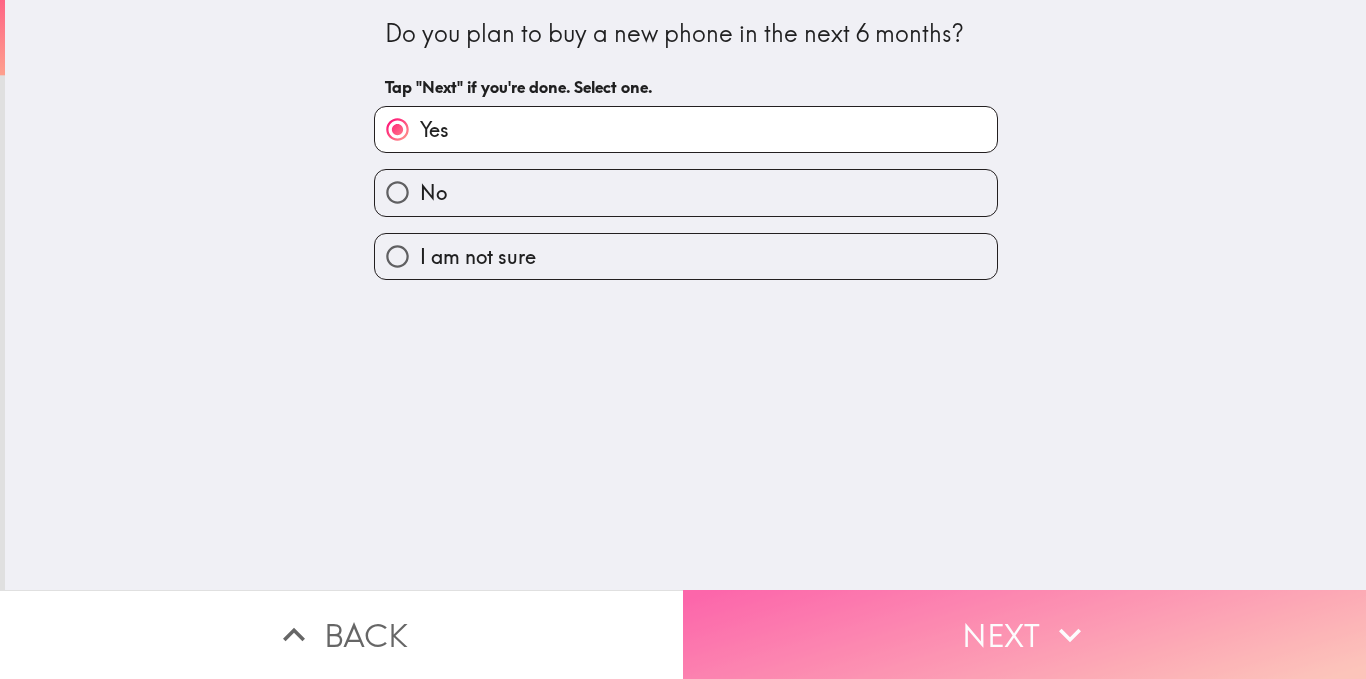 click on "Next" at bounding box center [1024, 634] 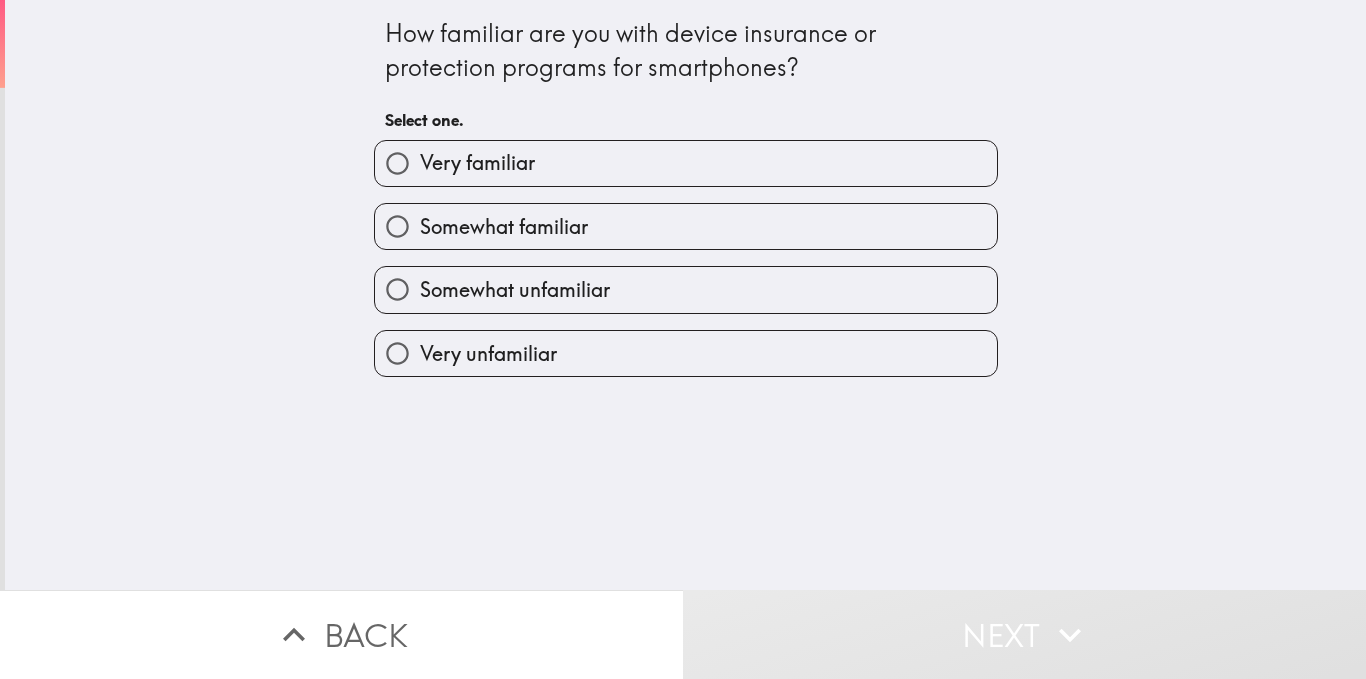 click on "Very familiar" at bounding box center (397, 163) 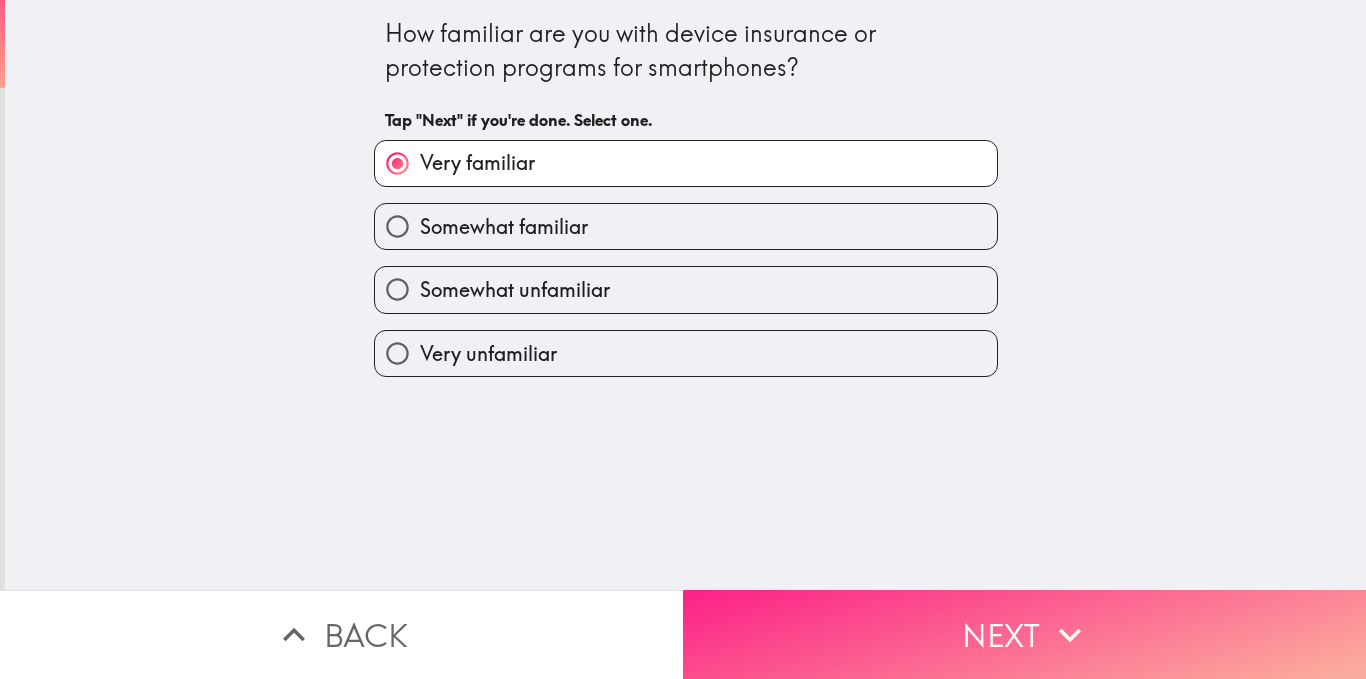 click on "Next" at bounding box center (1024, 634) 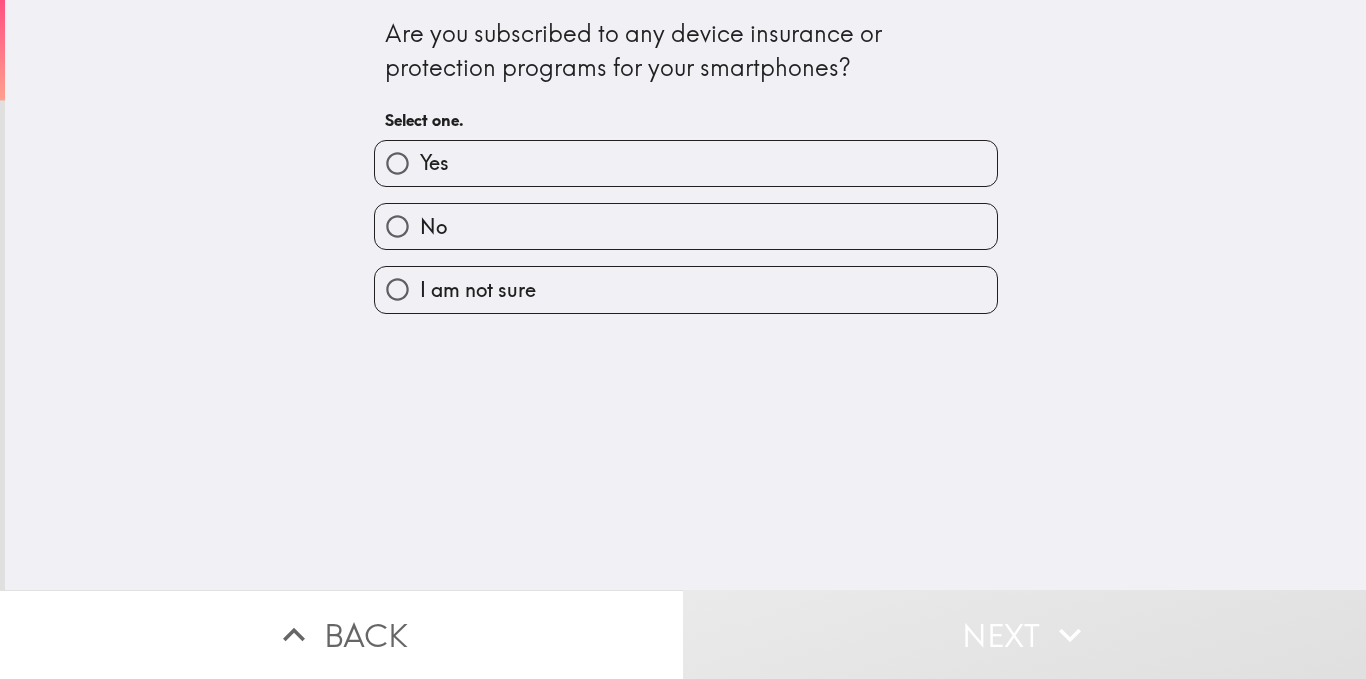 click on "Yes" at bounding box center (397, 163) 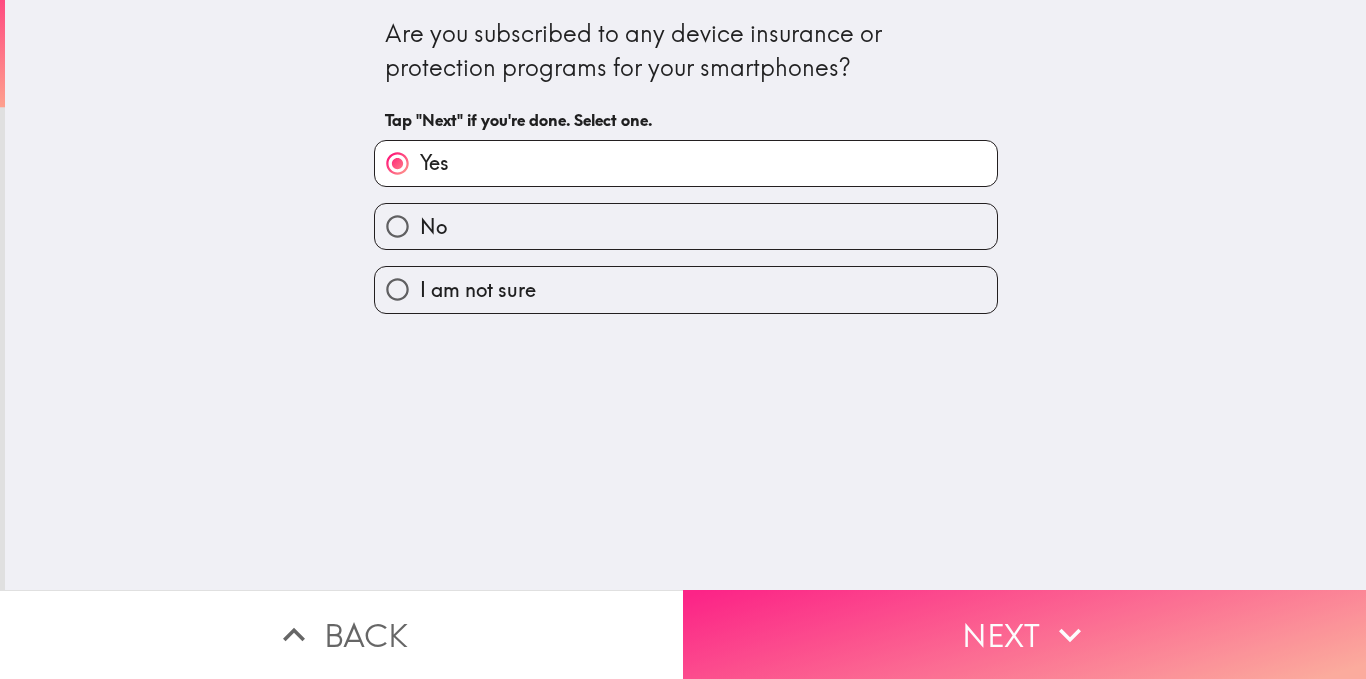 click on "Next" at bounding box center (1024, 634) 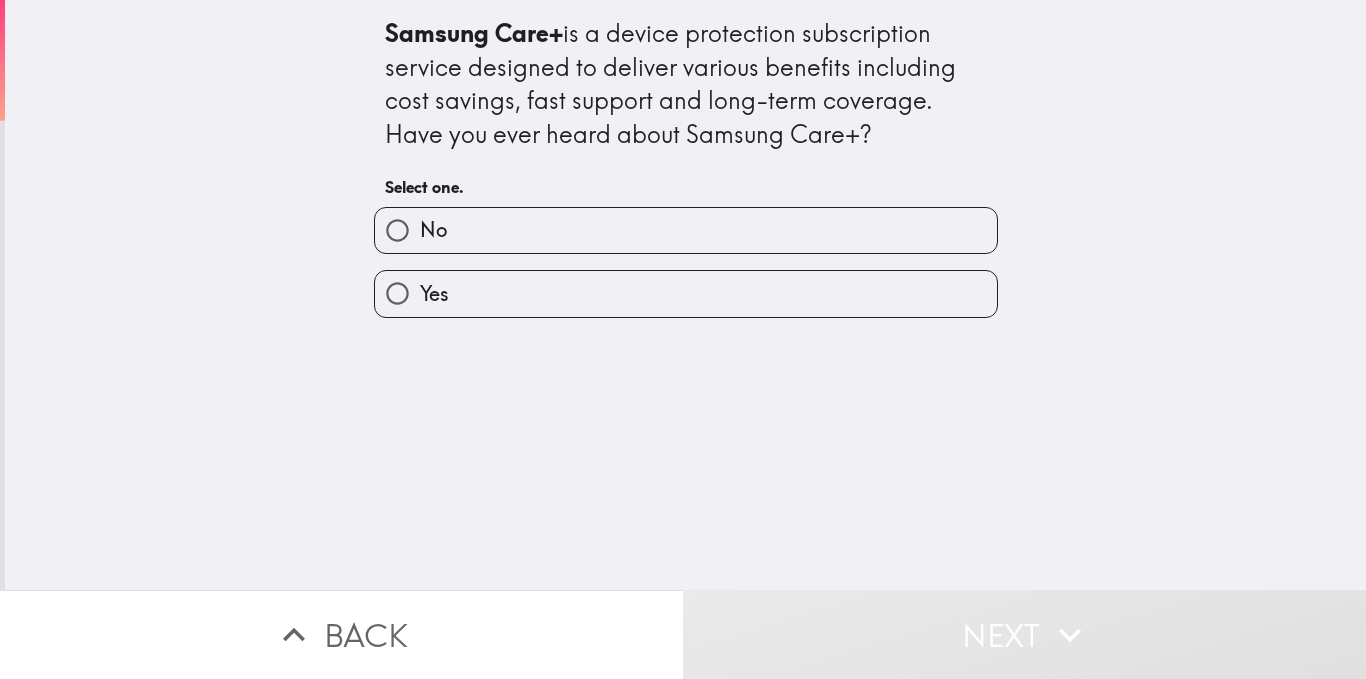 click on "Yes" at bounding box center [434, 294] 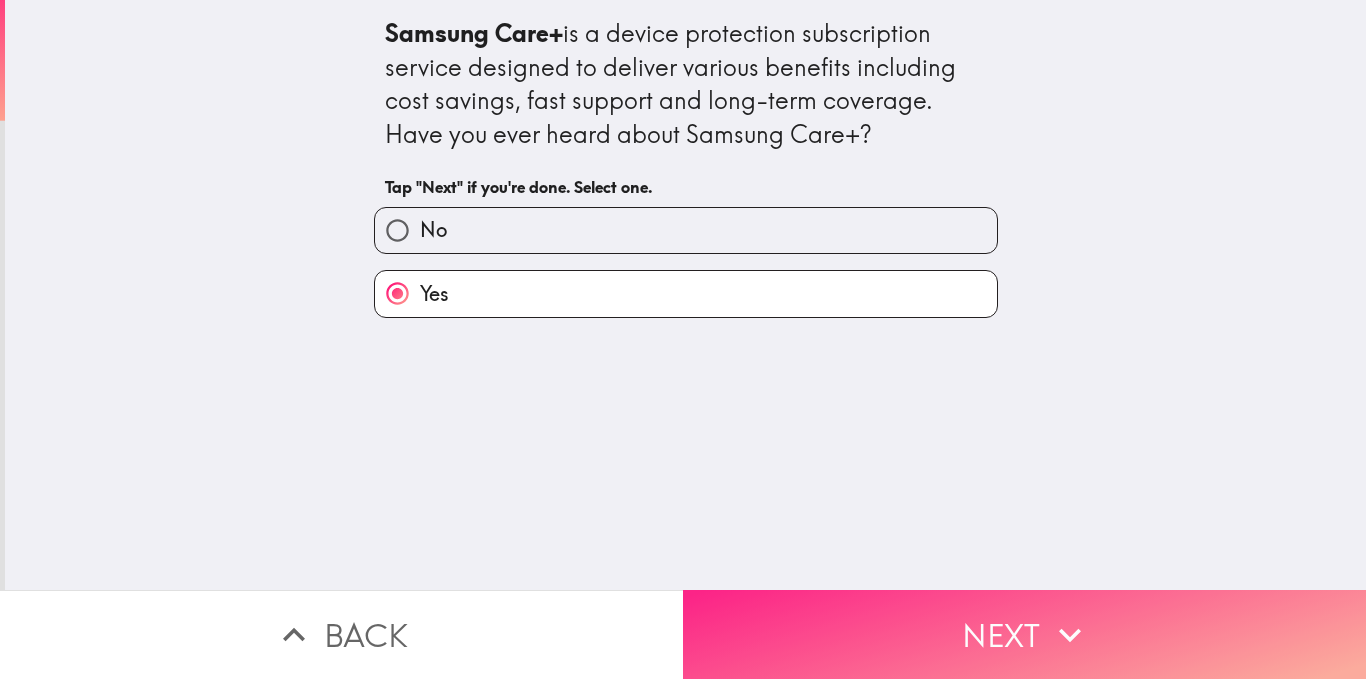 click on "Next" at bounding box center (1024, 634) 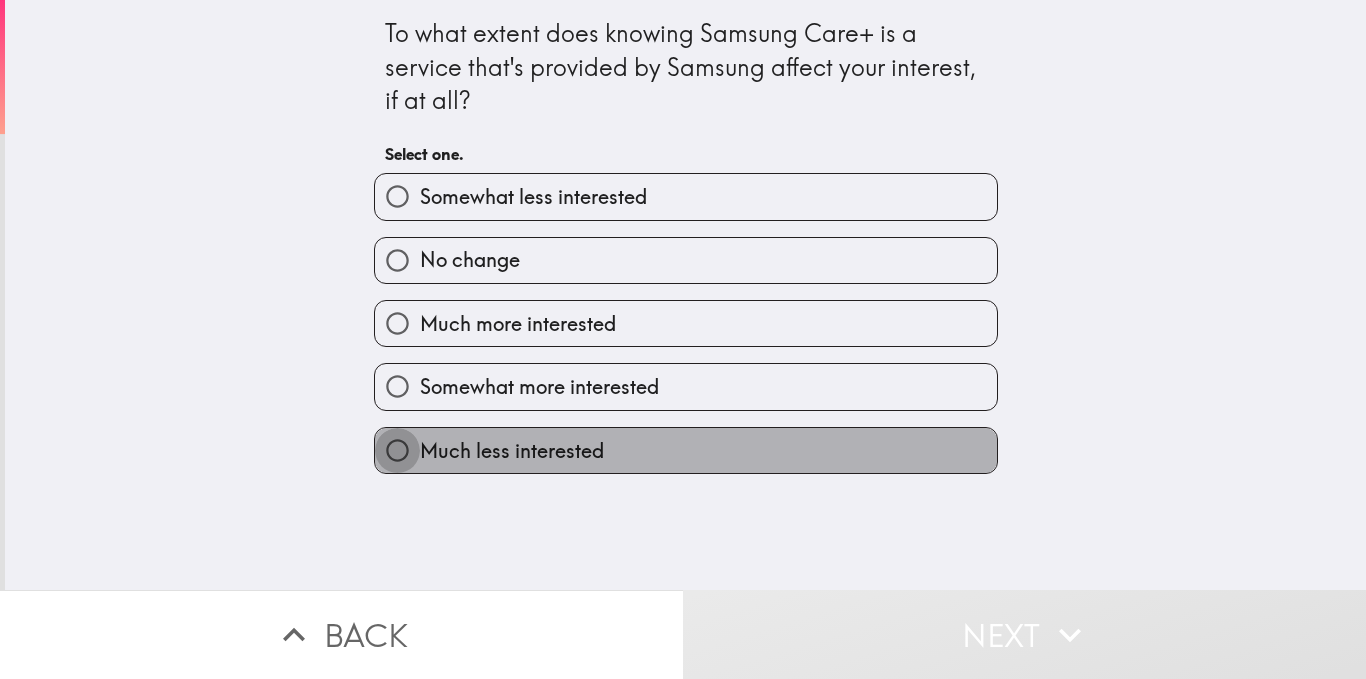 click on "Much less interested" at bounding box center [397, 450] 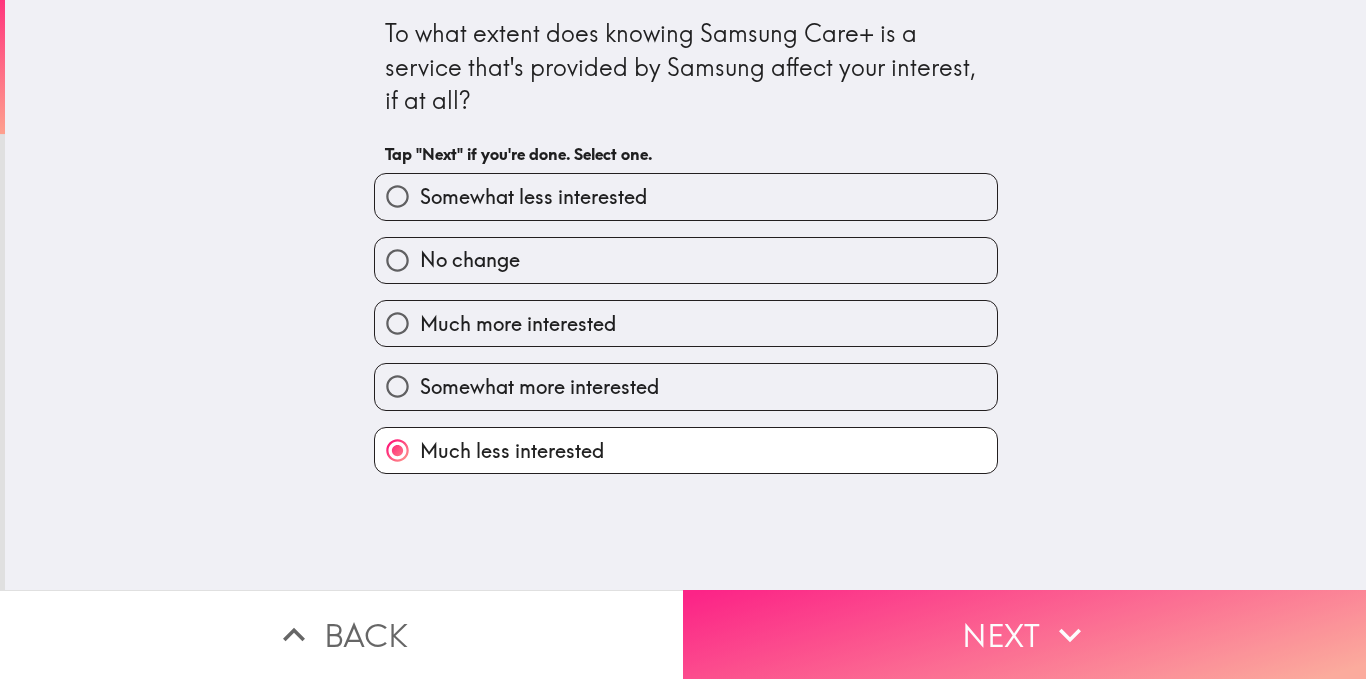 click on "Next" at bounding box center (1024, 634) 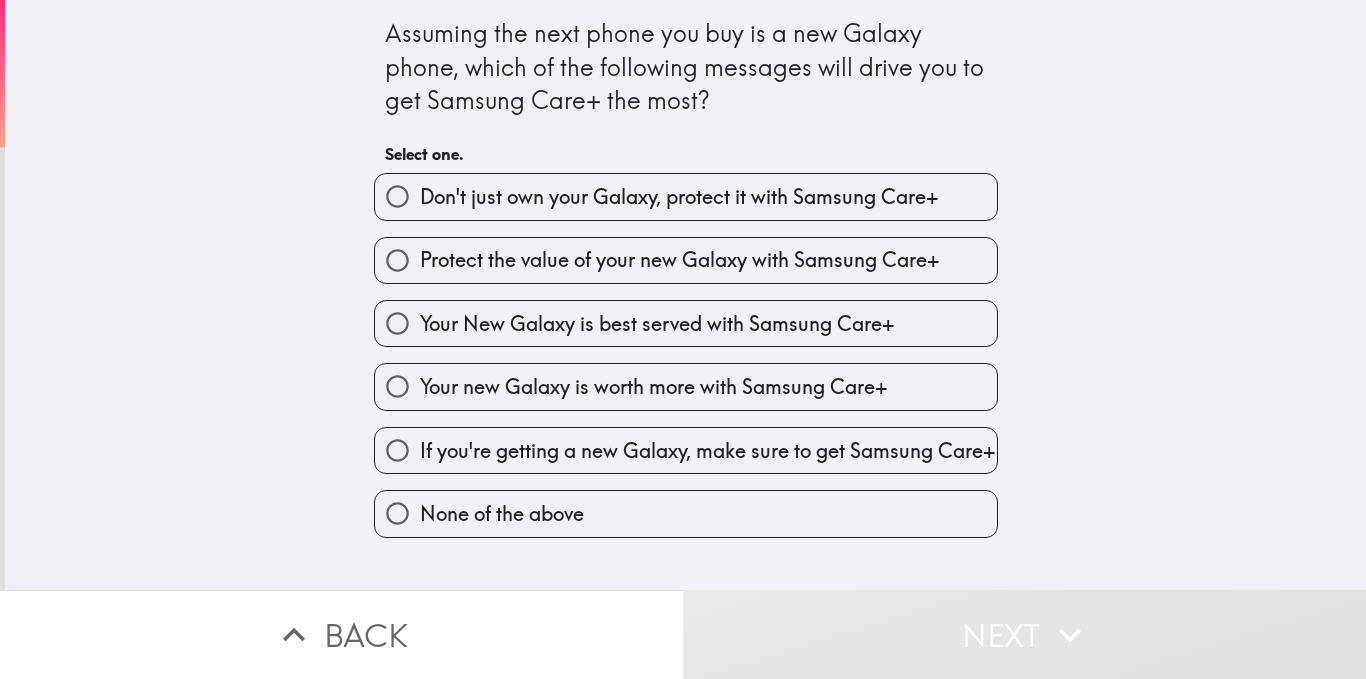 click on "Assuming the next phone you buy is a new Galaxy phone, which of the following messages will drive you to get Samsung Care+ the most? Select one. Don't just own your Galaxy, protect it with Samsung Care+ Protect the value of your new Galaxy with Samsung Care+ Your New Galaxy is best served with Samsung Care+ Your new Galaxy is worth more with Samsung Care+ If you're getting a new Galaxy, make sure to get Samsung Care+ None of the above" at bounding box center (685, 295) 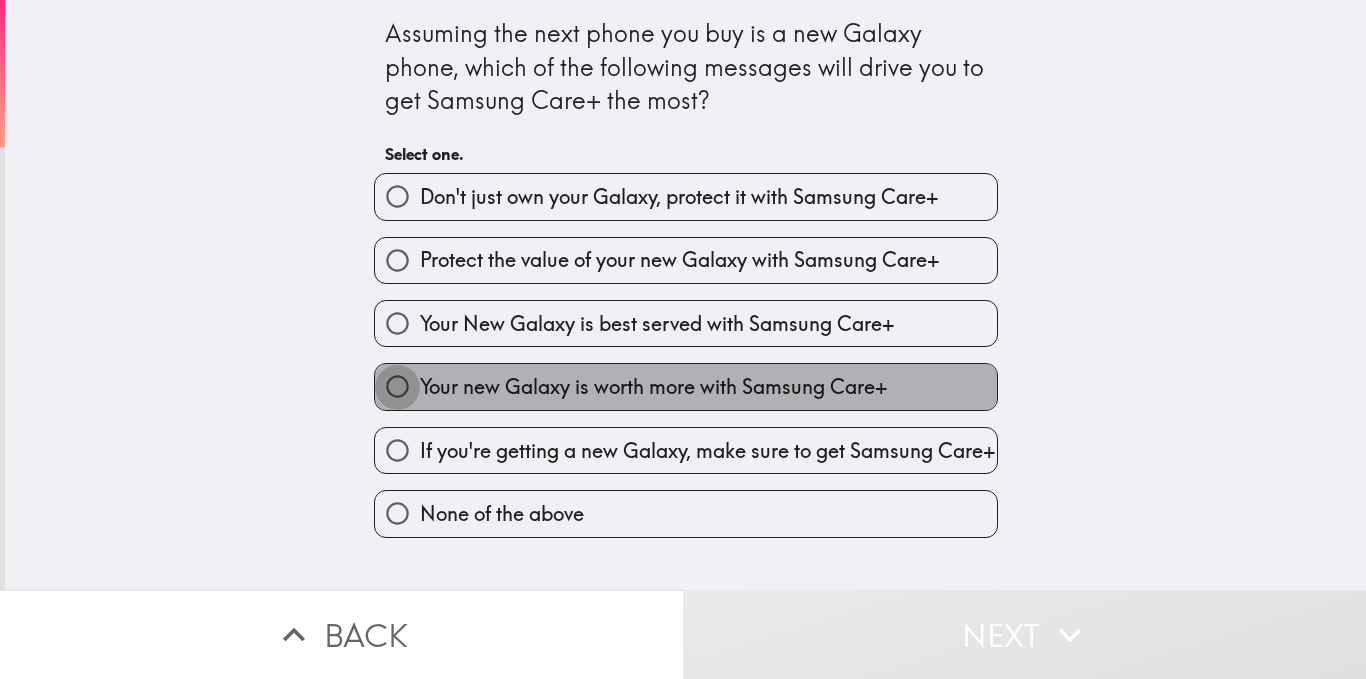 click on "Your new Galaxy is worth more with Samsung Care+" at bounding box center [397, 386] 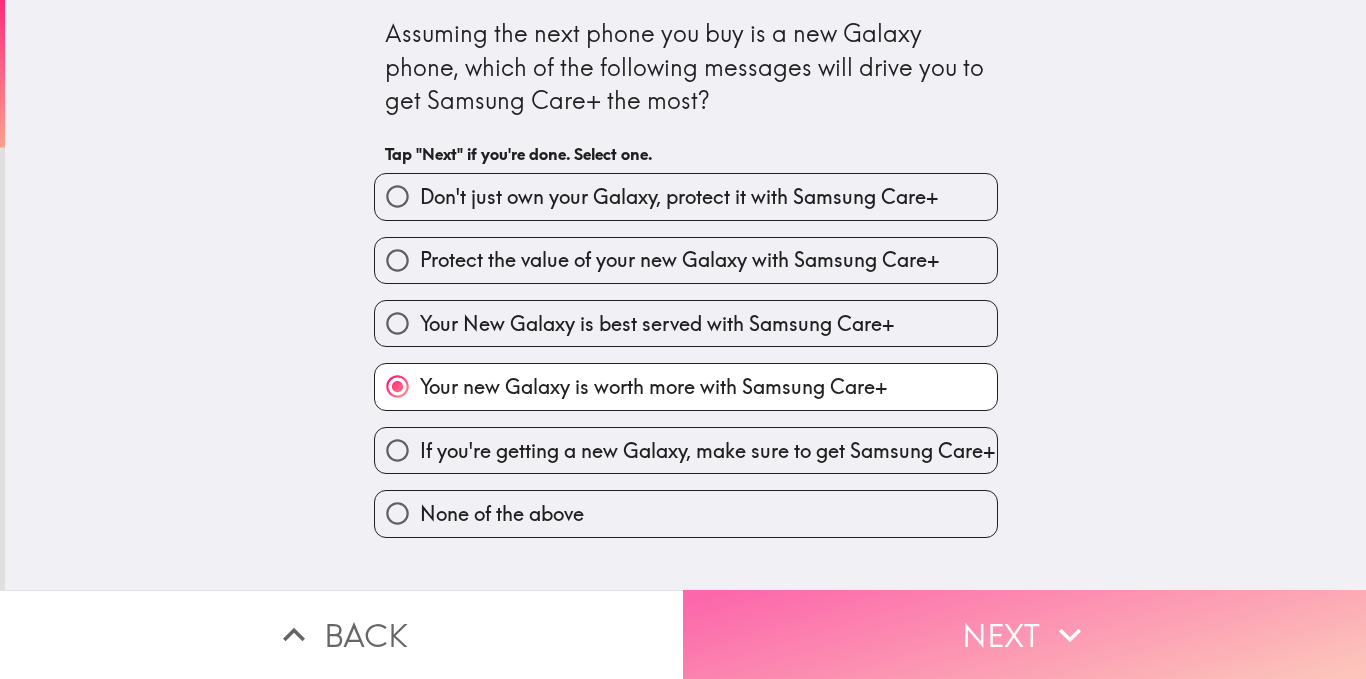 click 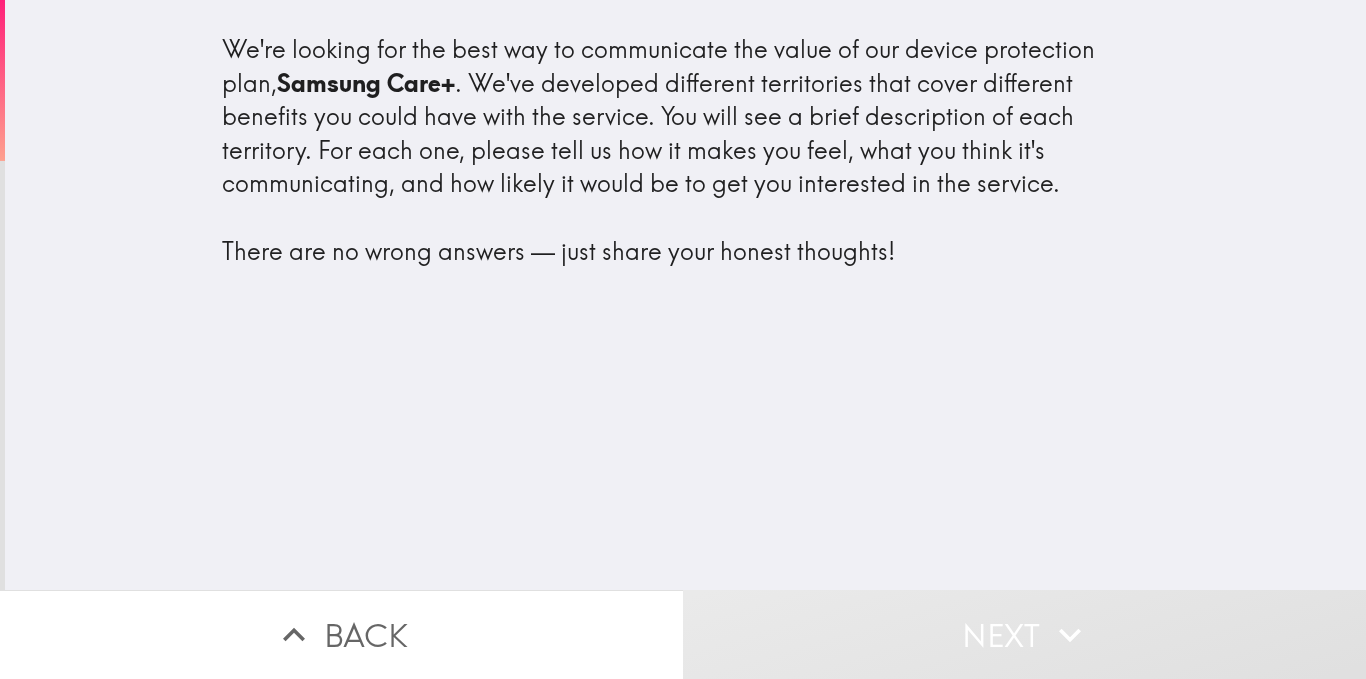 click on "We're looking for the best way to communicate the value of our device protection plan,  Samsung Care+ . We've developed different territories that cover different benefits you could have with the service. You will see a brief description of each territory. For each one, please tell us how it makes you feel, what you think it's communicating, and how likely it would be to get you interested in the service.  There are no wrong answers — just share your honest thoughts!" at bounding box center [685, 158] 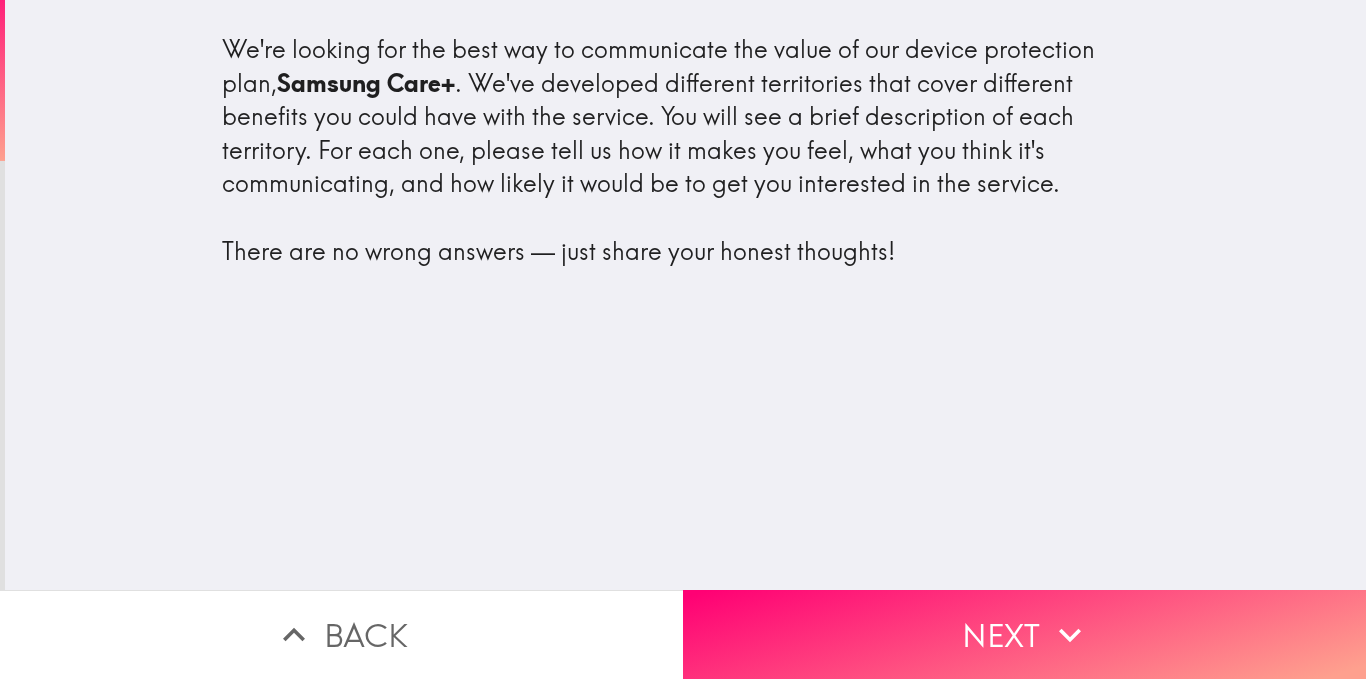 click on "We're looking for the best way to communicate the value of our device protection plan,  Samsung Care+ . We've developed different territories that cover different benefits you could have with the service. You will see a brief description of each territory. For each one, please tell us how it makes you feel, what you think it's communicating, and how likely it would be to get you interested in the service.  There are no wrong answers — just share your honest thoughts!" at bounding box center (685, 158) 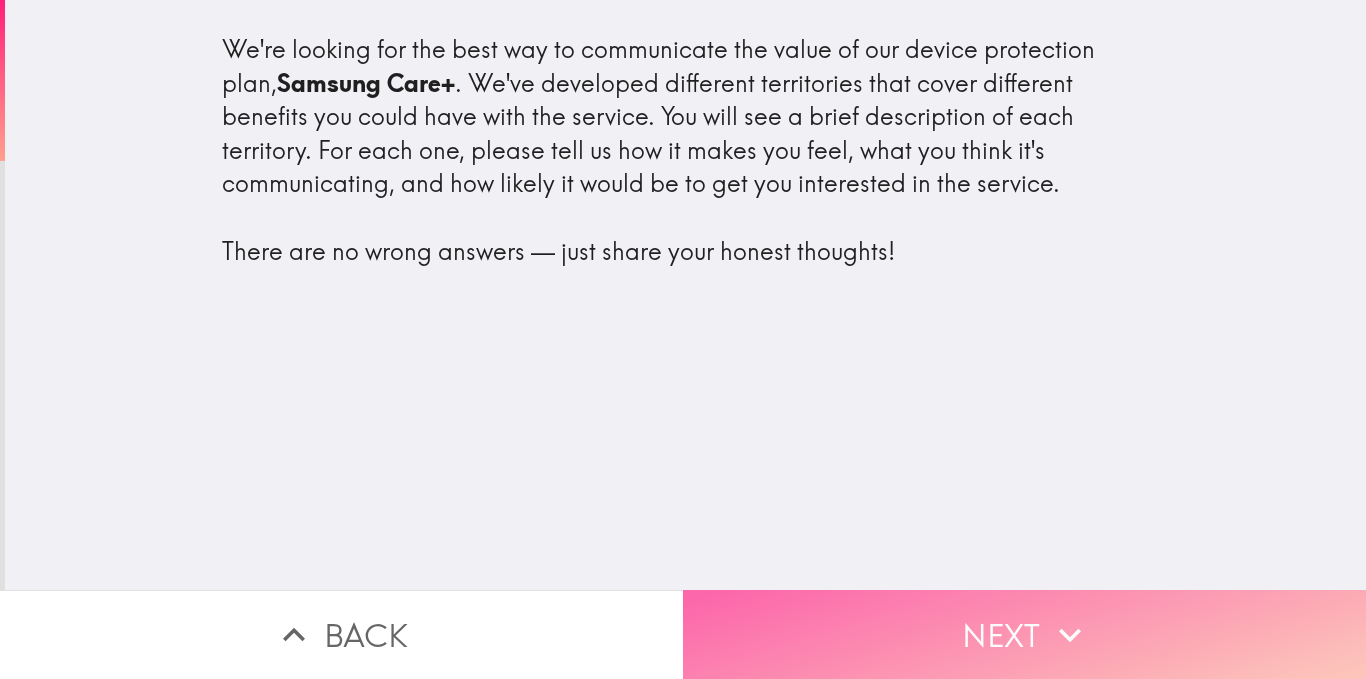 click on "Next" at bounding box center (1024, 634) 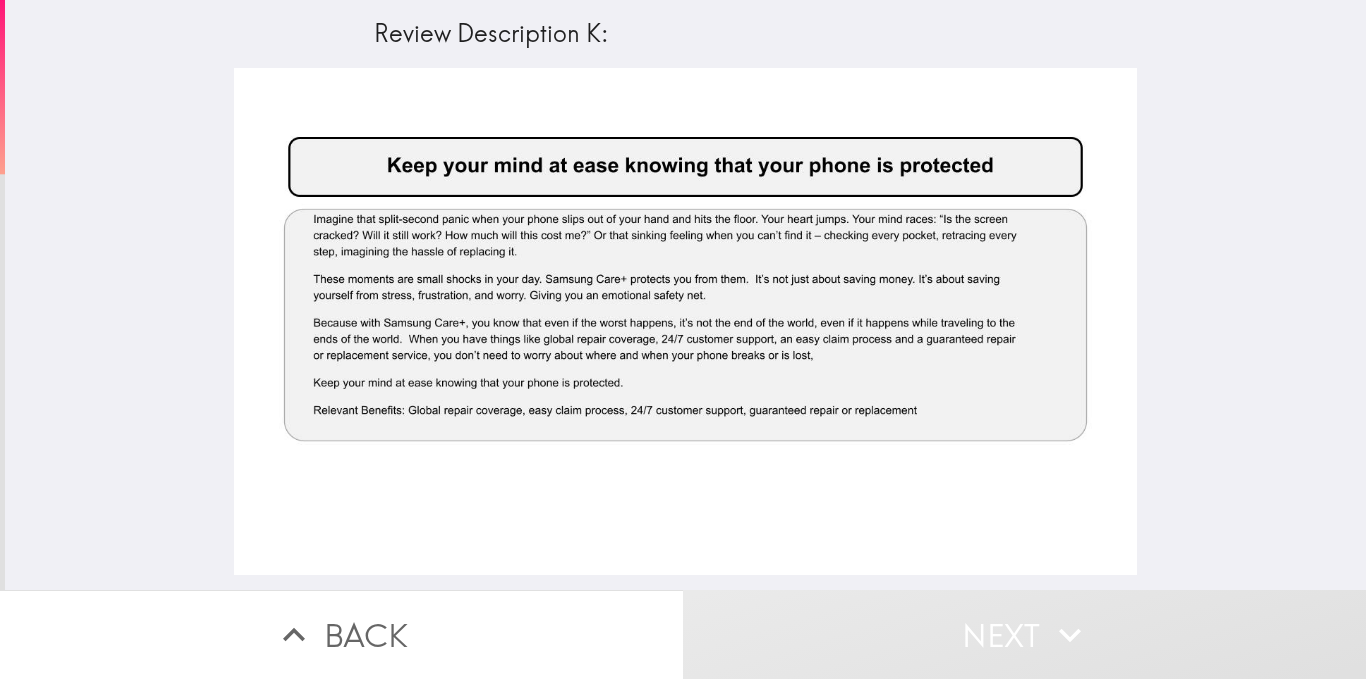 click at bounding box center [685, 329] 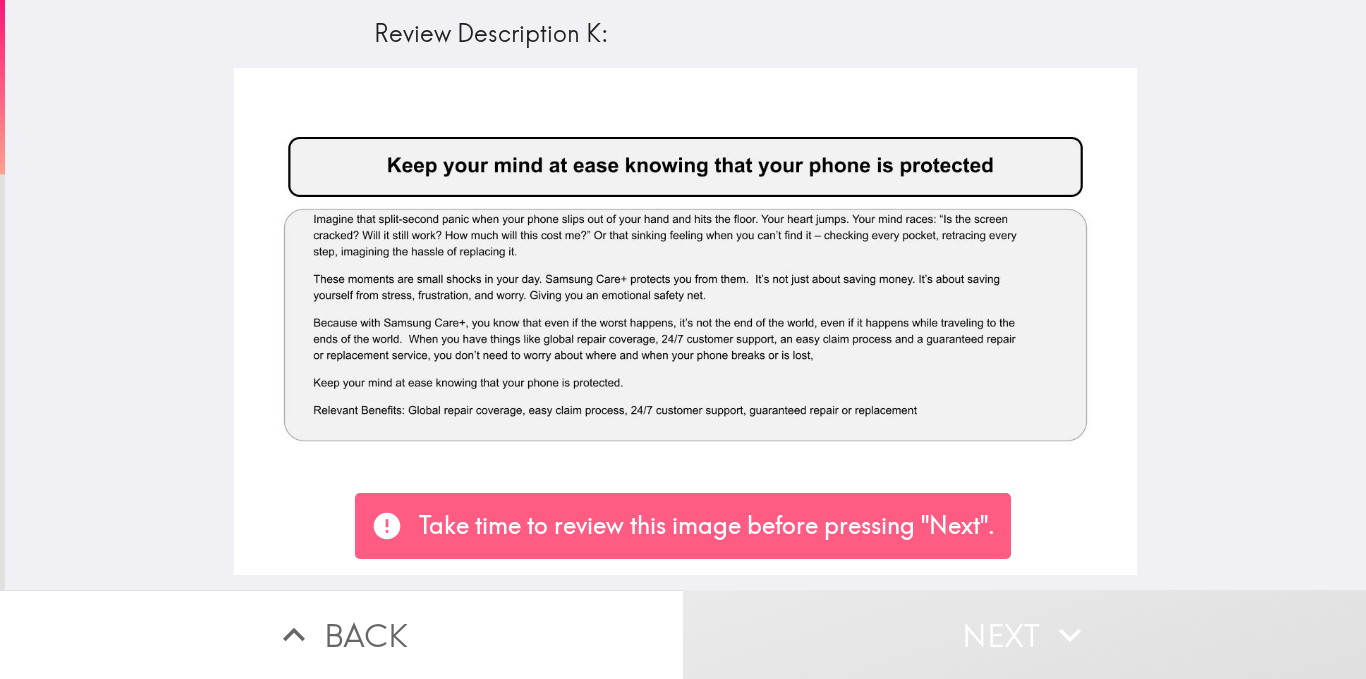 click at bounding box center (685, 329) 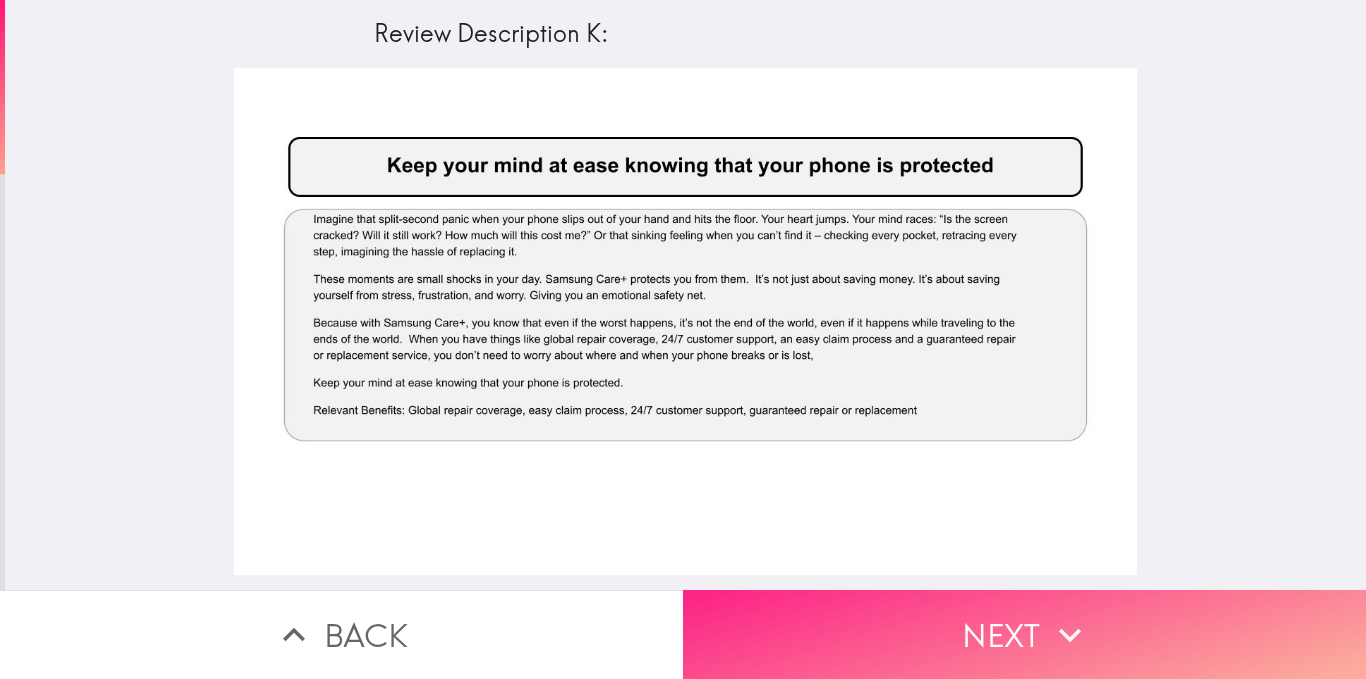 click on "Next" at bounding box center [1024, 634] 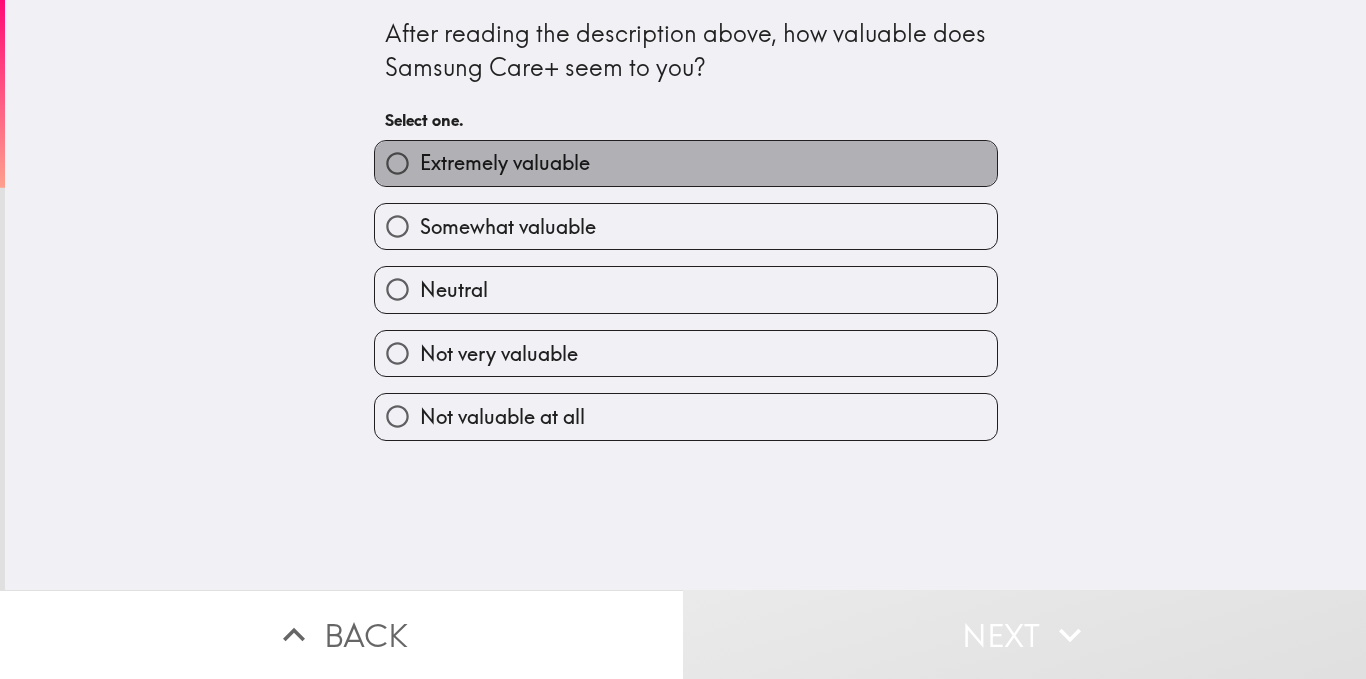 click on "Extremely valuable" at bounding box center [686, 163] 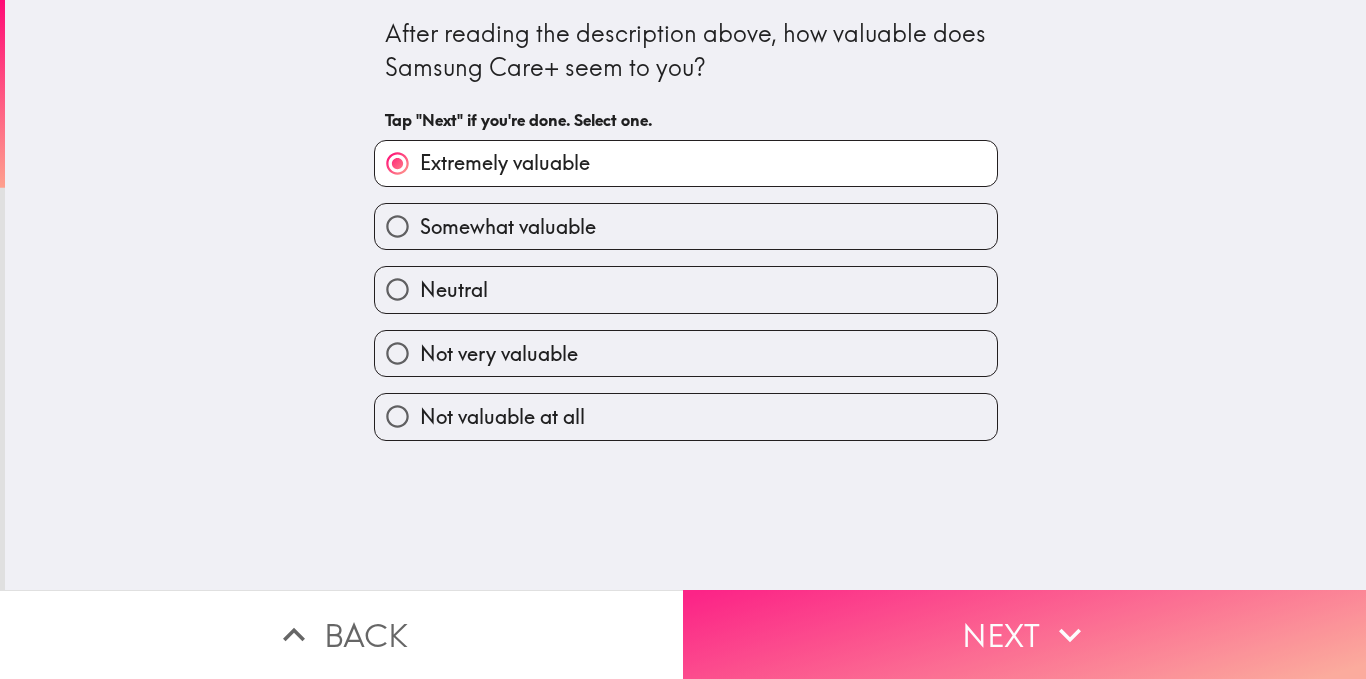 click on "Next" at bounding box center (1024, 634) 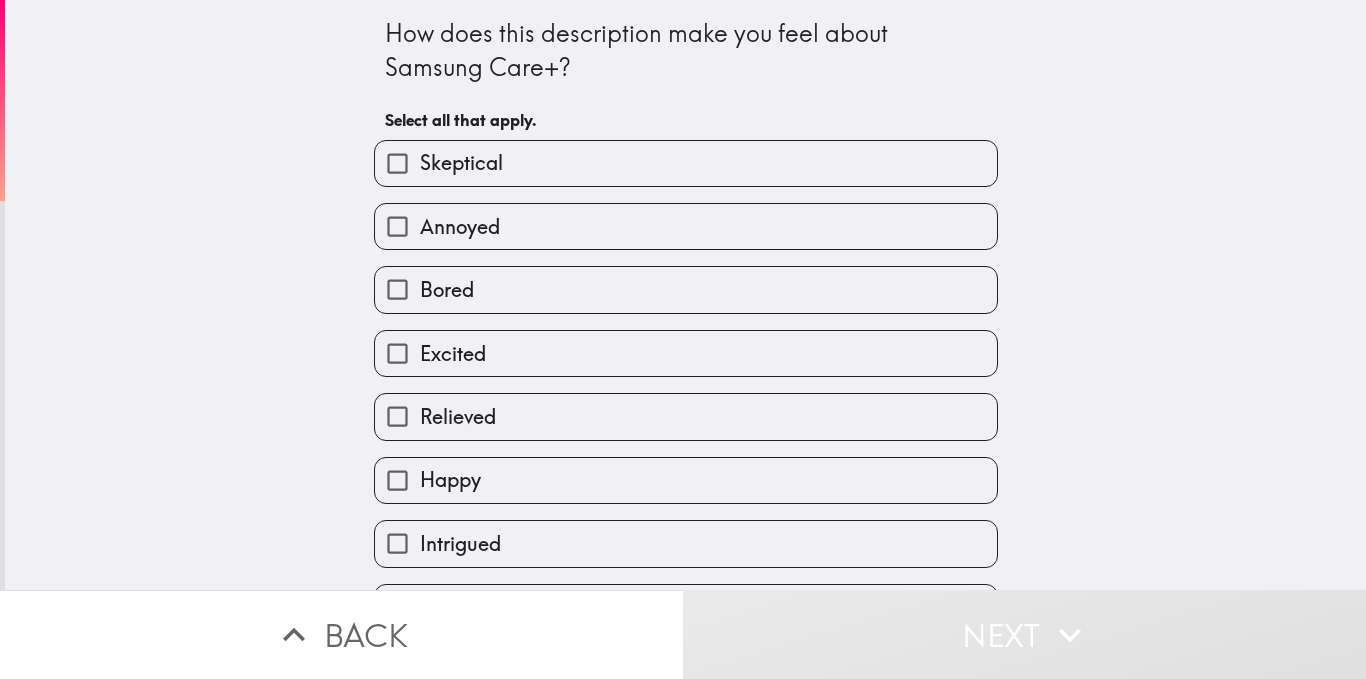 click on "Relieved" at bounding box center [686, 416] 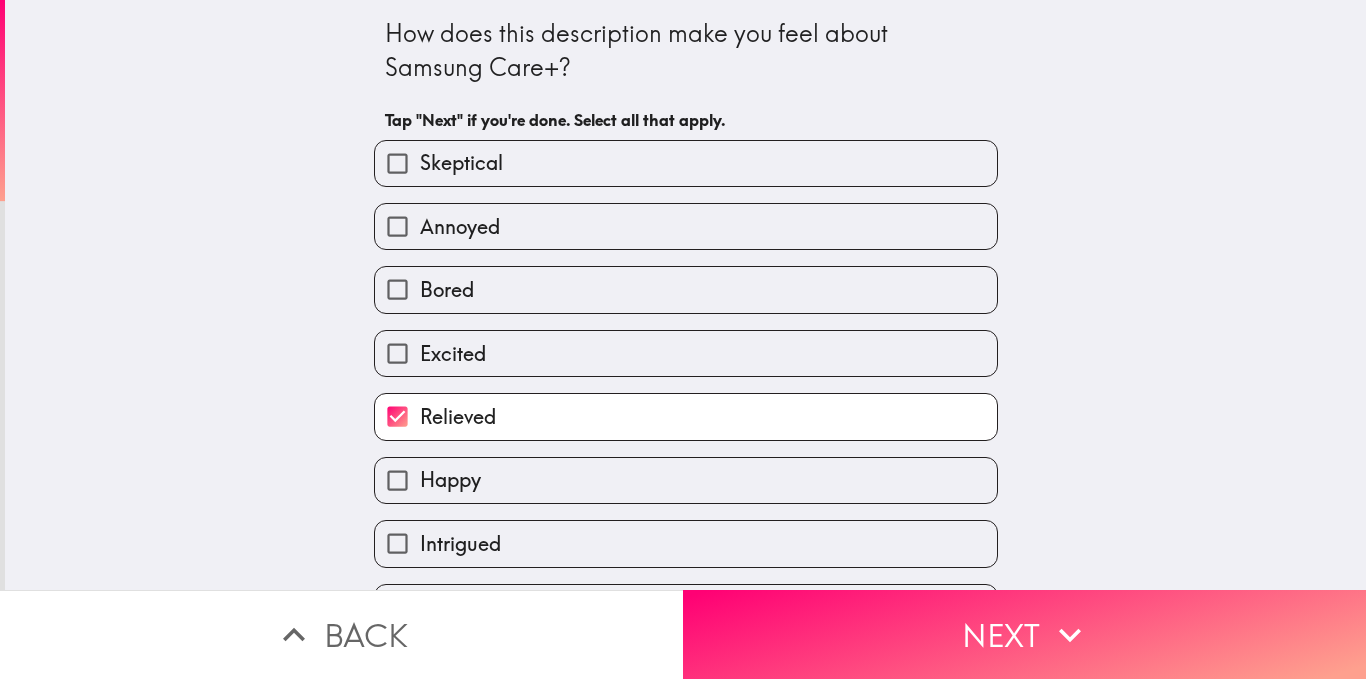 click on "How does this description make you feel about Samsung Care+? Tap "Next" if you're done.   Select all that apply. Skeptical Annoyed Bored Excited Relieved Happy Intrigued Curious Other" at bounding box center [685, 295] 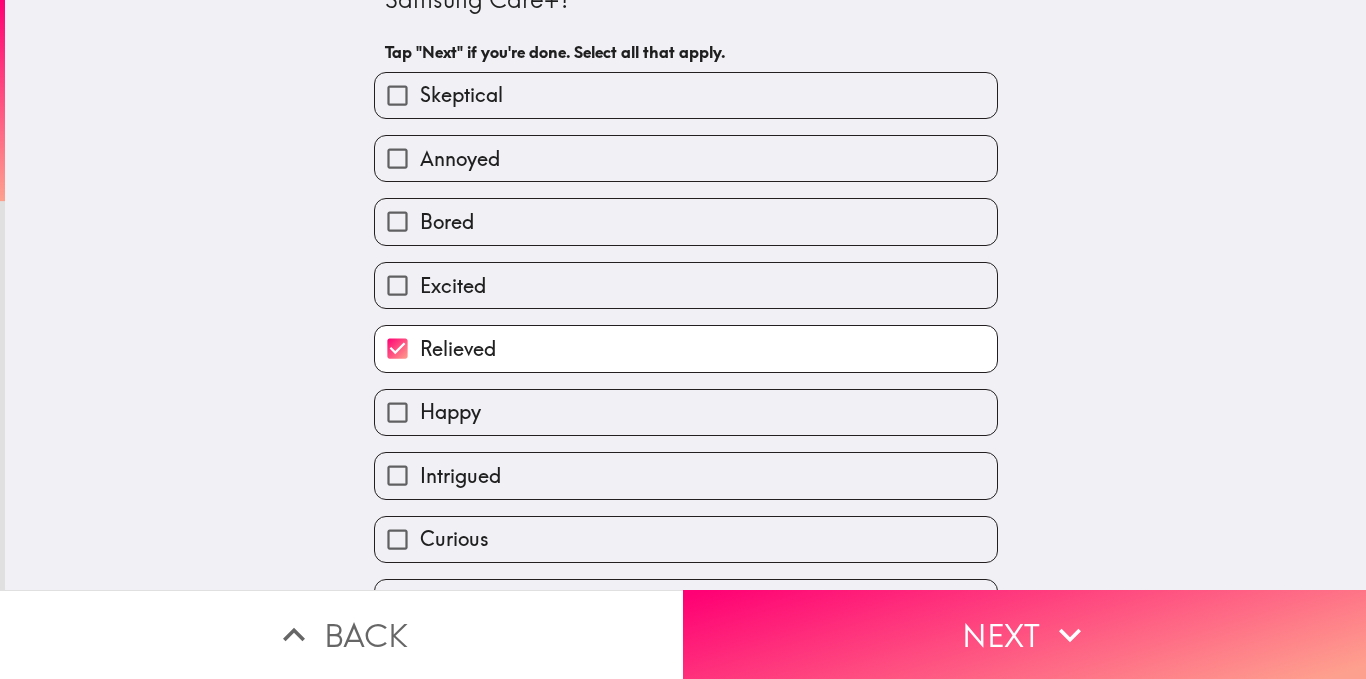 scroll, scrollTop: 119, scrollLeft: 0, axis: vertical 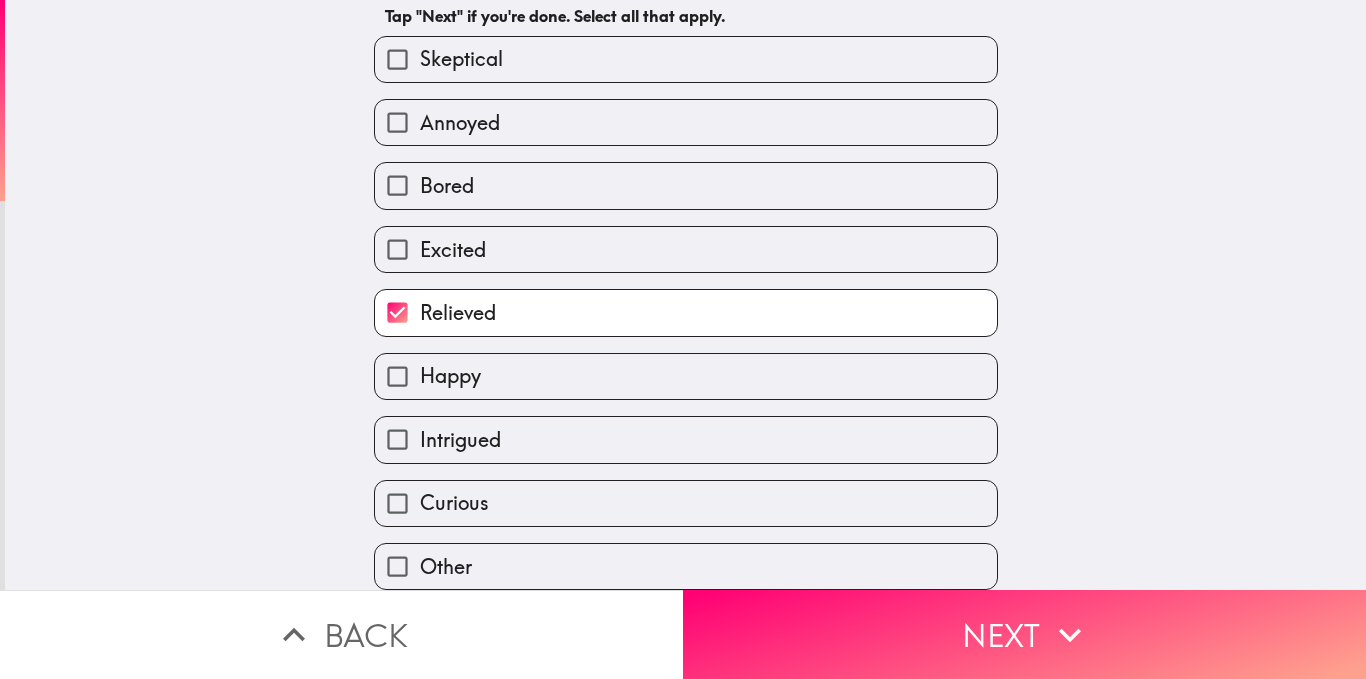 click on "Curious" at bounding box center [686, 503] 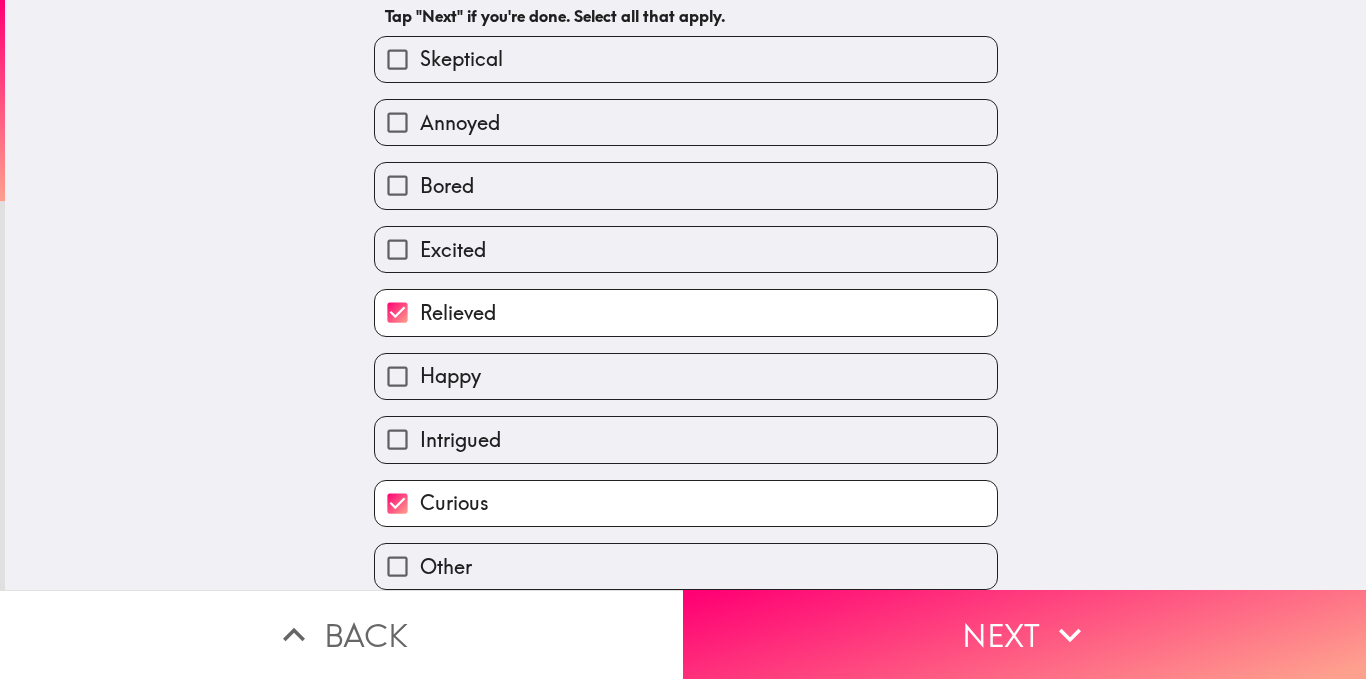 click on "Intrigued" at bounding box center [678, 431] 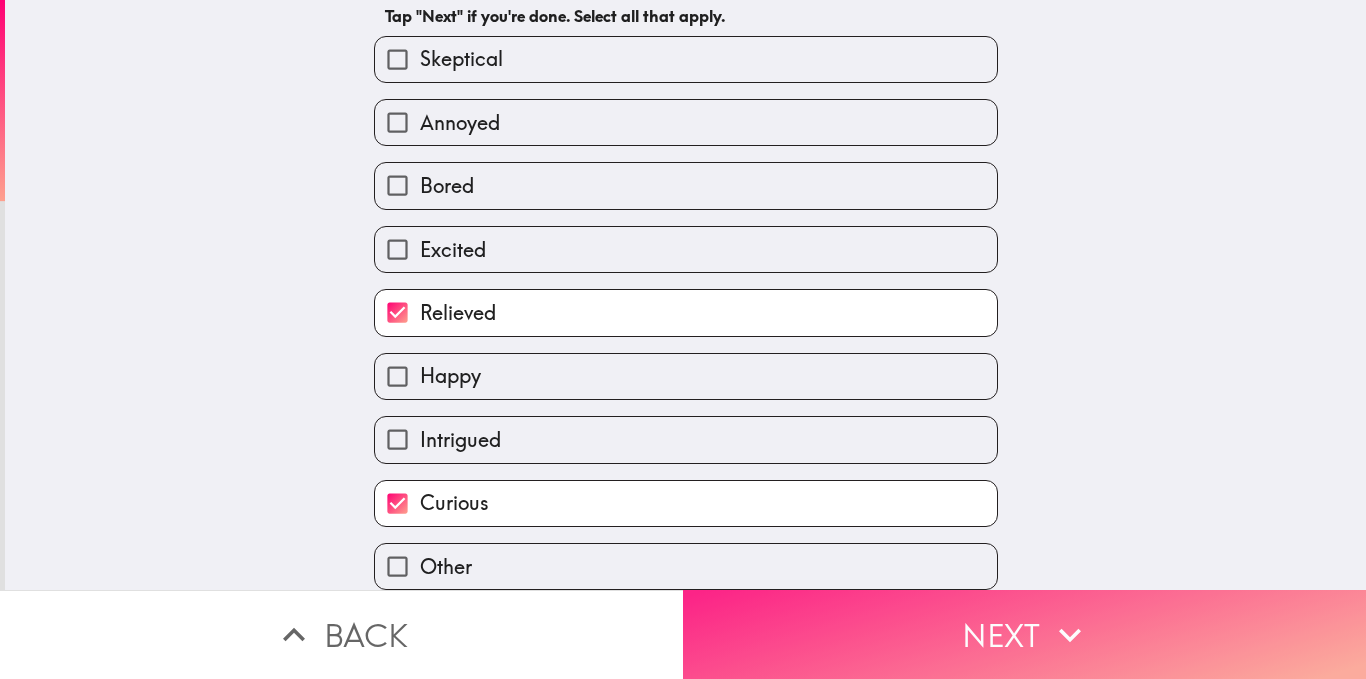click on "Next" at bounding box center (1024, 634) 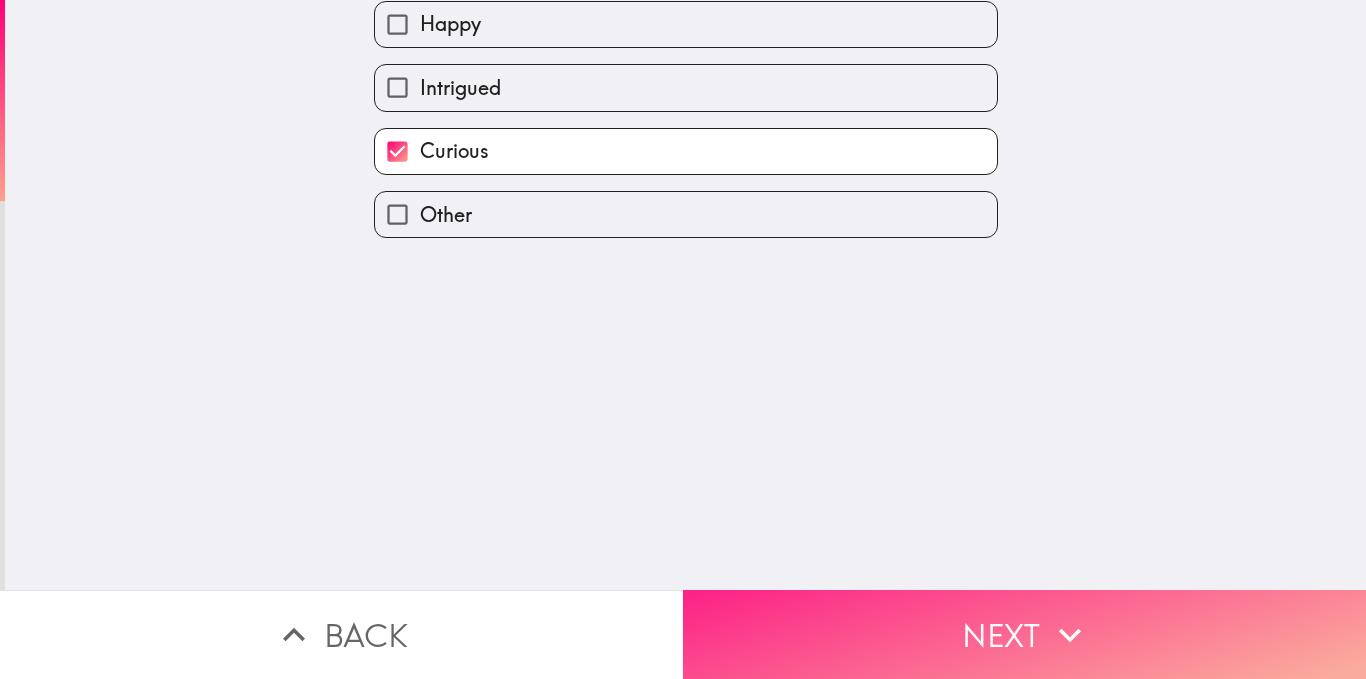 scroll, scrollTop: 0, scrollLeft: 0, axis: both 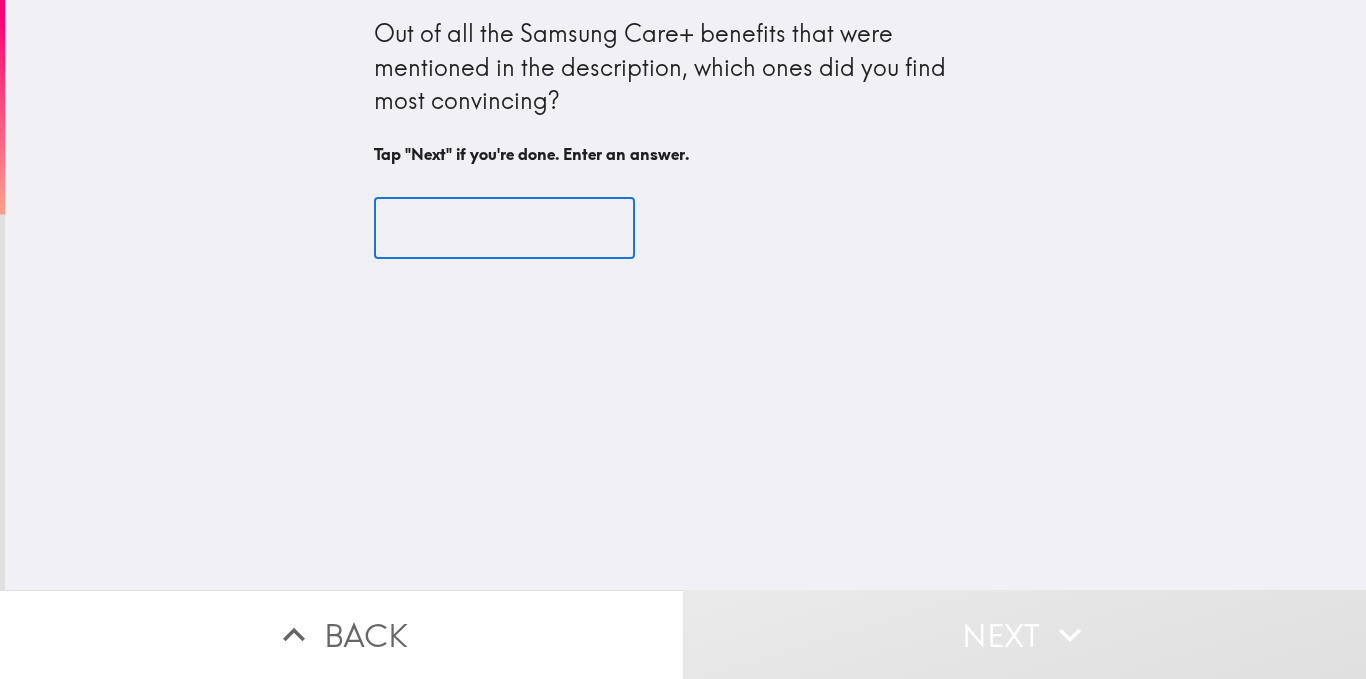 click at bounding box center [504, 228] 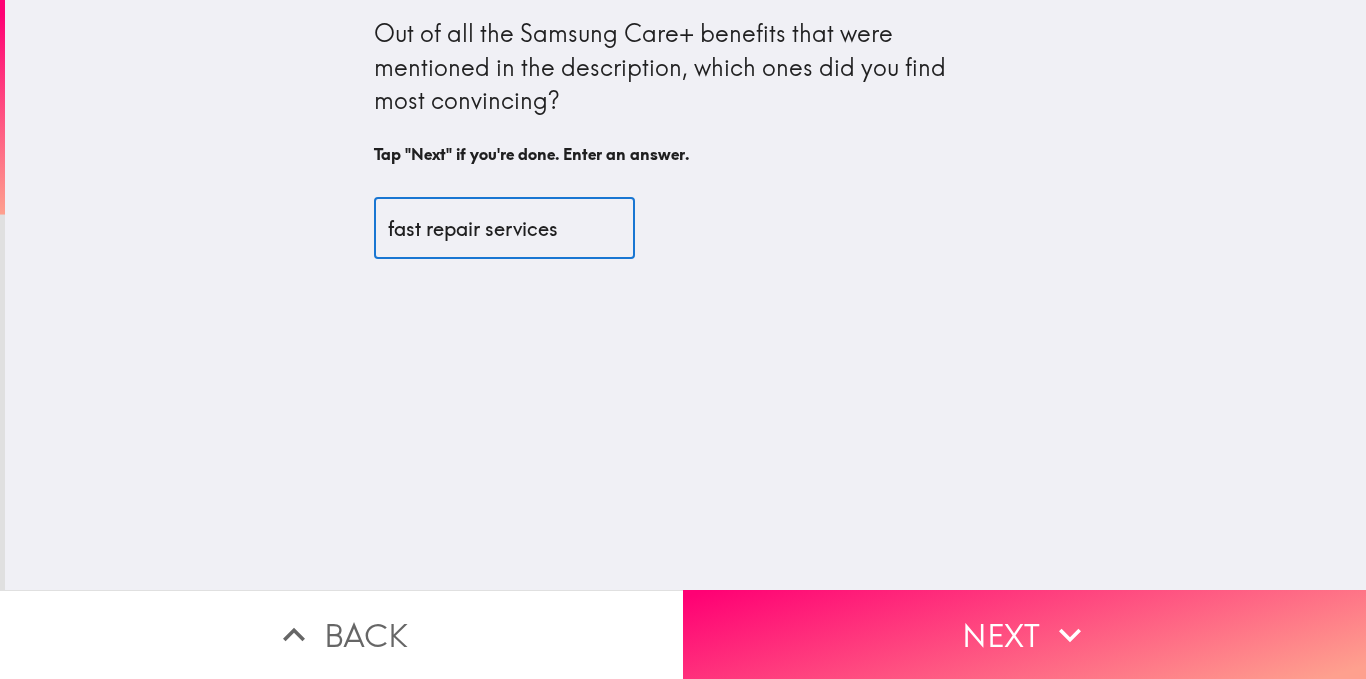 type on "fast repair services" 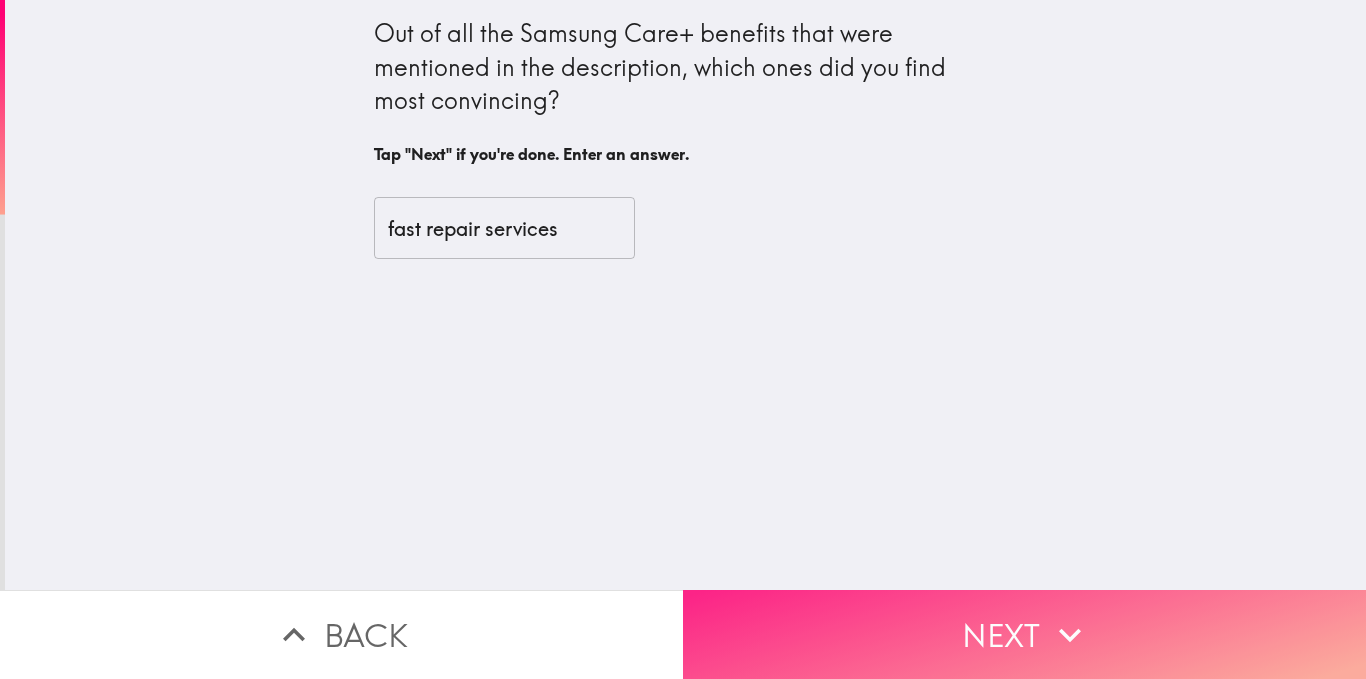 click on "Next" at bounding box center (1024, 634) 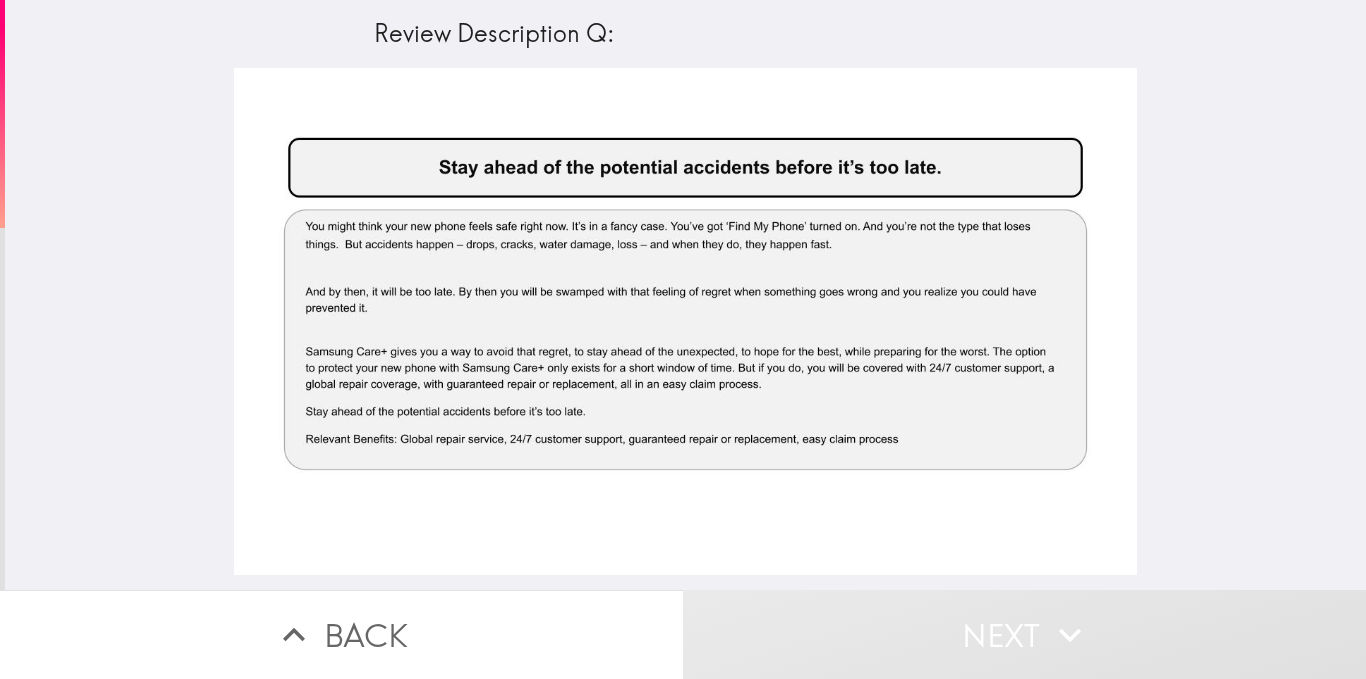 click at bounding box center (685, 329) 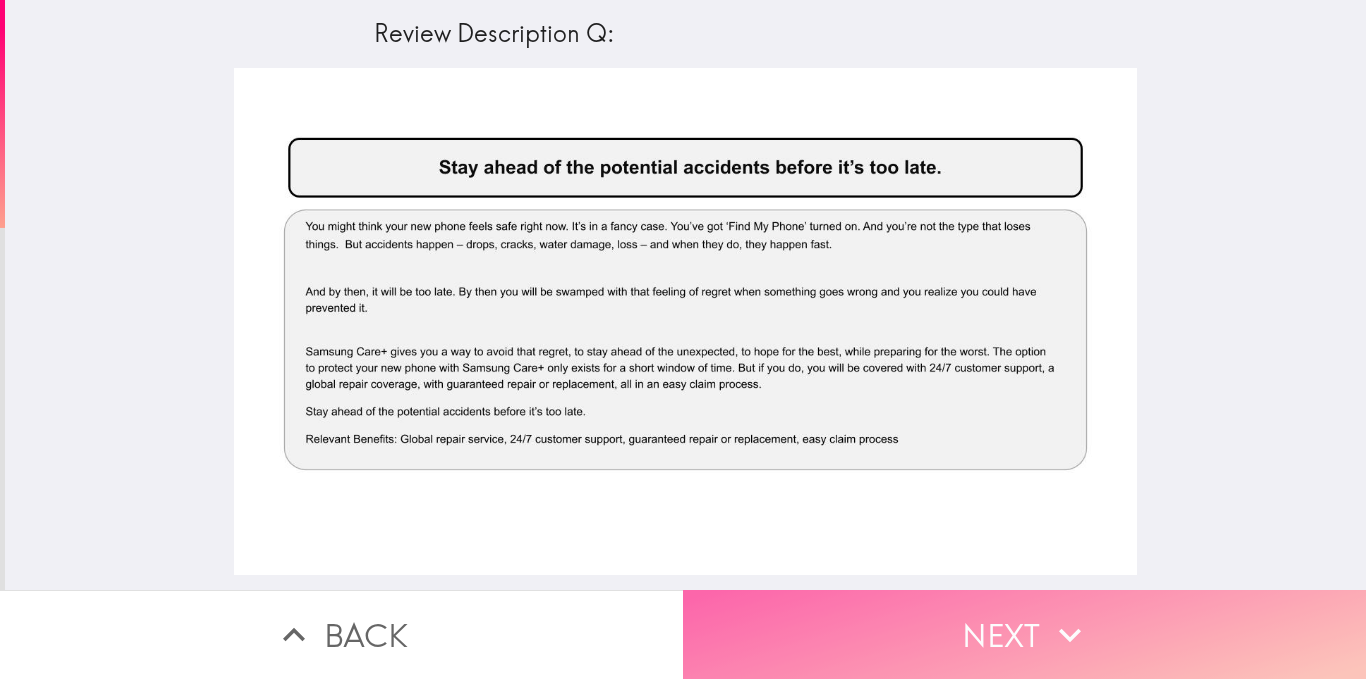 click on "Next" at bounding box center (1024, 634) 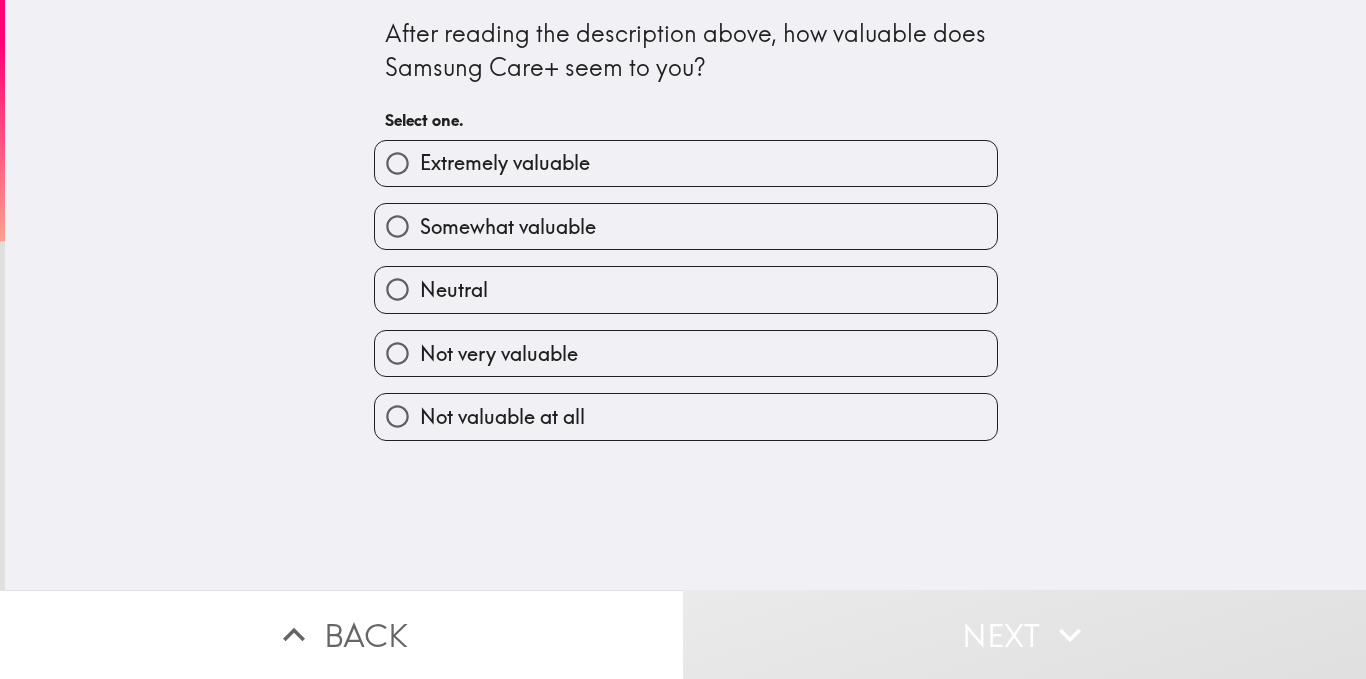click on "After reading the description above, how valuable does Samsung Care+ seem to you? Select one. Extremely valuable Somewhat valuable Neutral Not very valuable Not valuable at all" at bounding box center (685, 295) 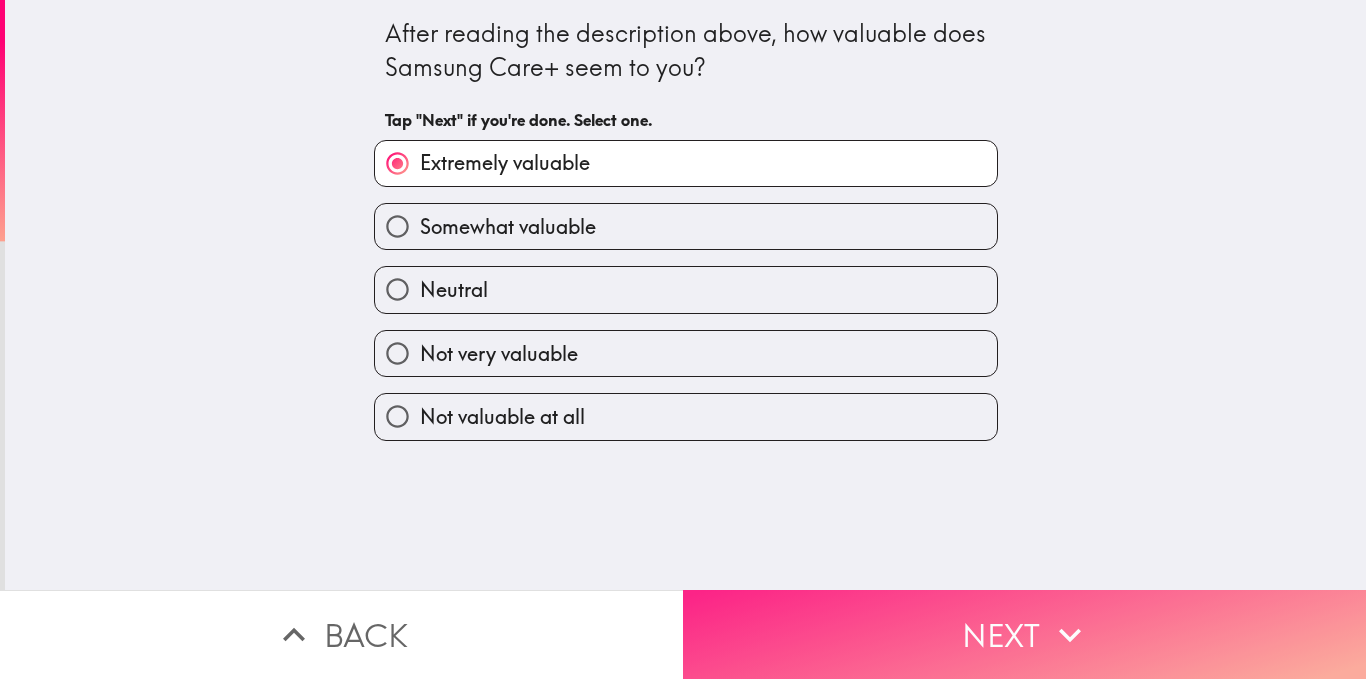click on "Next" at bounding box center (1024, 634) 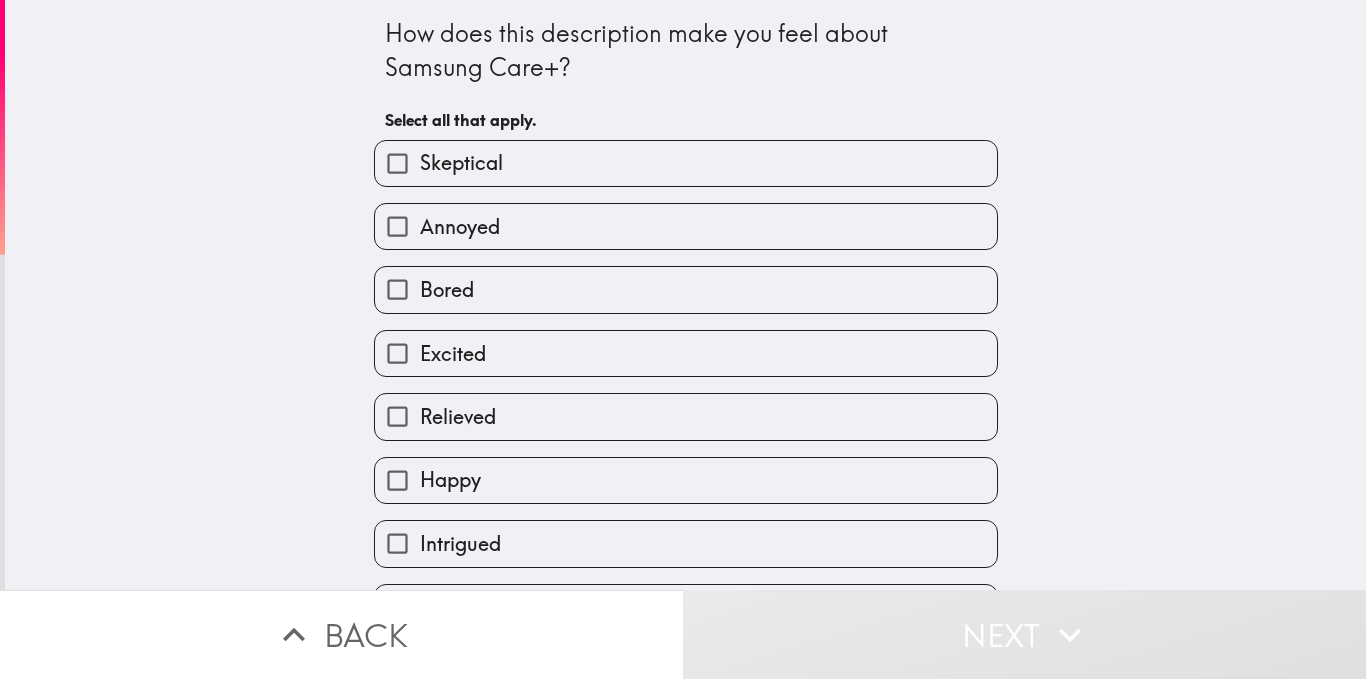 click on "Happy" at bounding box center [397, 480] 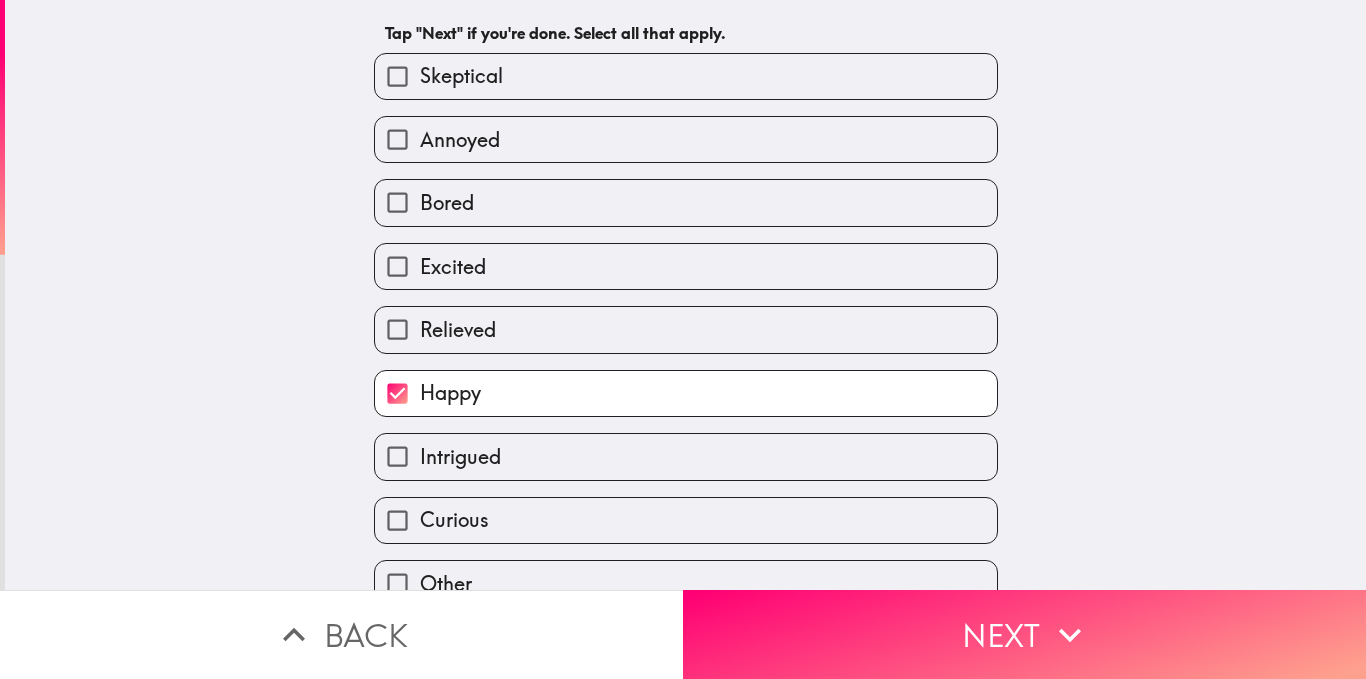 click on "How does this description make you feel about Samsung Care+? Tap "Next" if you're done.   Select all that apply. Skeptical Annoyed Bored Excited Relieved Happy Intrigued Curious Other" at bounding box center [685, 295] 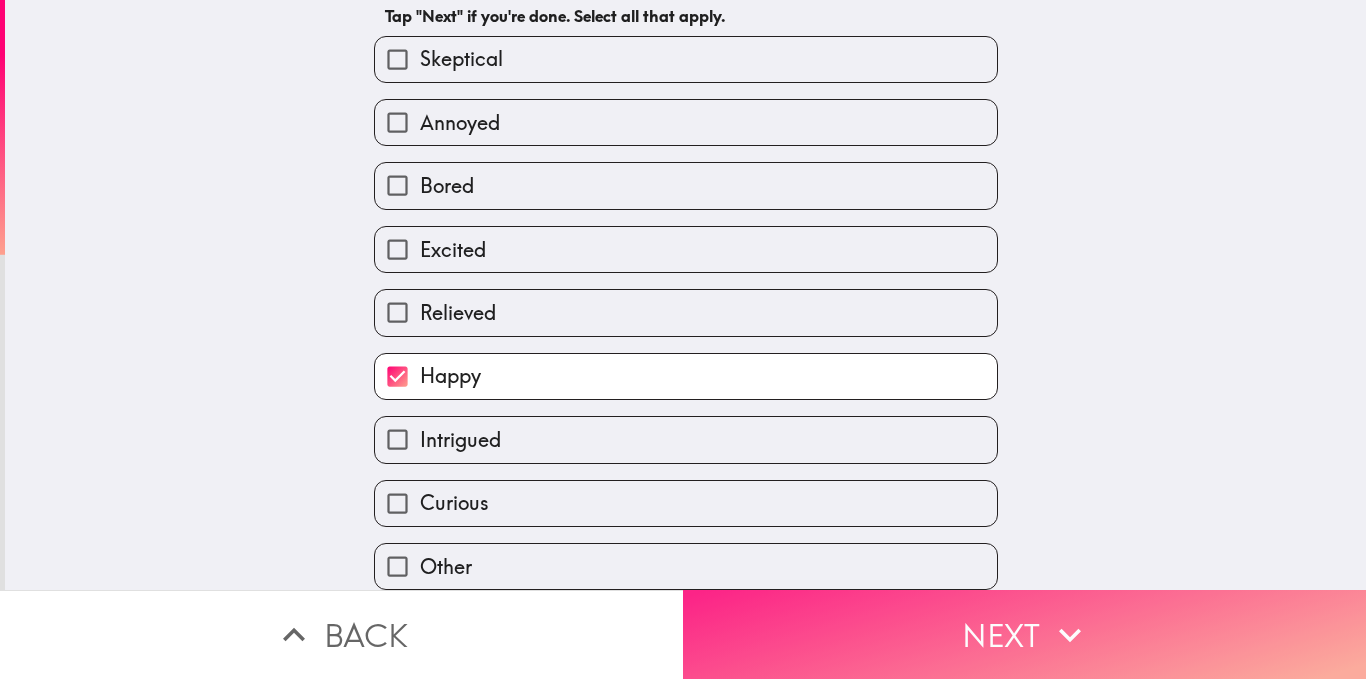 click on "Next" at bounding box center (1024, 634) 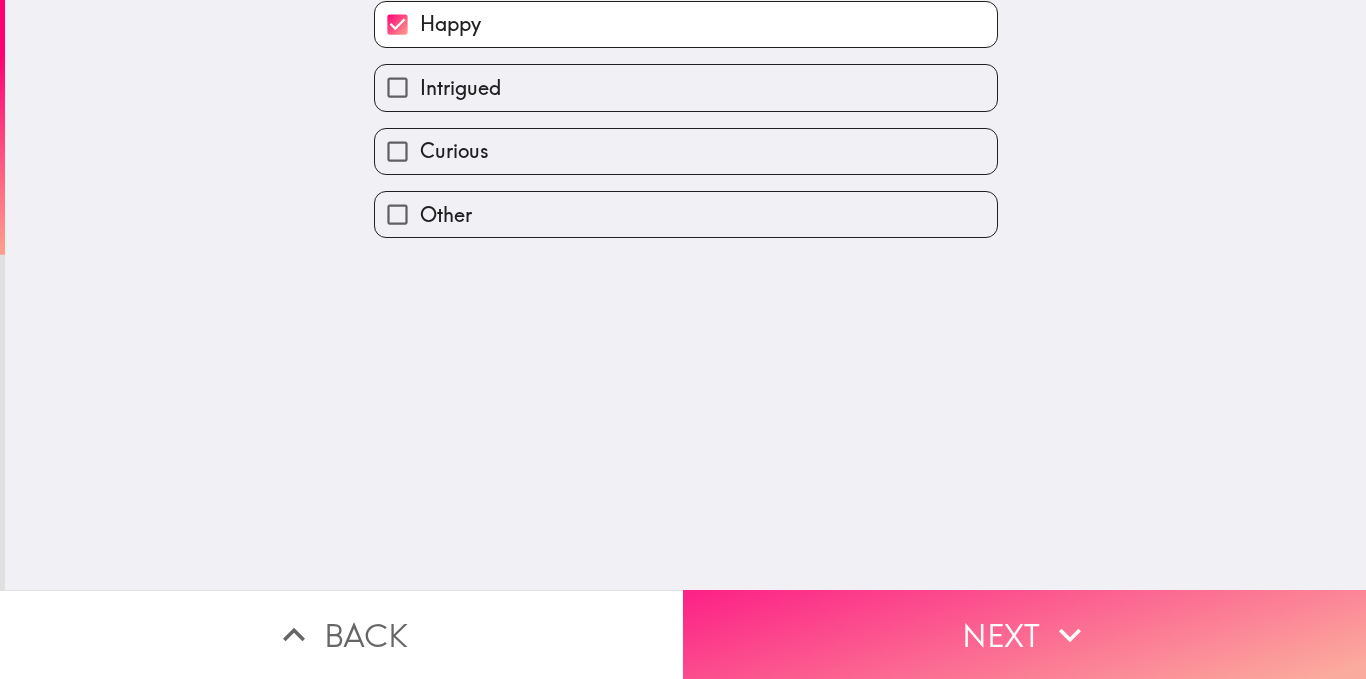 scroll, scrollTop: 0, scrollLeft: 0, axis: both 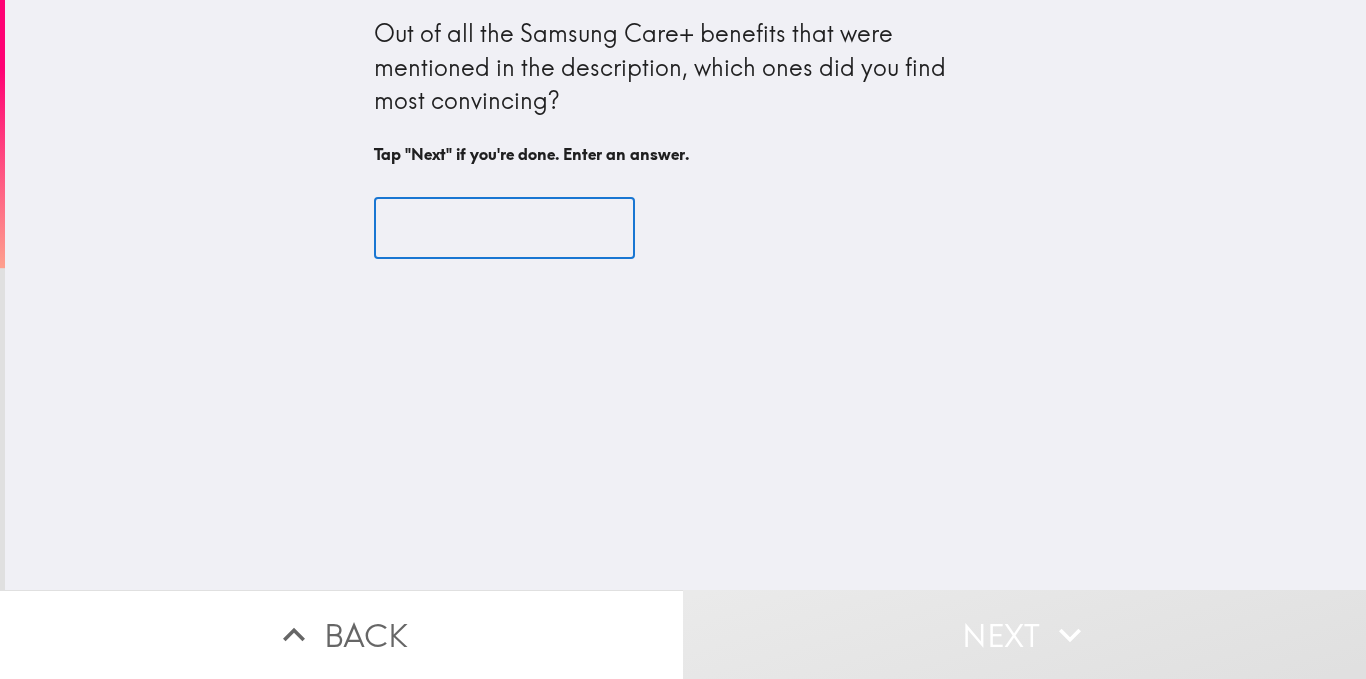 click at bounding box center [504, 228] 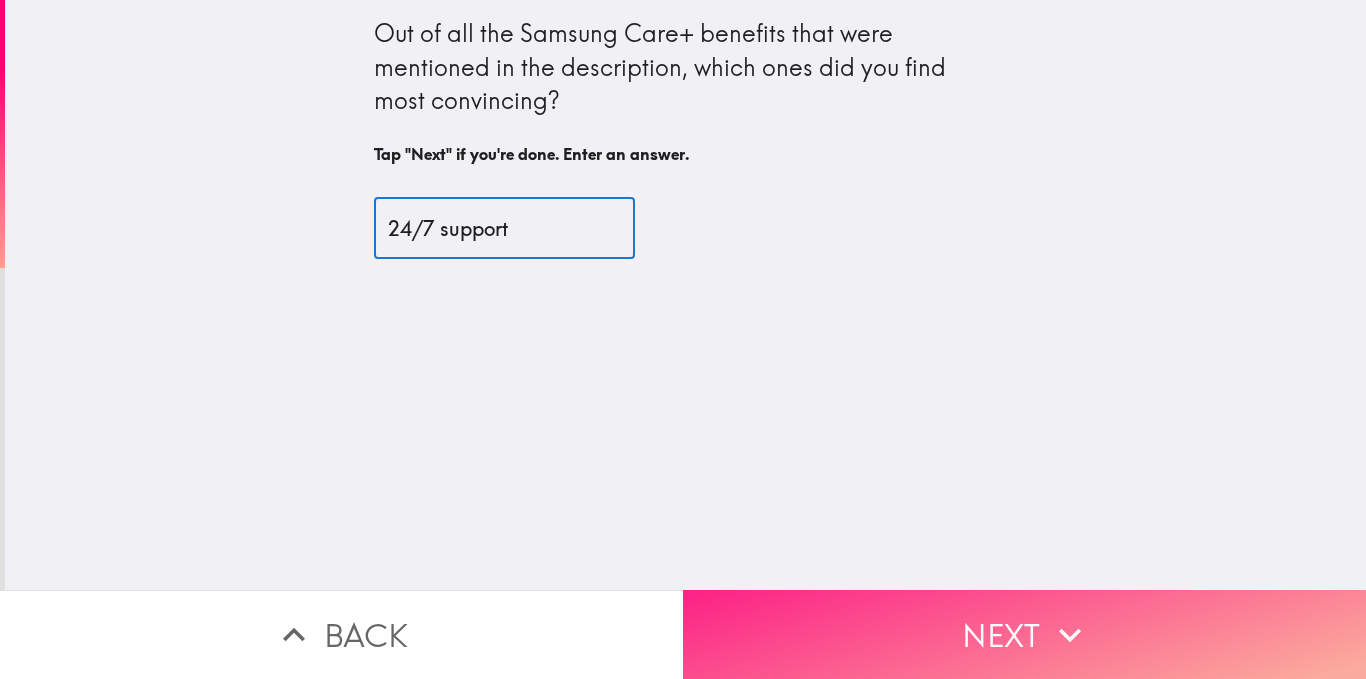 type on "24/7 support" 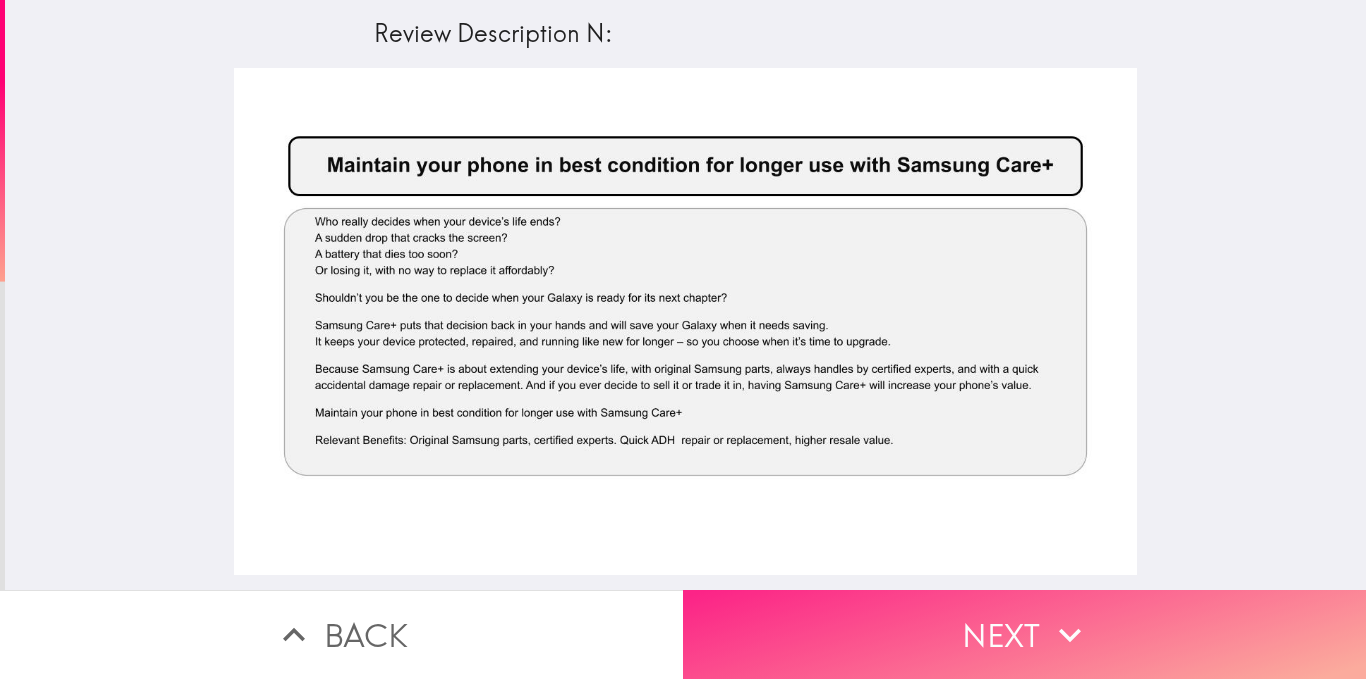 click on "Next" at bounding box center [1024, 634] 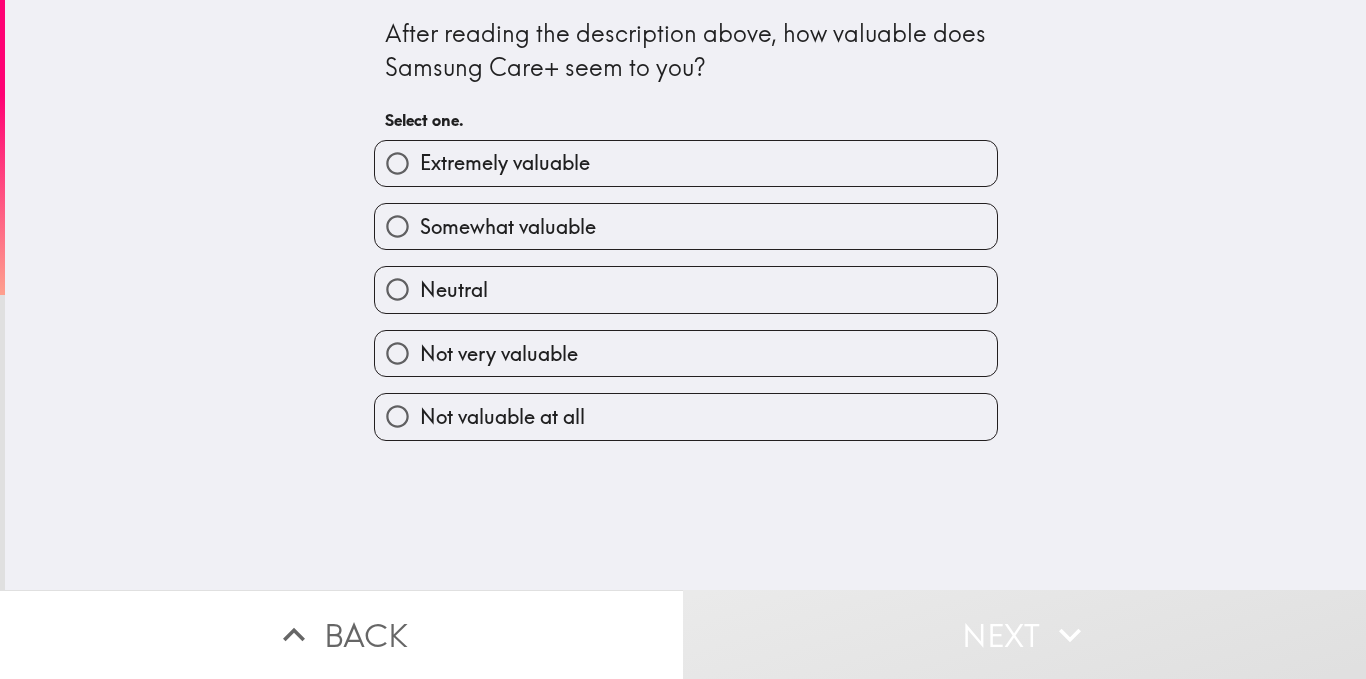 click on "After reading the description above, how valuable does Samsung Care+ seem to you? Select one. Extremely valuable Somewhat valuable Neutral Not very valuable Not valuable at all" at bounding box center (685, 295) 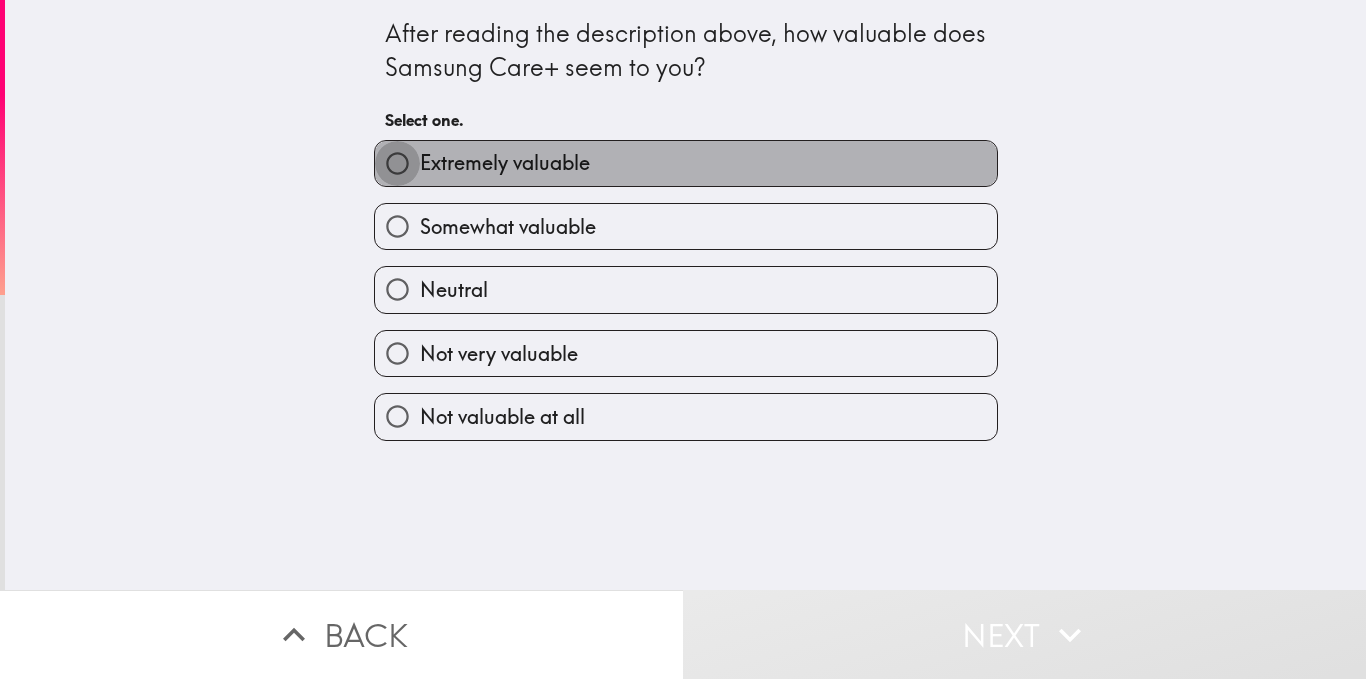 click on "Extremely valuable" at bounding box center [397, 163] 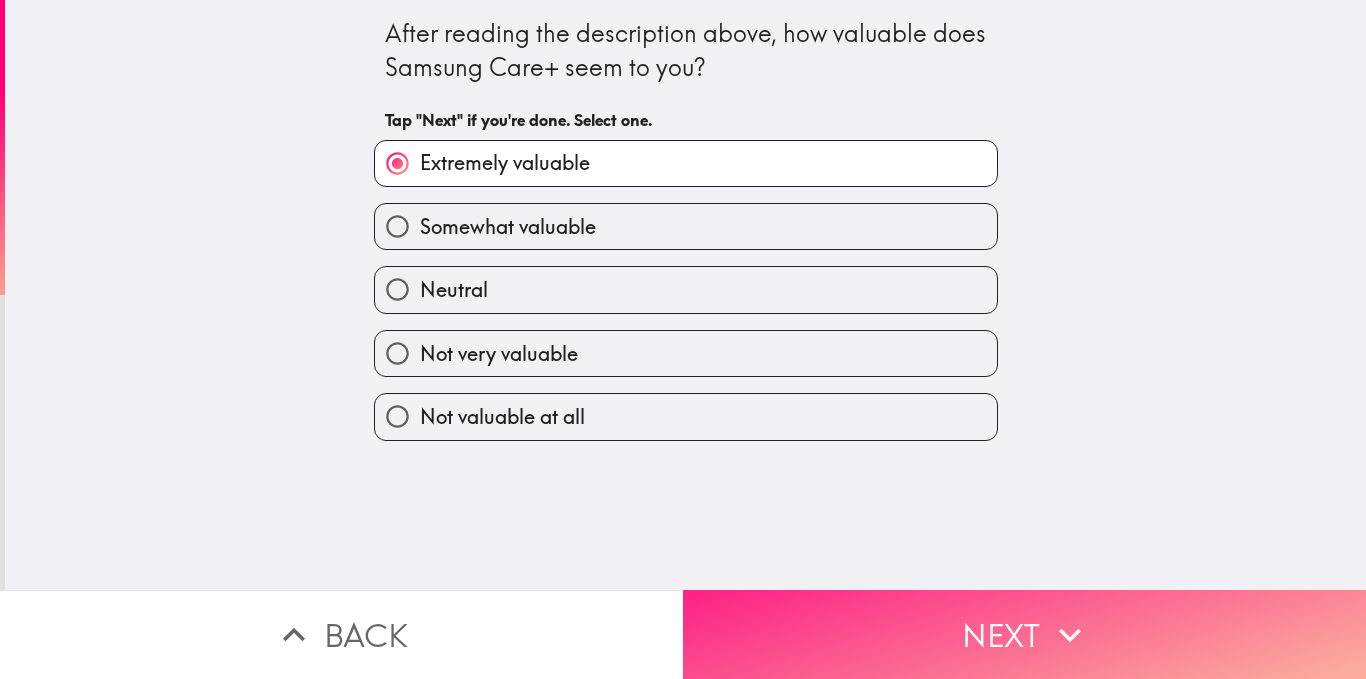 click on "Next" at bounding box center [1024, 634] 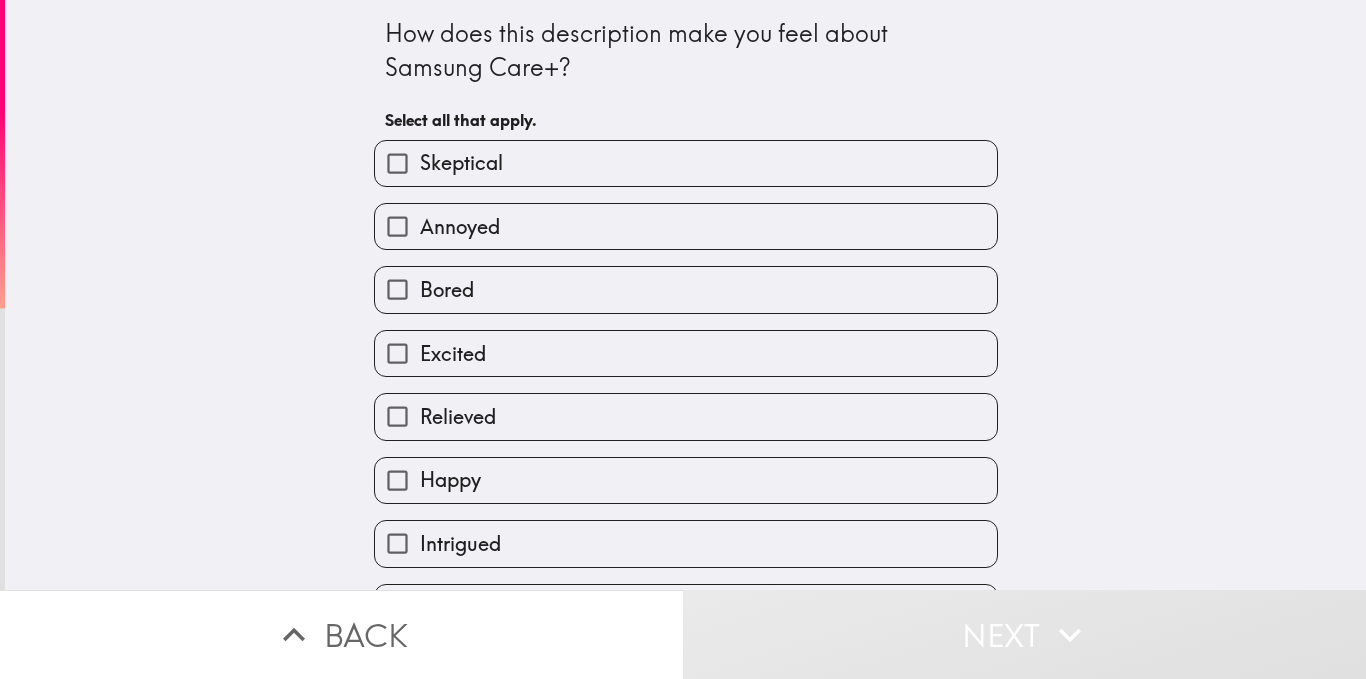 click on "How does this description make you feel about Samsung Care+? Select all that apply. Skeptical Annoyed Bored Excited Relieved Happy Intrigued Curious Other" at bounding box center [685, 295] 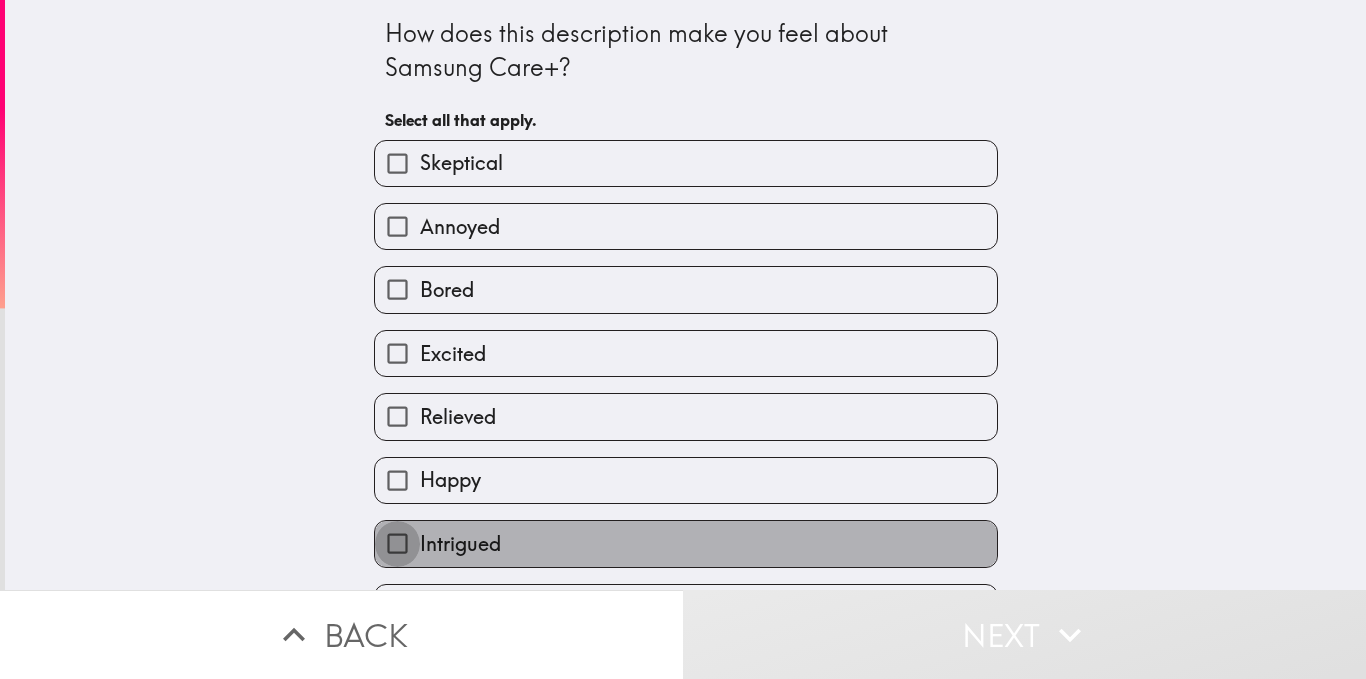 click on "Intrigued" at bounding box center (397, 543) 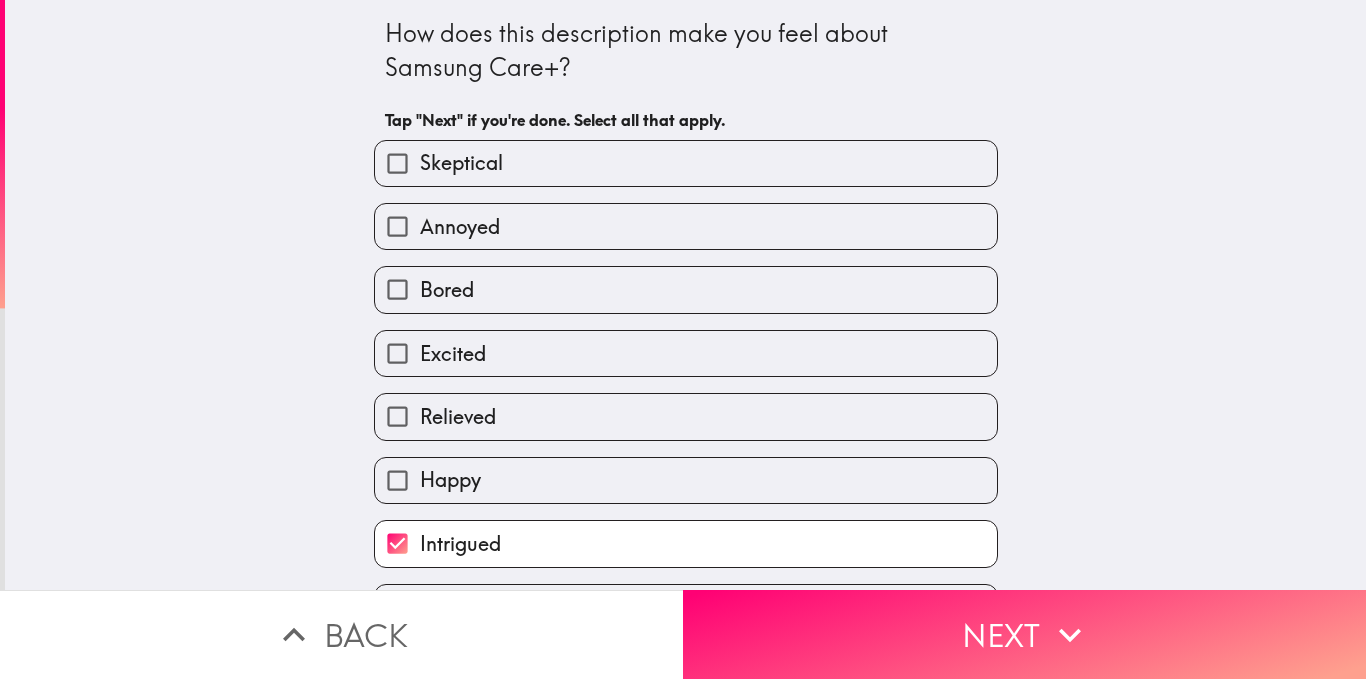 click on "Happy" at bounding box center [397, 480] 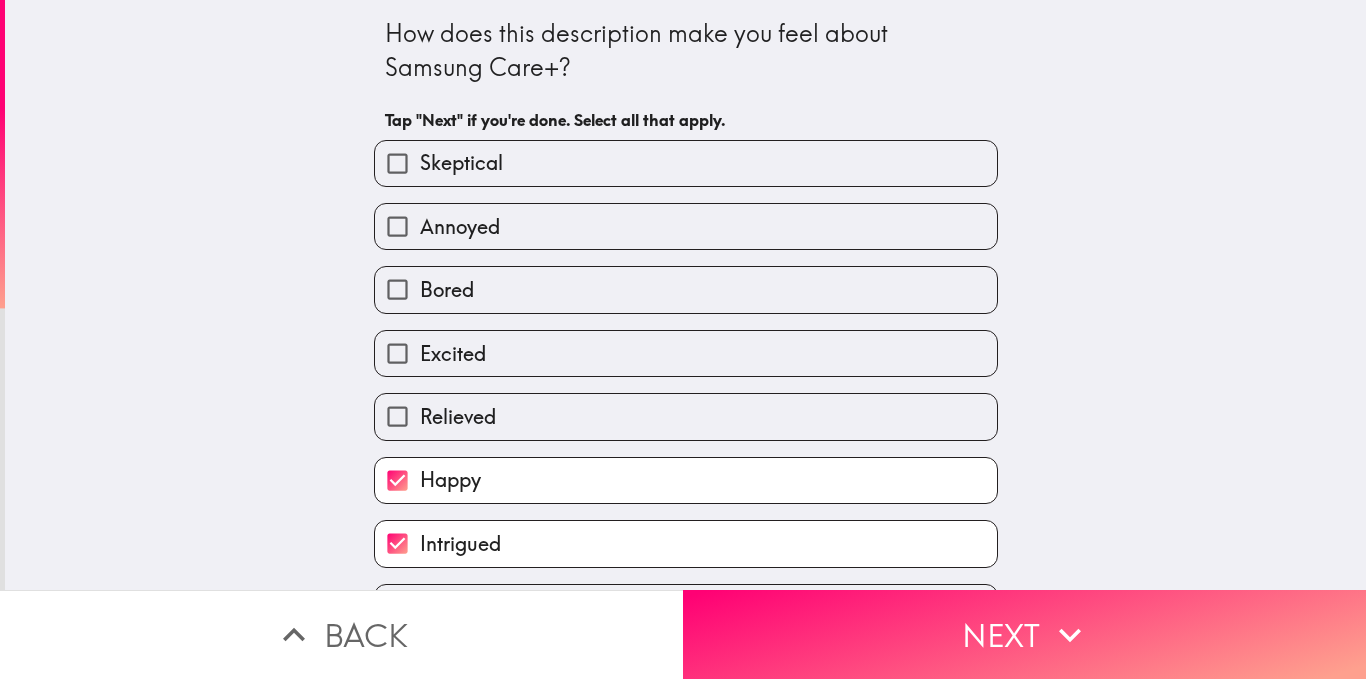 click on "Relieved" at bounding box center [397, 416] 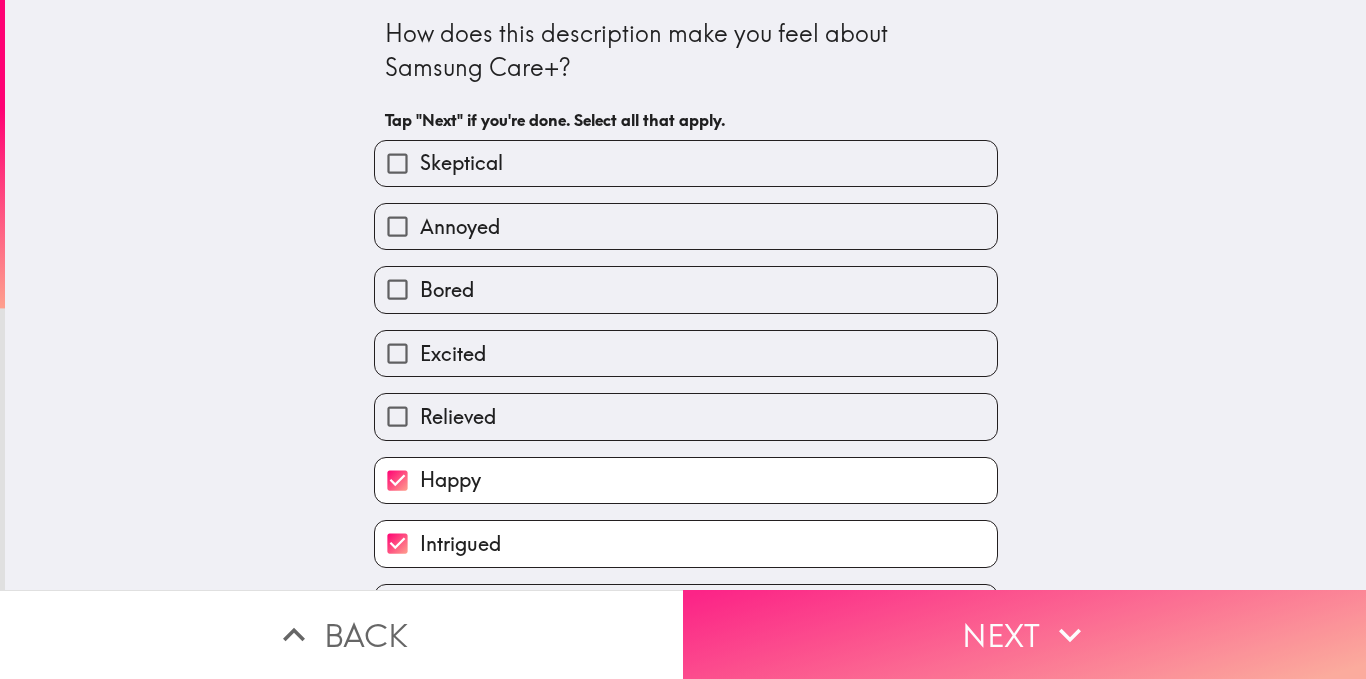 click on "Next" at bounding box center [1024, 634] 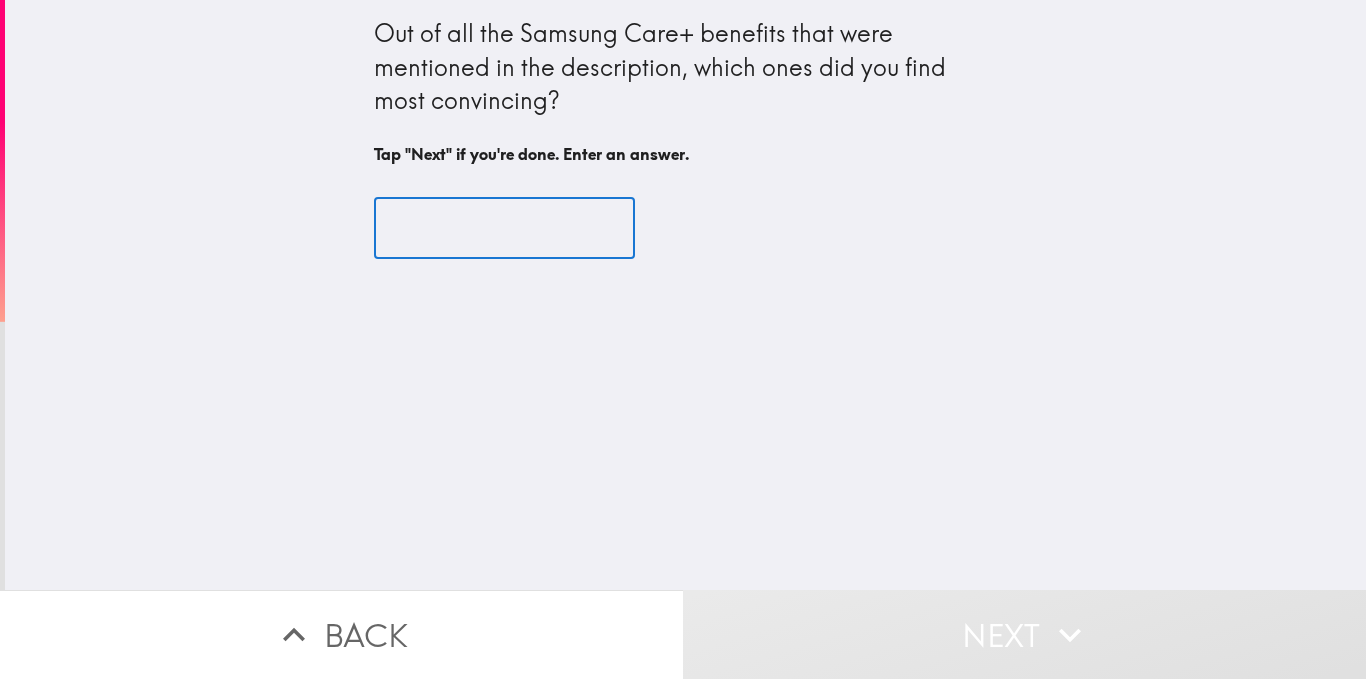 click at bounding box center (504, 228) 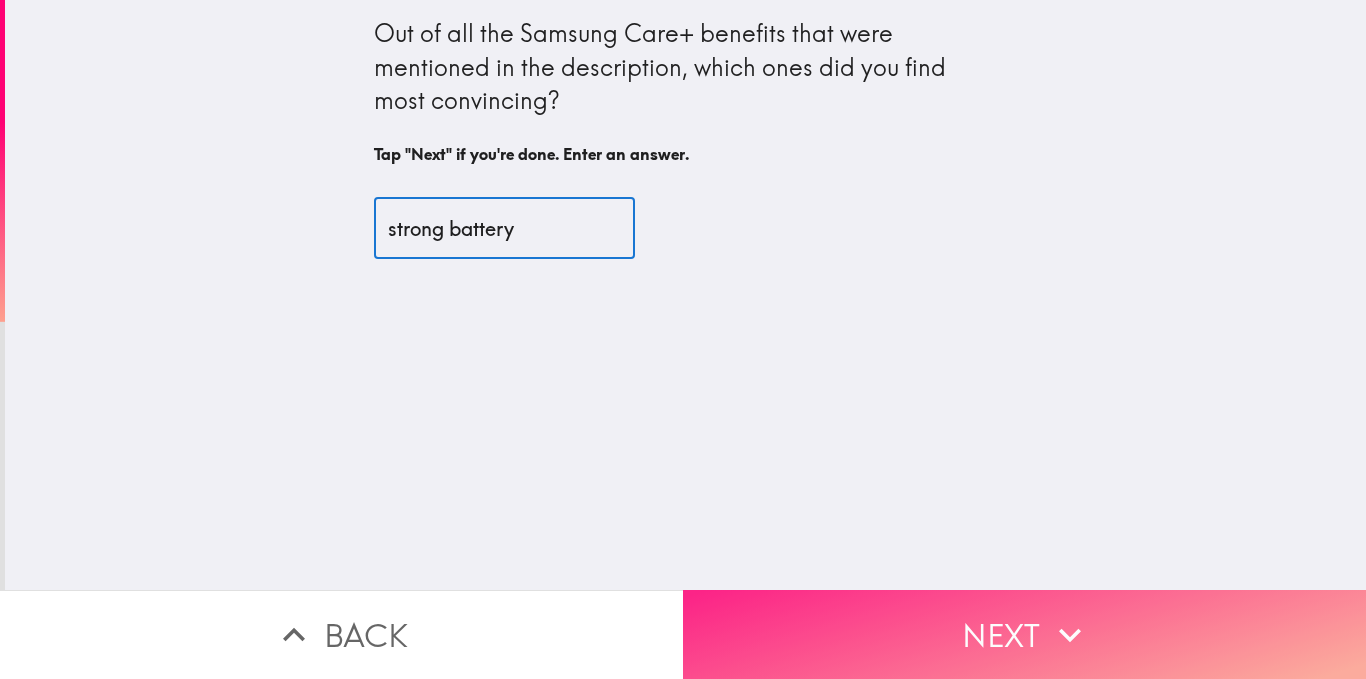type on "strong battery" 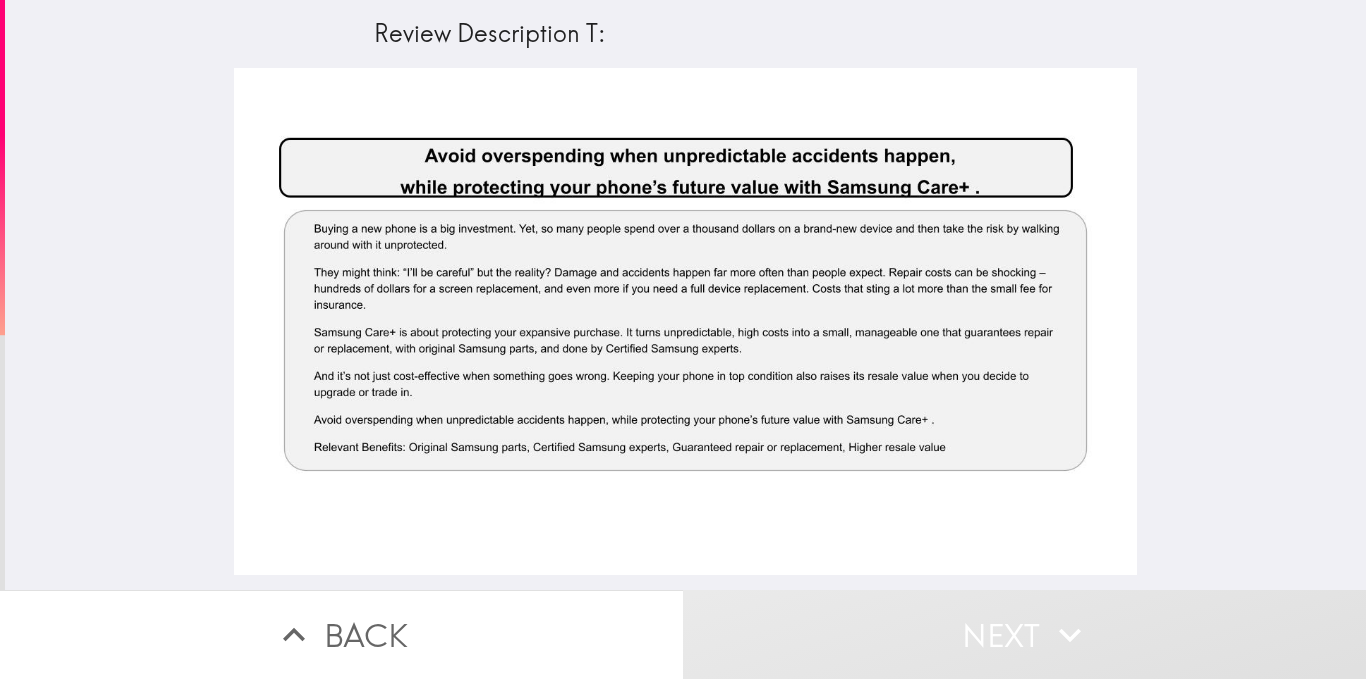 click at bounding box center [685, 329] 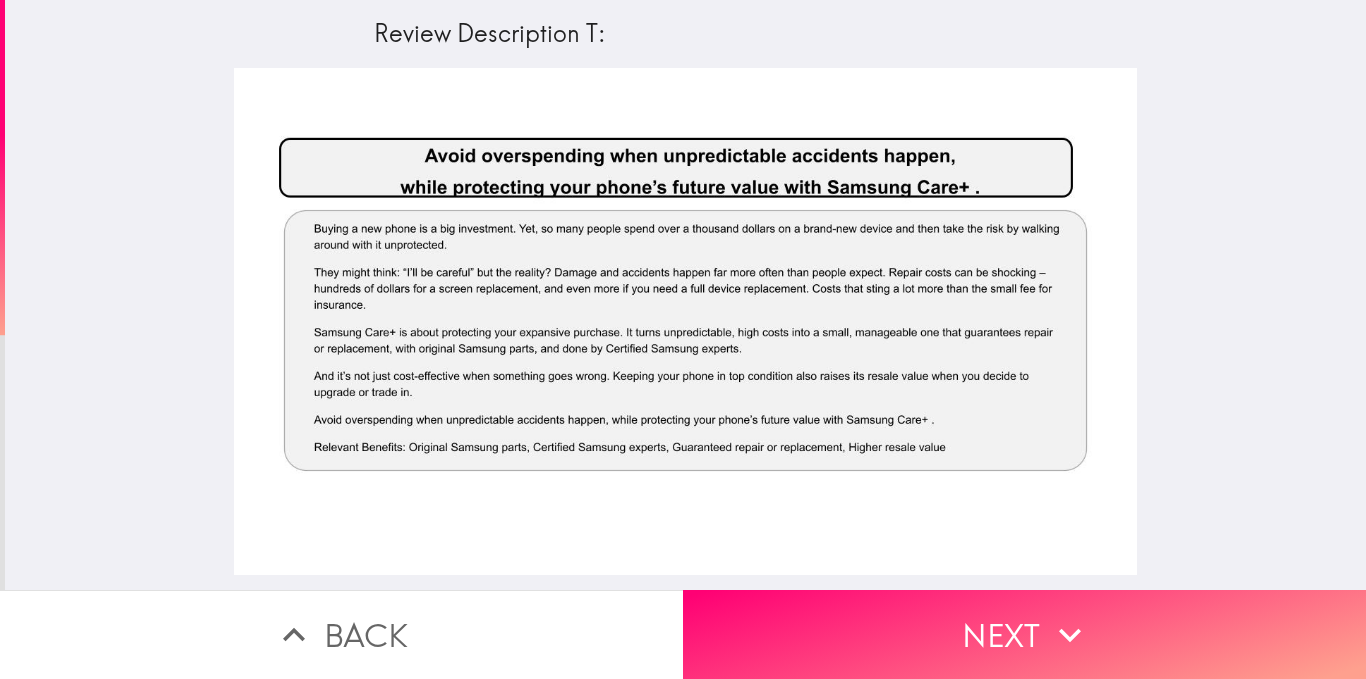 drag, startPoint x: 1258, startPoint y: 450, endPoint x: 162, endPoint y: 330, distance: 1102.5498 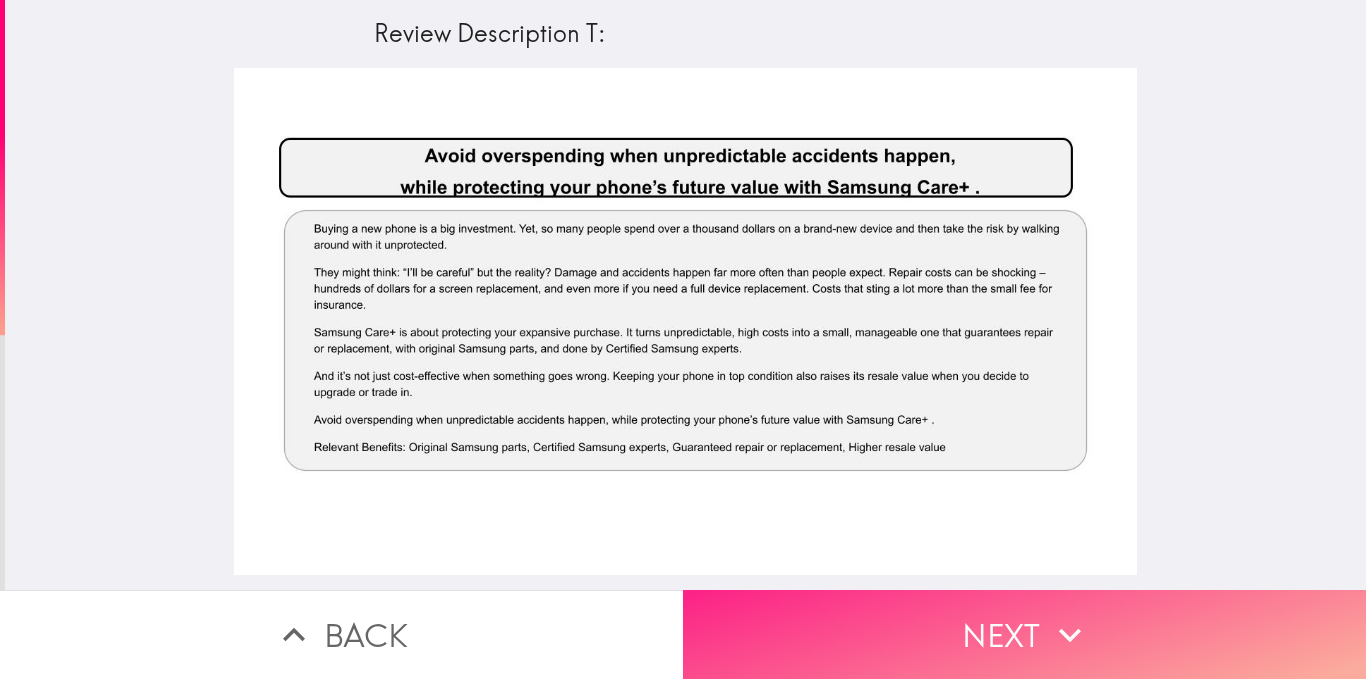 click on "Next" at bounding box center (1024, 634) 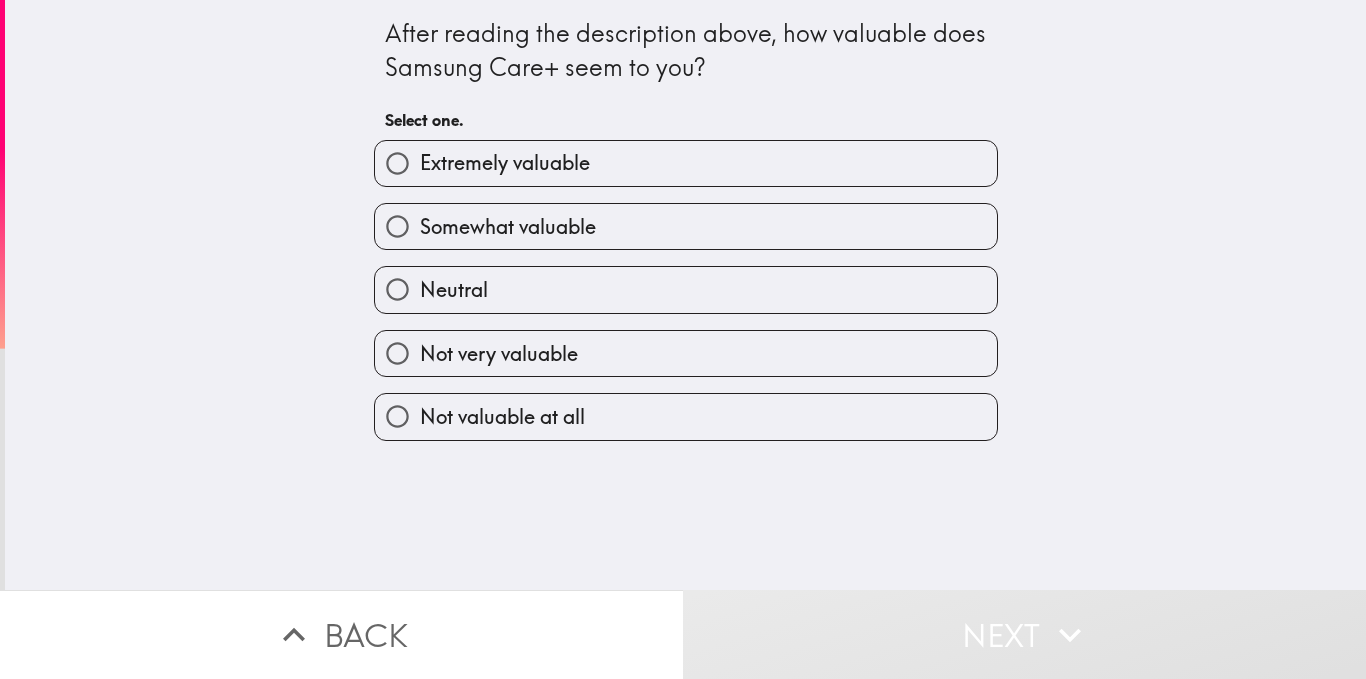 click on "Extremely valuable" at bounding box center [505, 163] 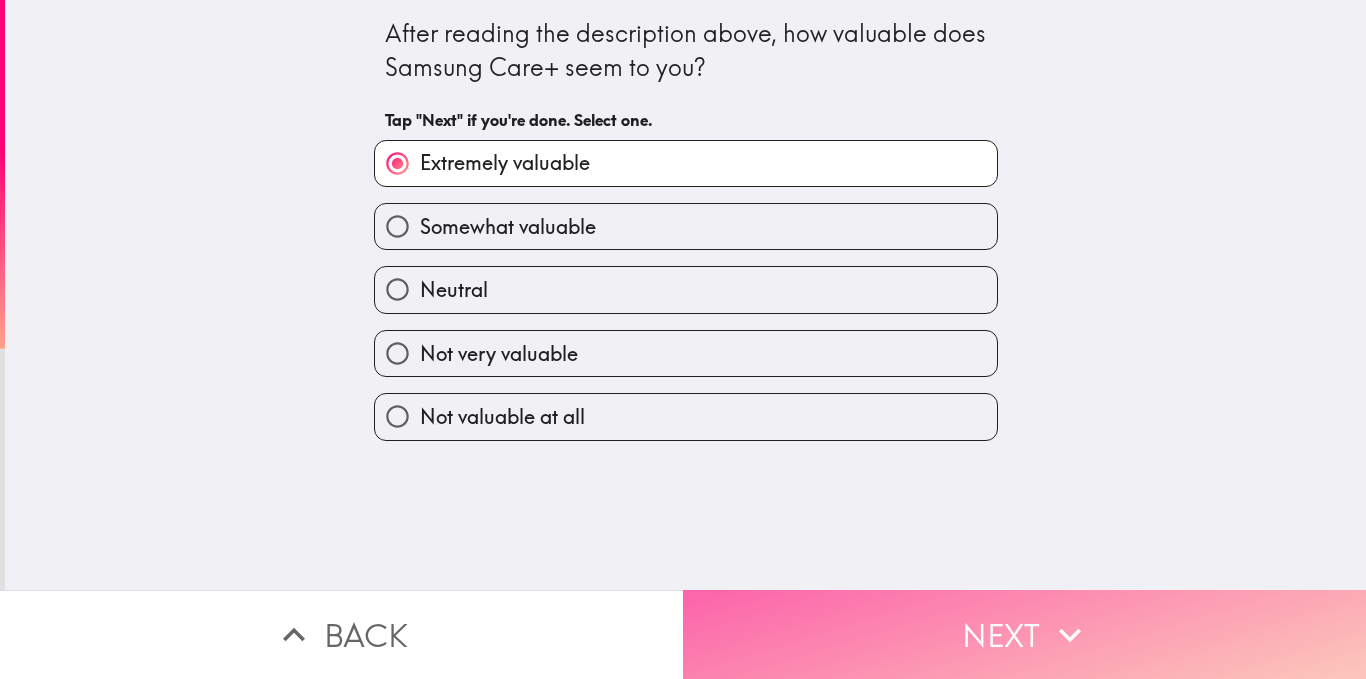 click on "Next" at bounding box center (1024, 634) 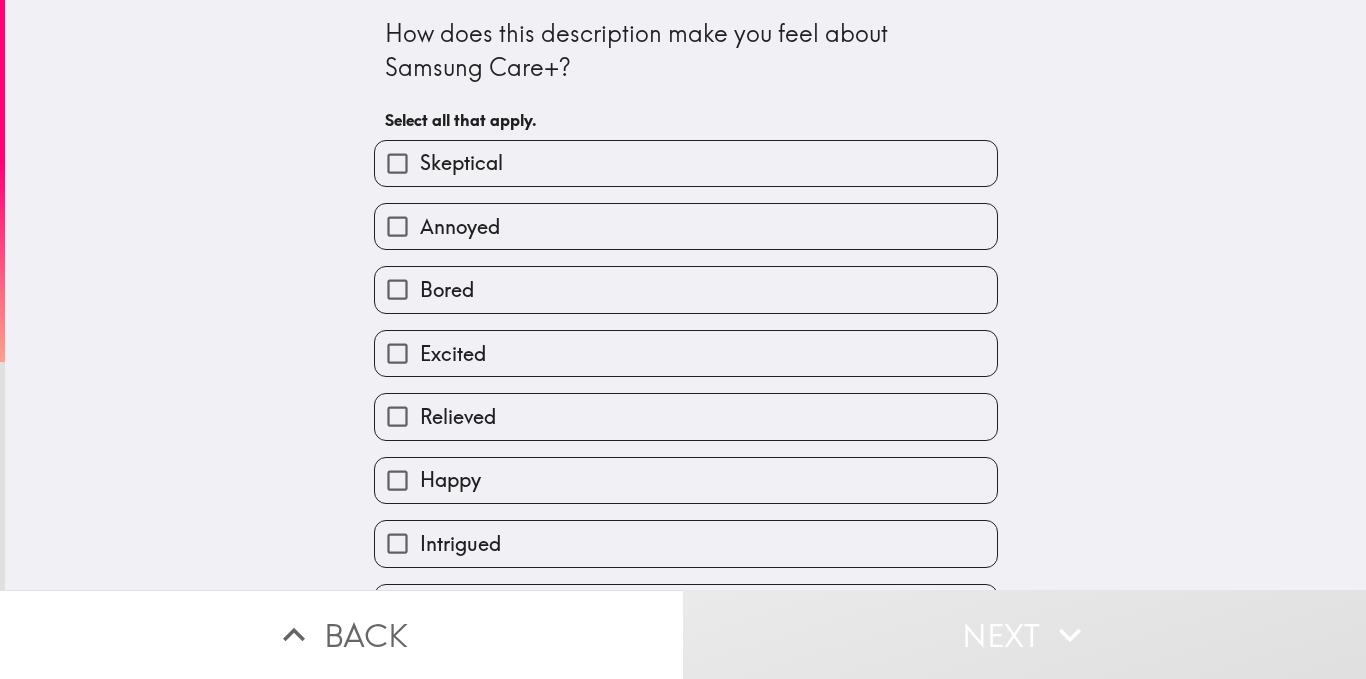click on "Happy" at bounding box center [397, 480] 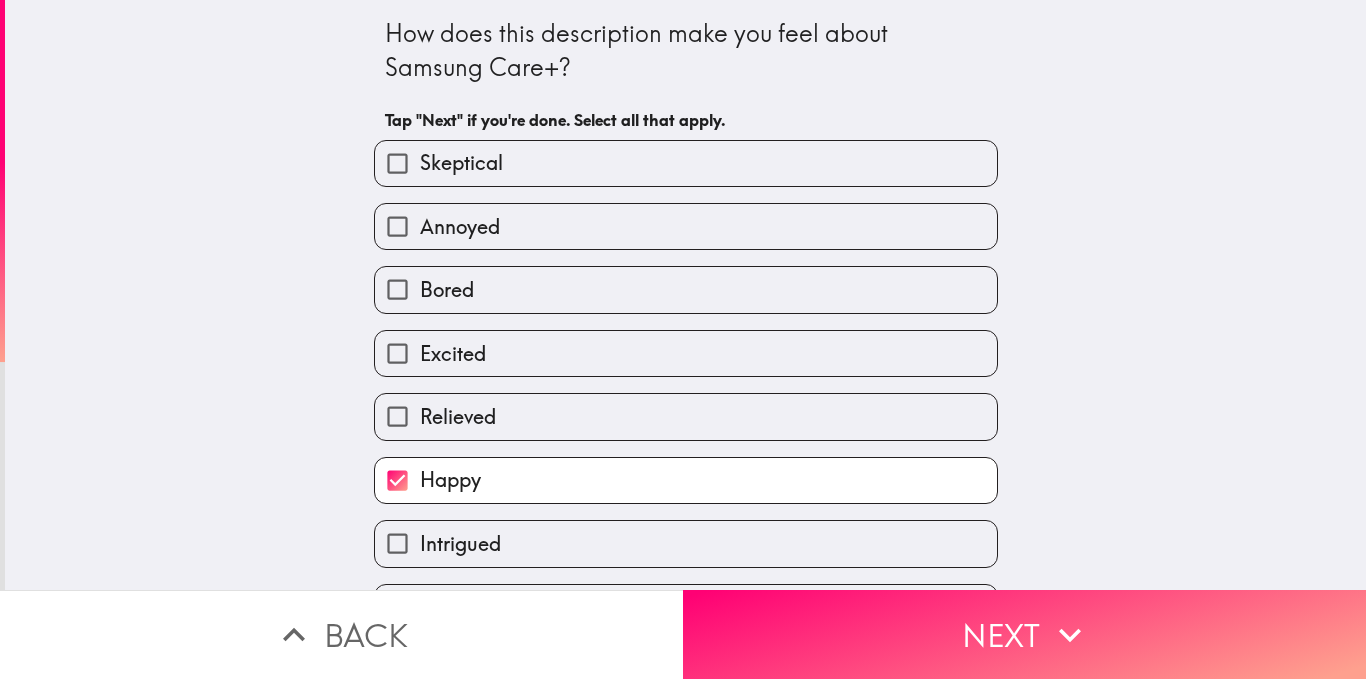 click on "Relieved" at bounding box center [397, 416] 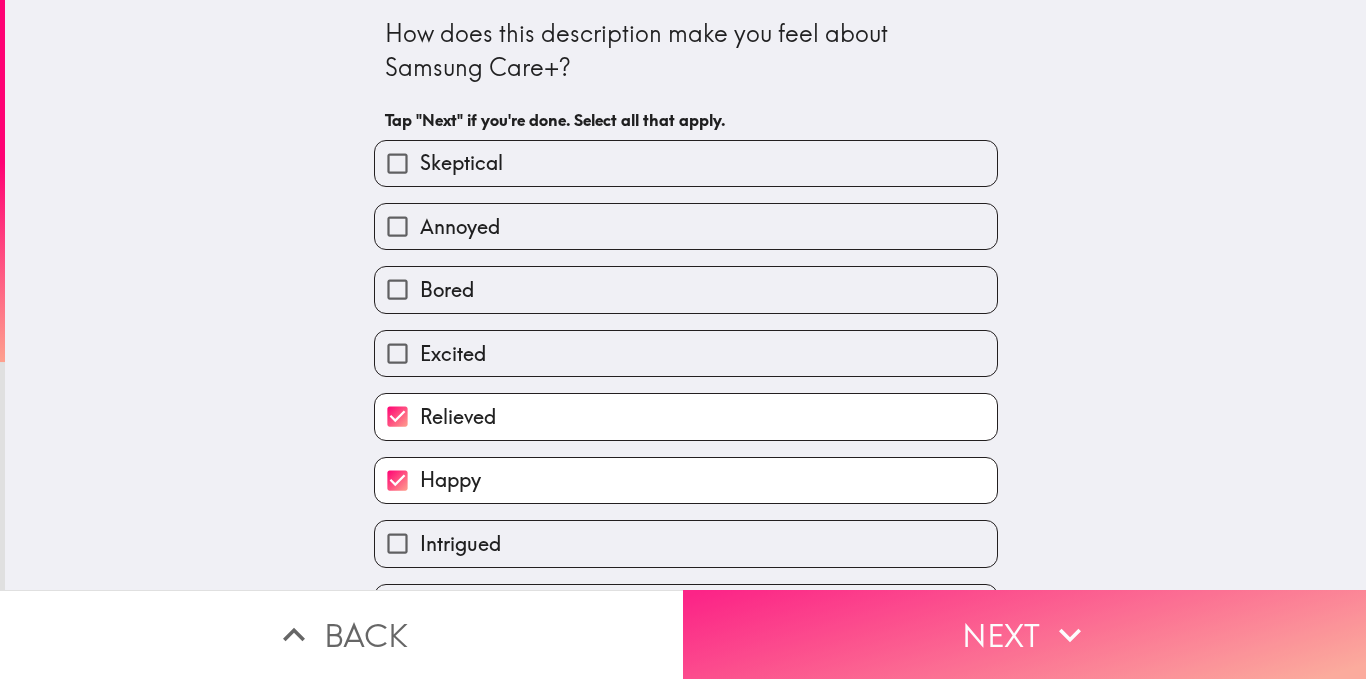 click on "Next" at bounding box center (1024, 634) 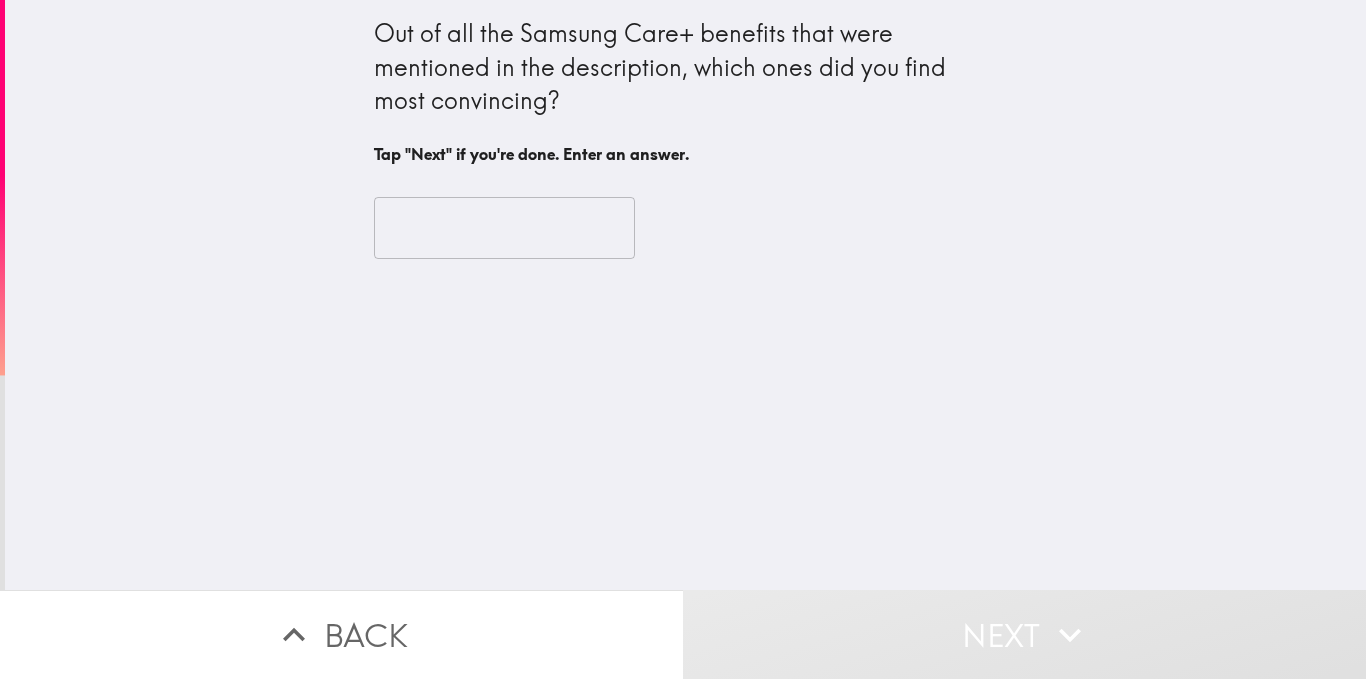 click at bounding box center [504, 228] 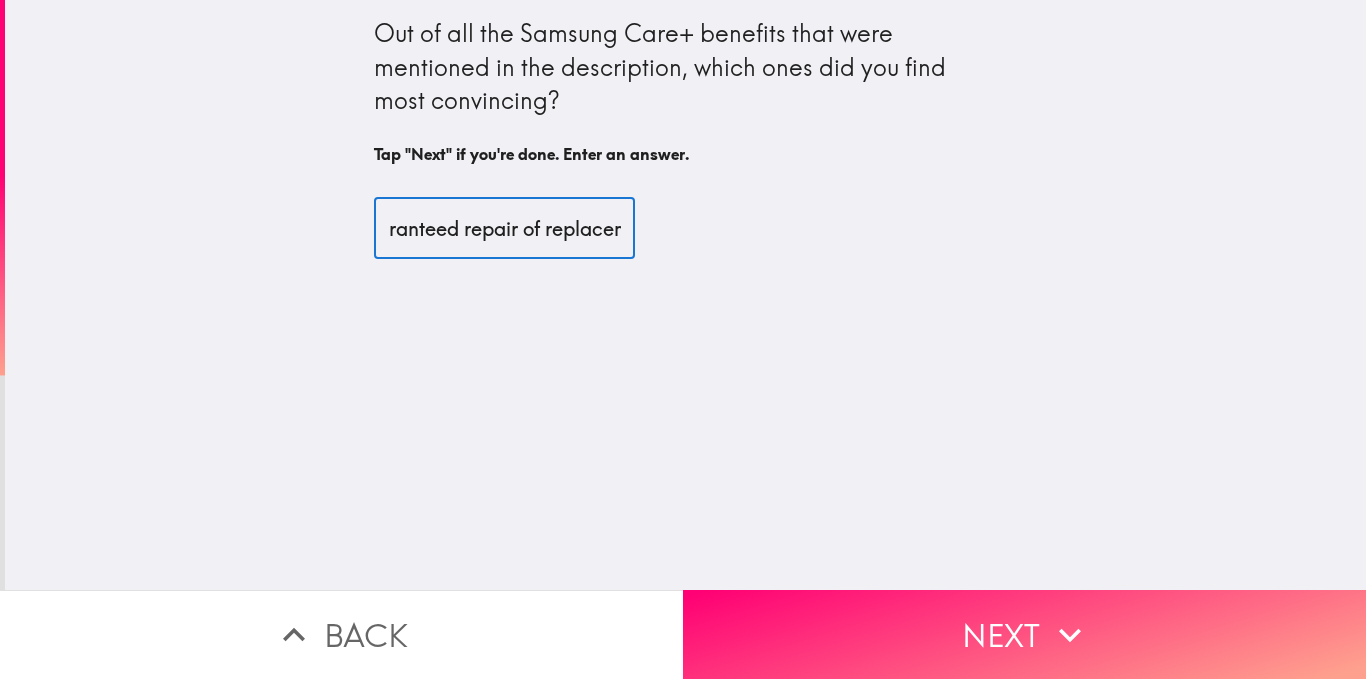 scroll, scrollTop: 0, scrollLeft: 106, axis: horizontal 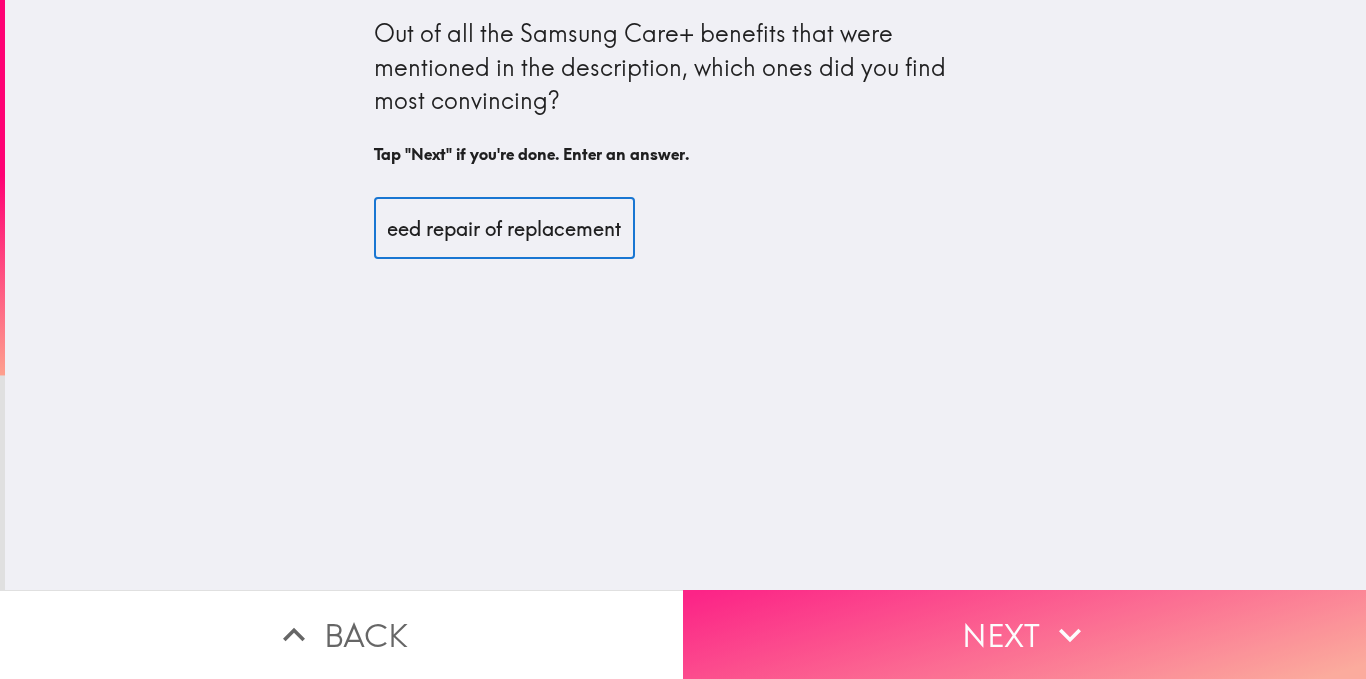 type on "guaranteed repair of replacement" 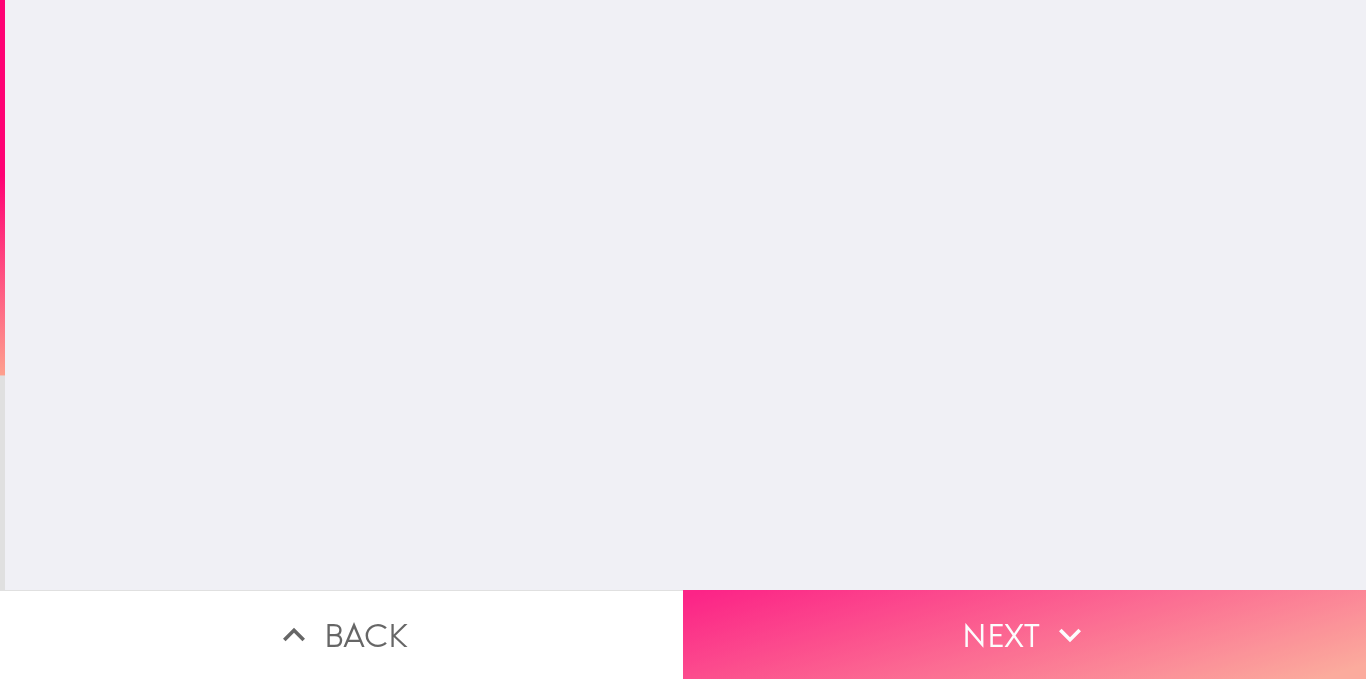scroll, scrollTop: 0, scrollLeft: 0, axis: both 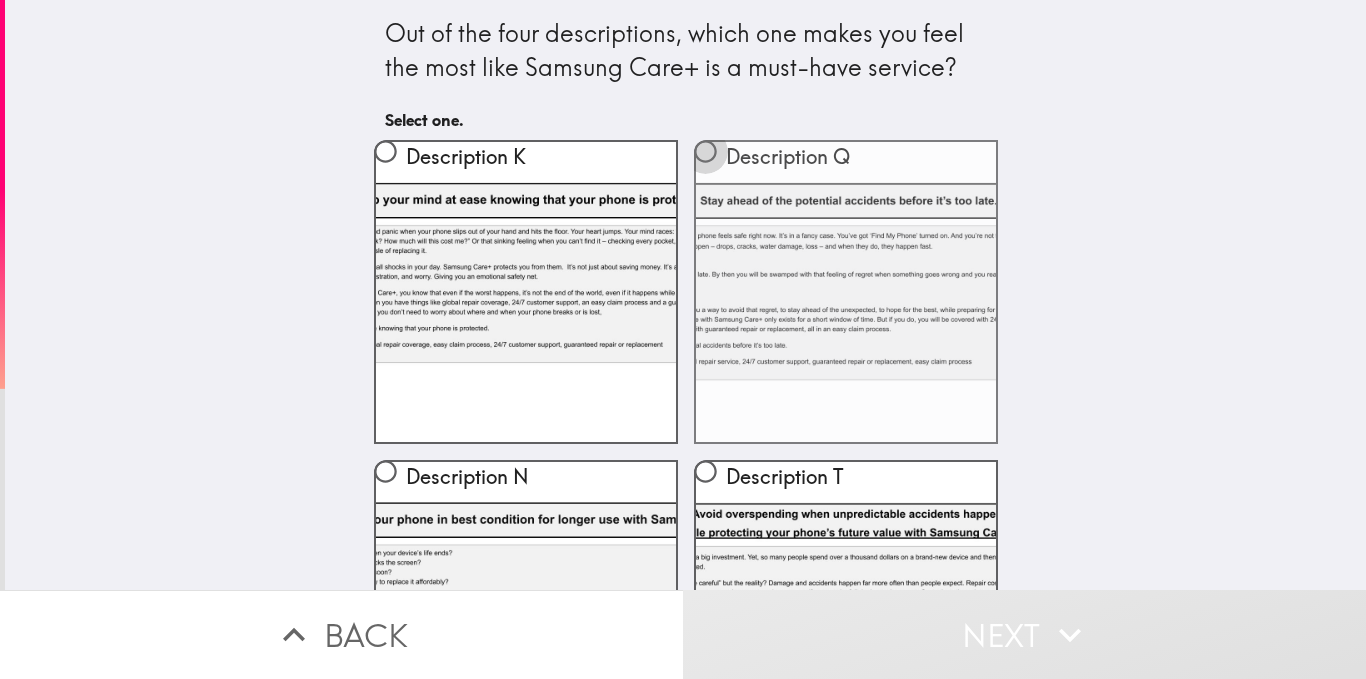 click on "Description Q" at bounding box center [705, 151] 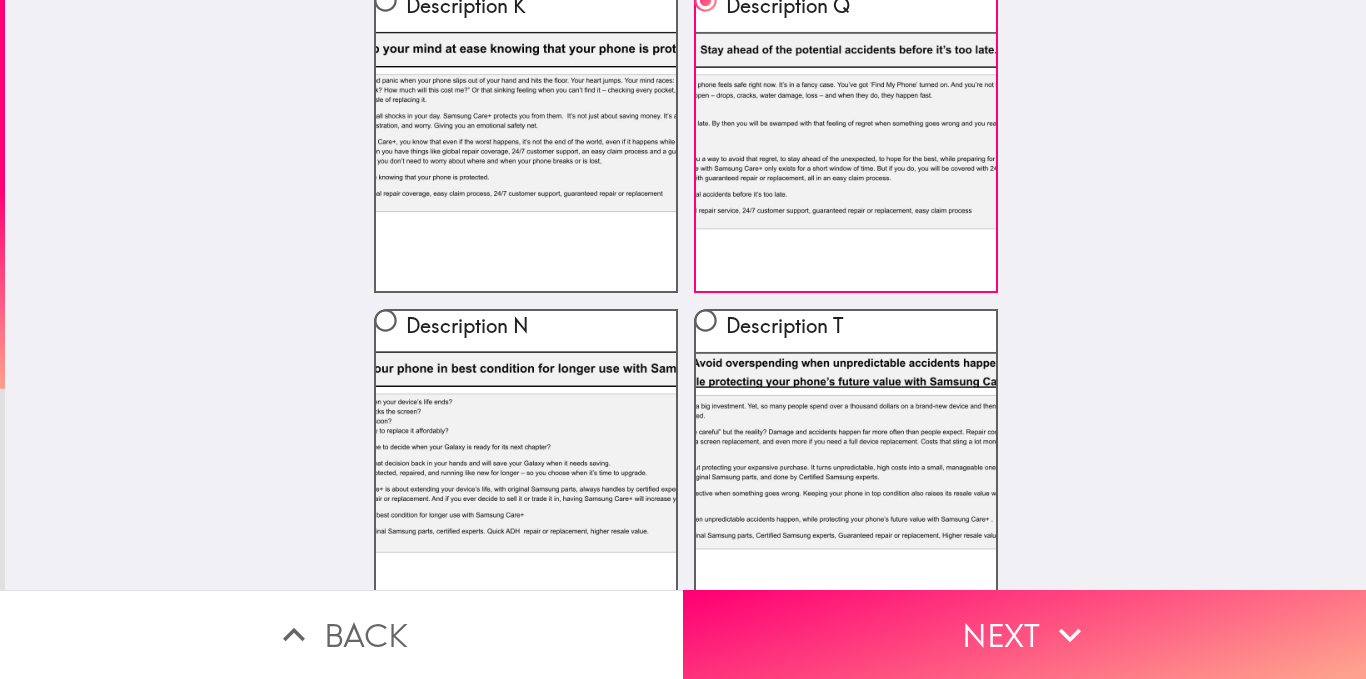 scroll, scrollTop: 189, scrollLeft: 0, axis: vertical 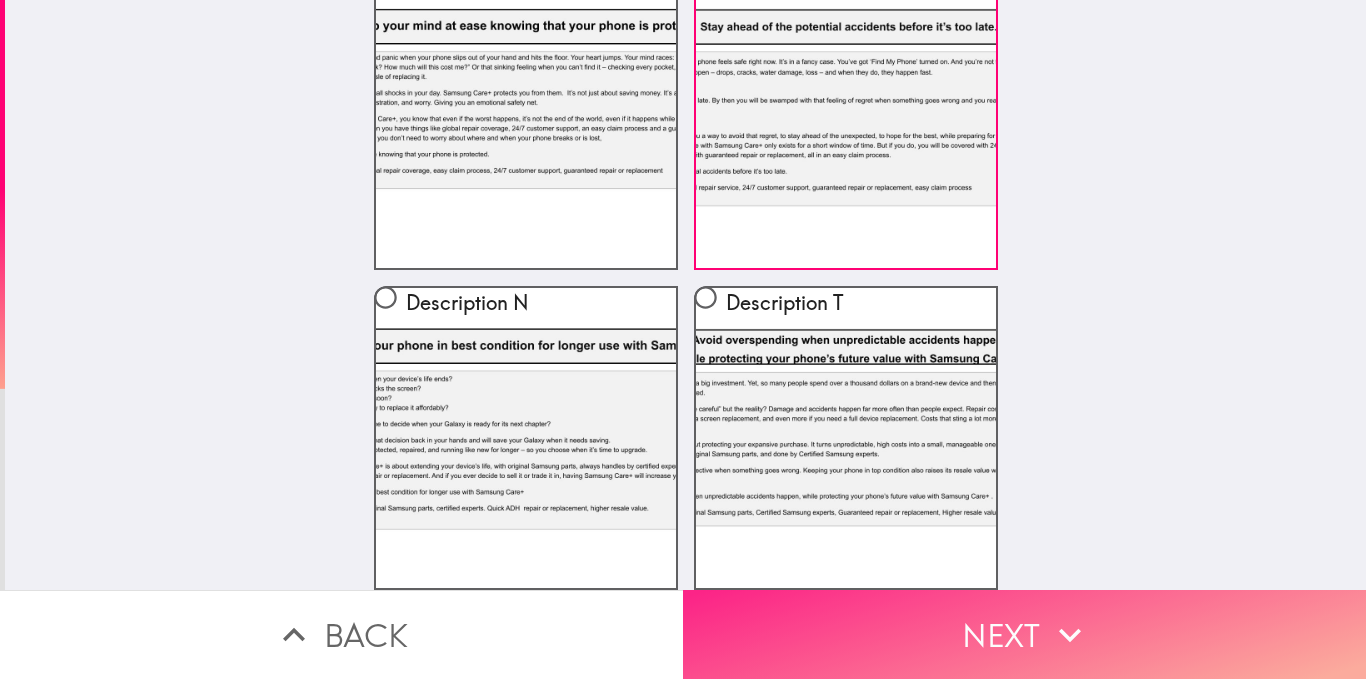 click on "Next" at bounding box center (1024, 634) 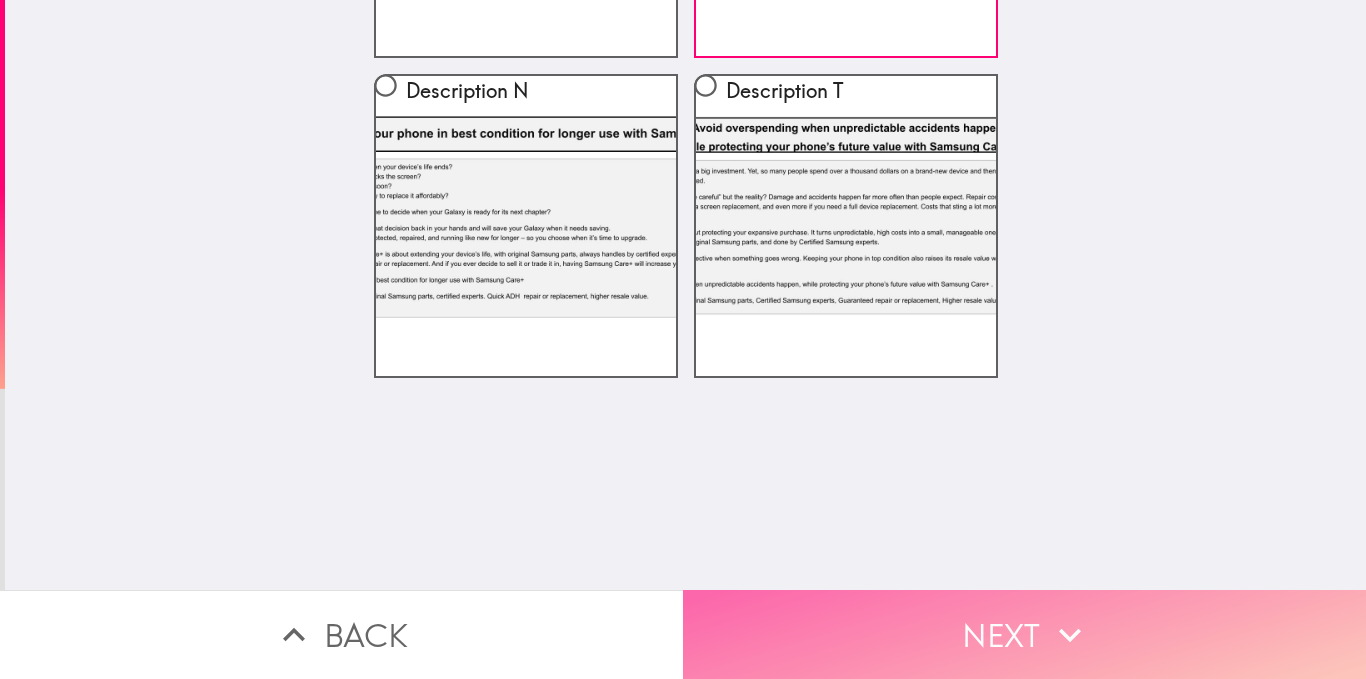 scroll, scrollTop: 0, scrollLeft: 0, axis: both 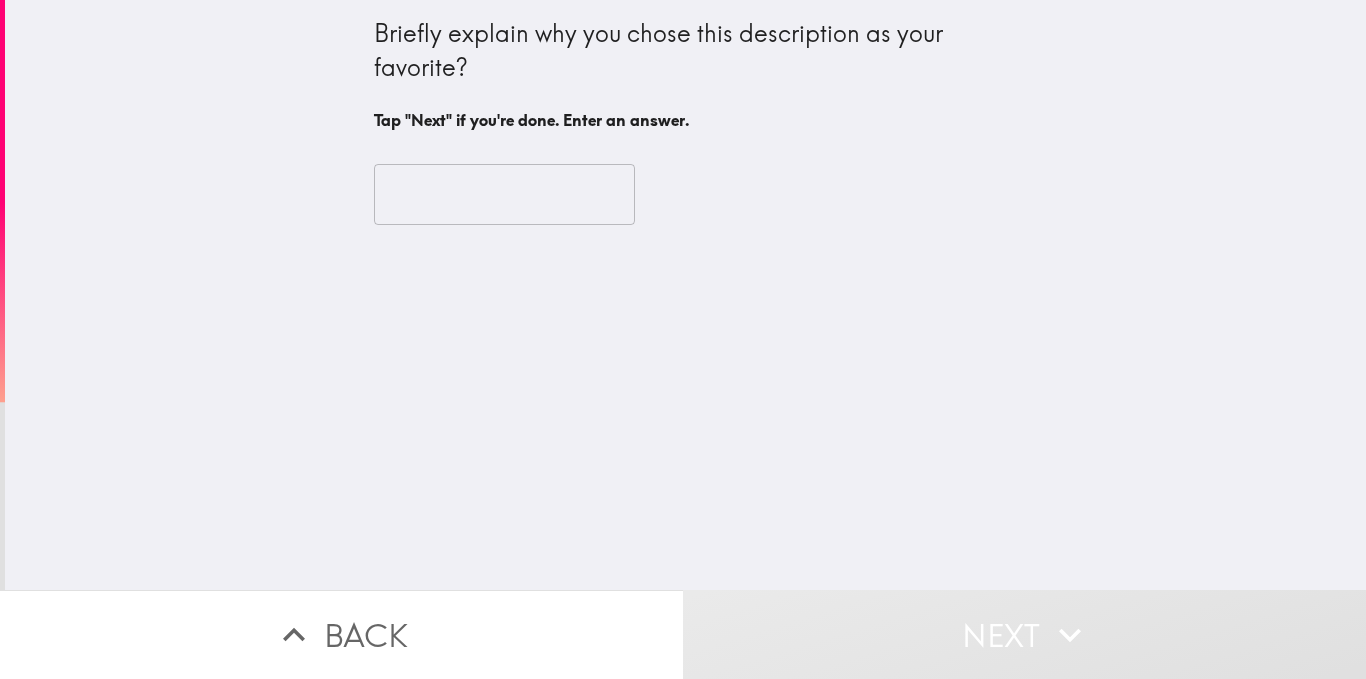 click on "Briefly explain why you chose this description as your favorite? Tap "Next" if you're done.   Enter an answer. ​" at bounding box center (685, 295) 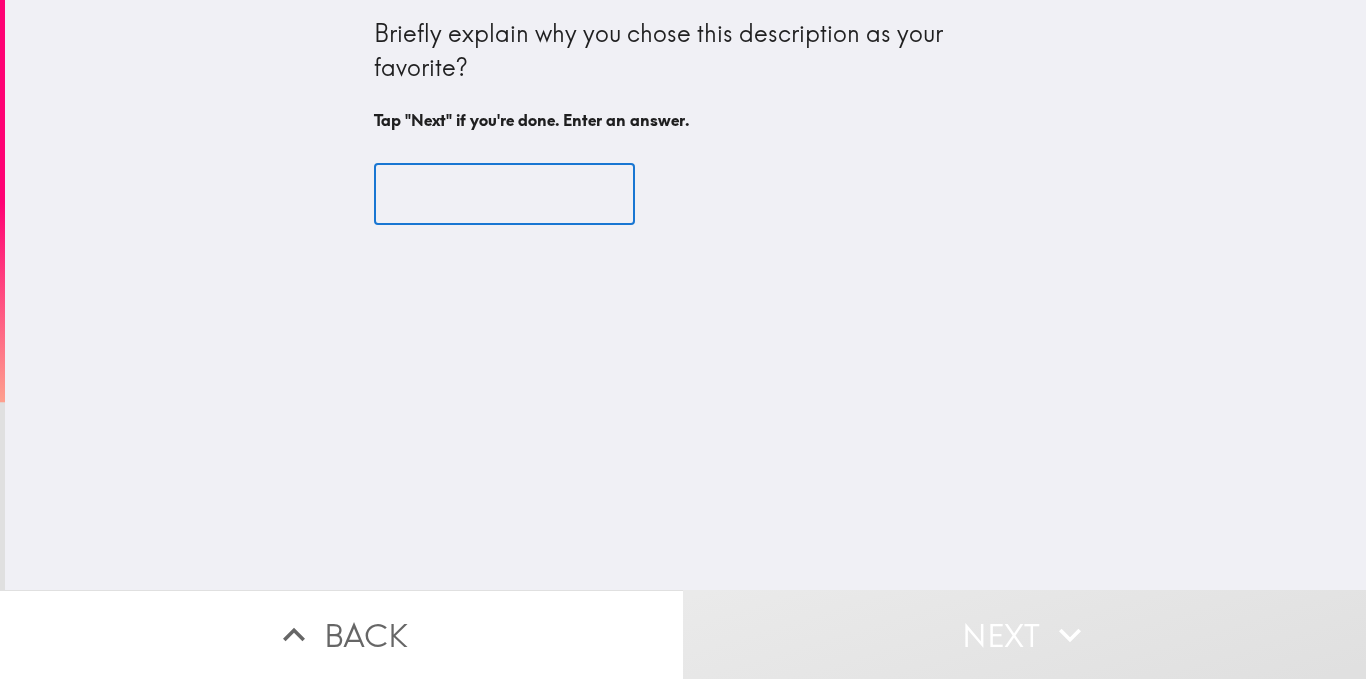click at bounding box center (504, 195) 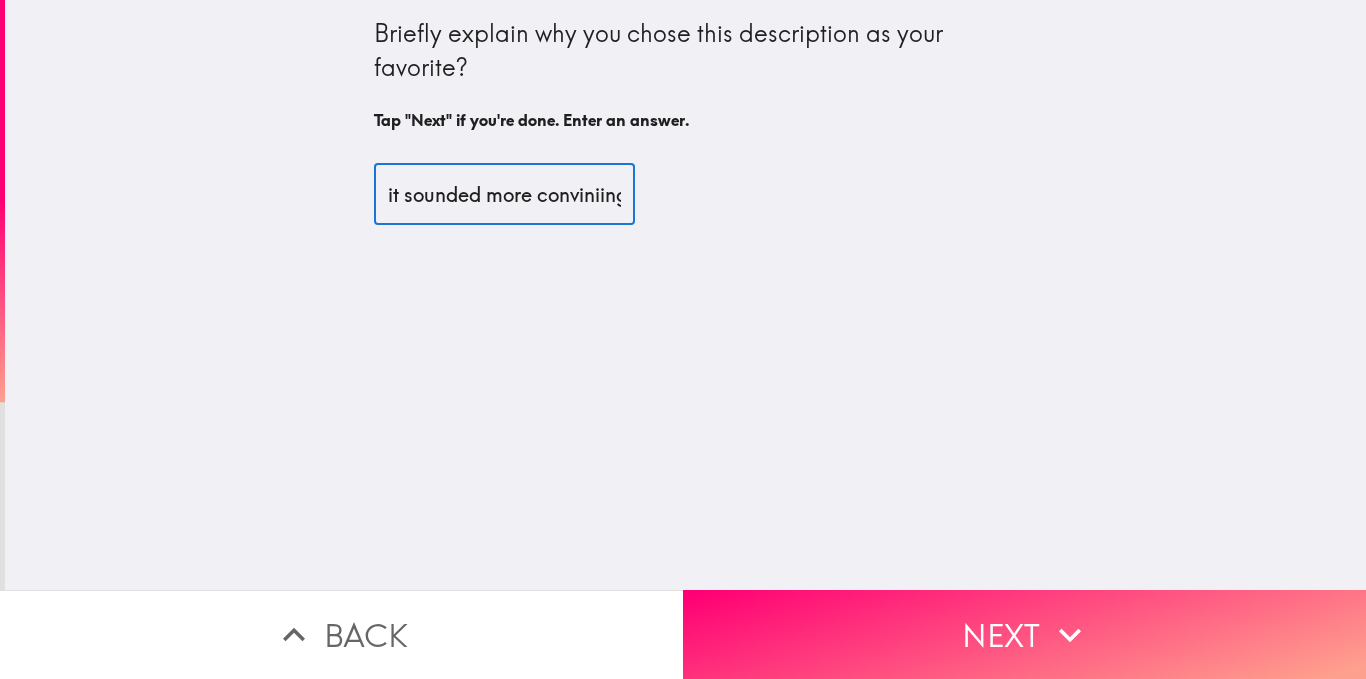 scroll, scrollTop: 0, scrollLeft: 34, axis: horizontal 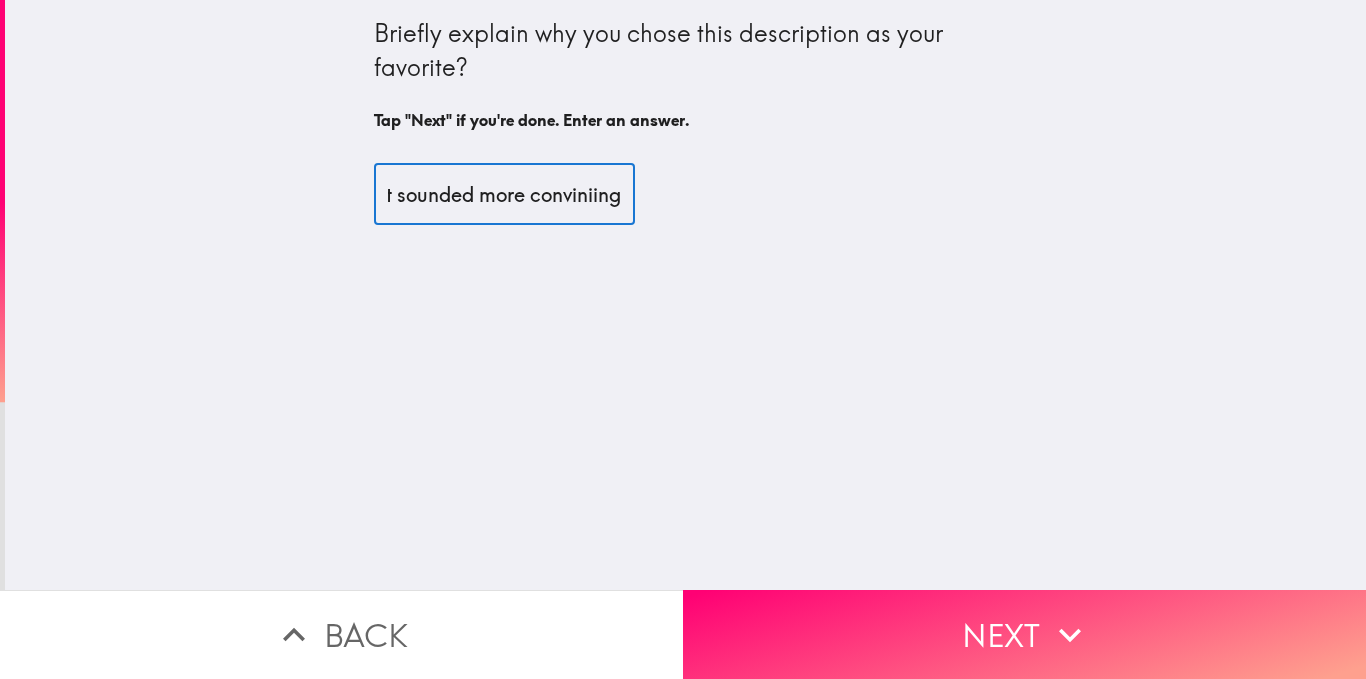 type on "it sounded more conviniing" 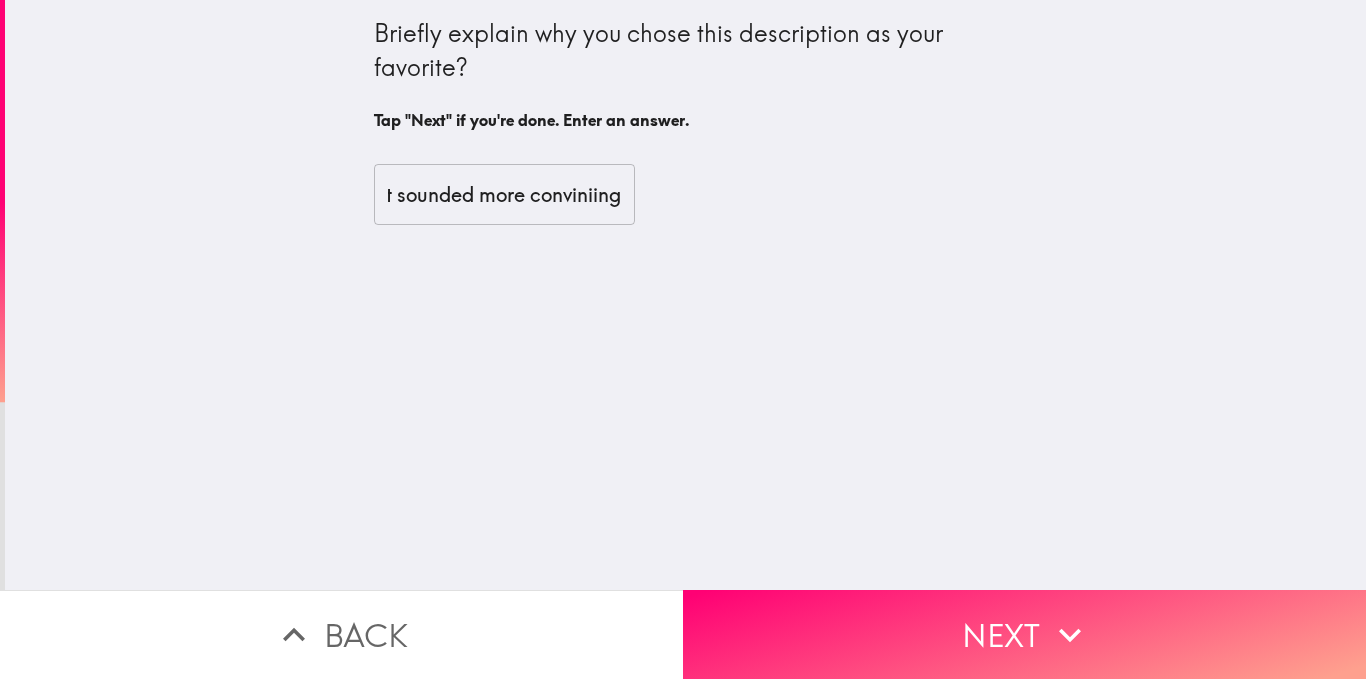 scroll, scrollTop: 0, scrollLeft: 0, axis: both 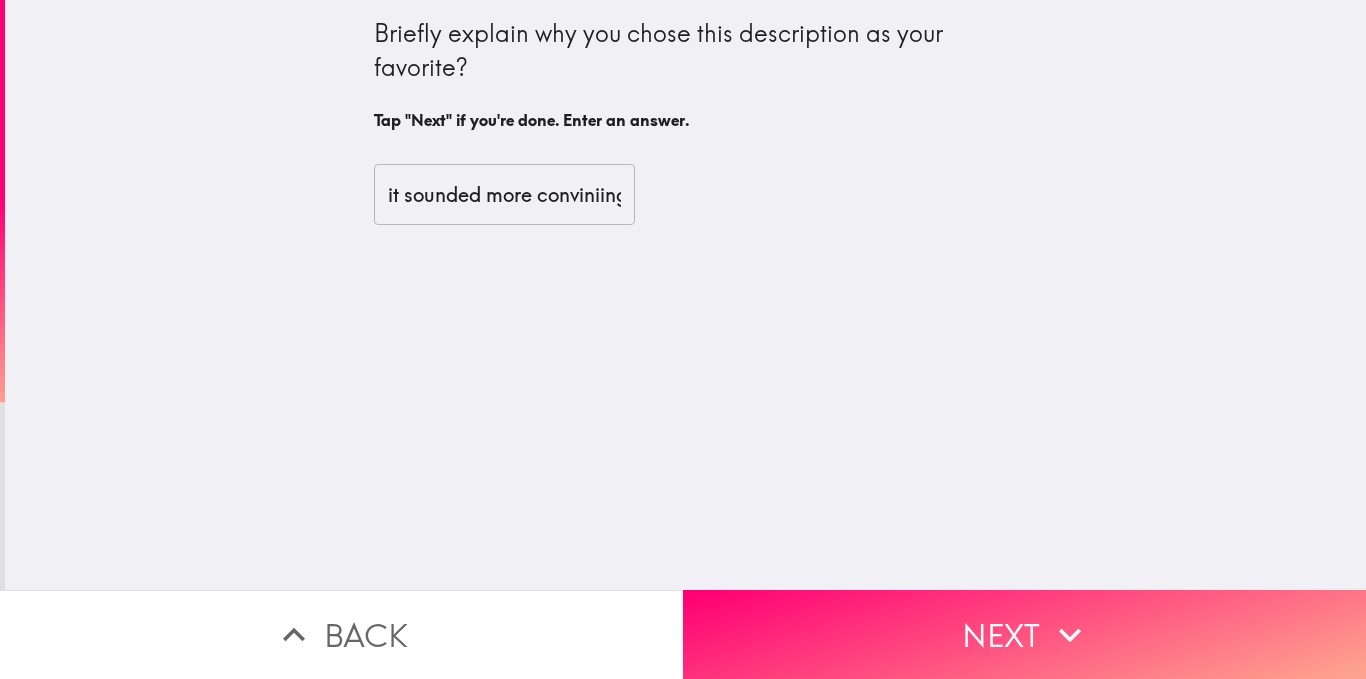 click on "Briefly explain why you chose this description as your favorite? Tap "Next" if you're done.   Enter an answer. it sounded more conviniing ​" at bounding box center (685, 295) 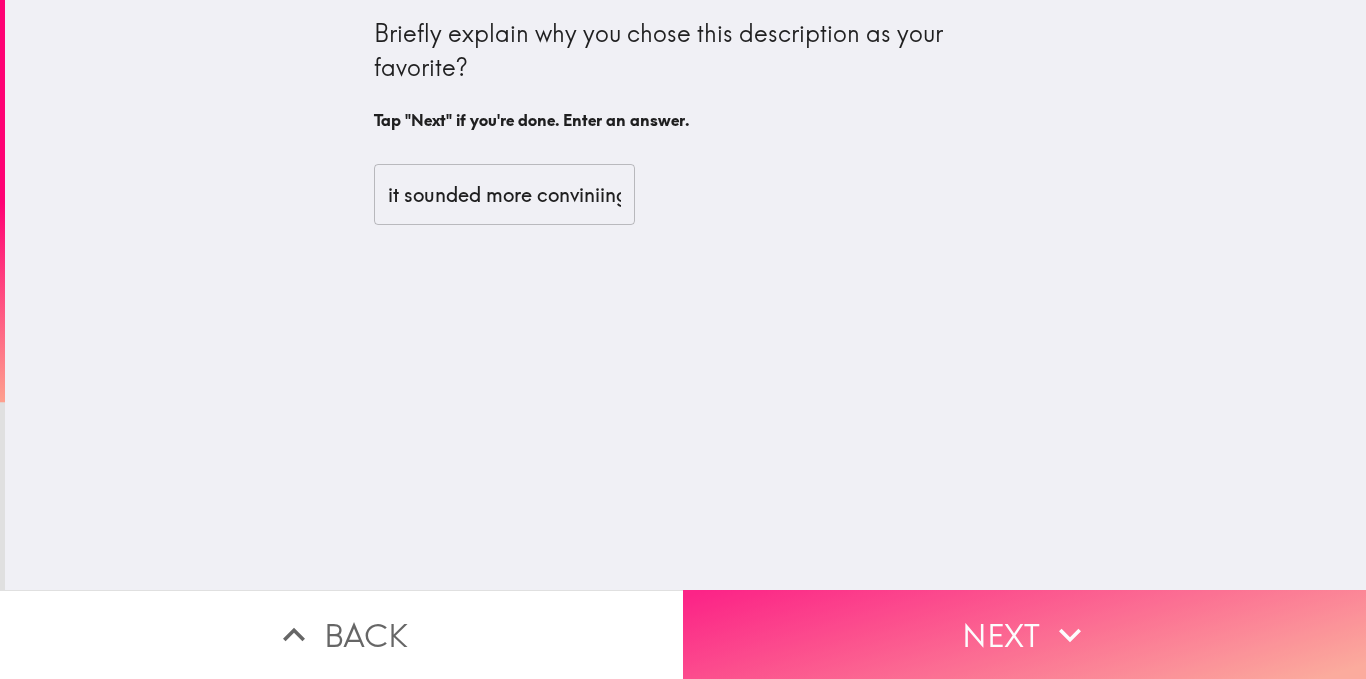 click 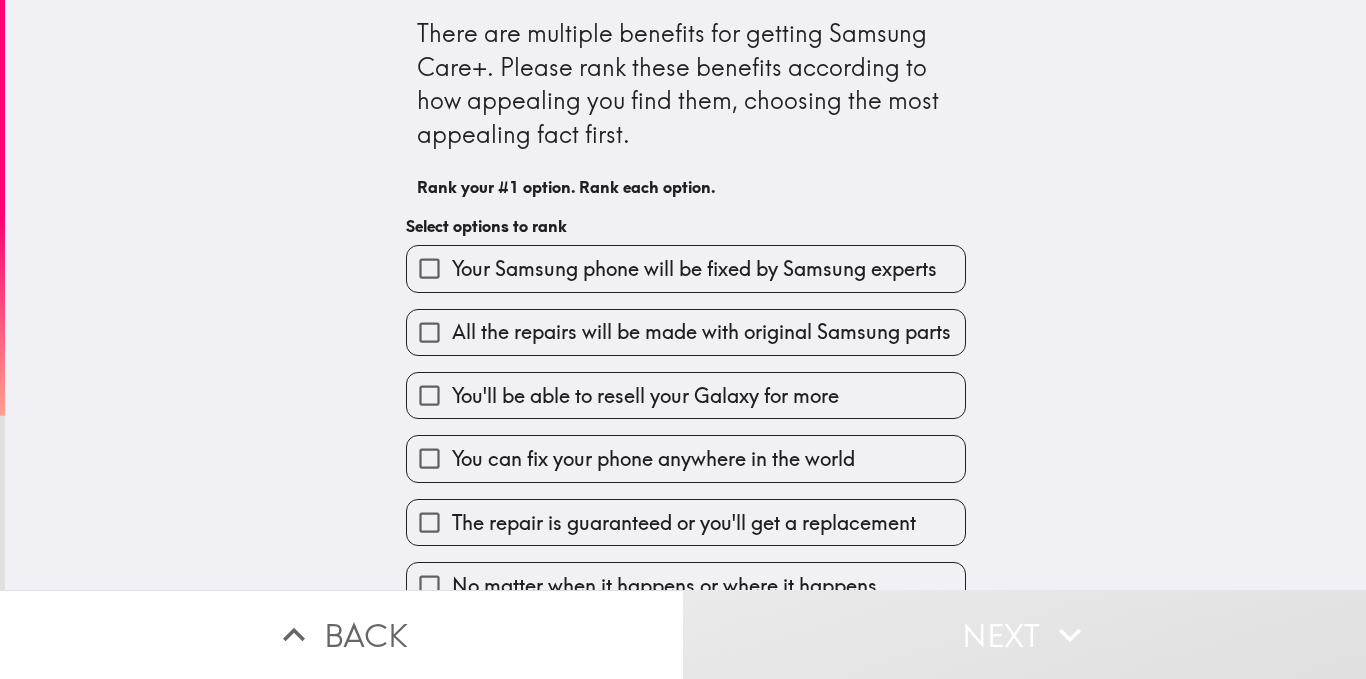 click on "There are multiple benefits for getting Samsung Care+. Please rank these benefits according to how appealing you find them, choosing the most appealing fact first. Rank your #1 option.   Rank each option. Select options to rank Your Samsung phone will be fixed by Samsung experts All the repairs will be made with original Samsung parts You'll be able to resell your Galaxy for more You can fix your phone anywhere in the world The repair is guaranteed or you'll get a replacement No matter when it happens or where it happens For a small monthly cost, you'll save a lot of money in the long term A fast claim process and a fast way to get your phone back Care+ will make sure your new Galaxy is either fixable or replaceable" at bounding box center [685, 295] 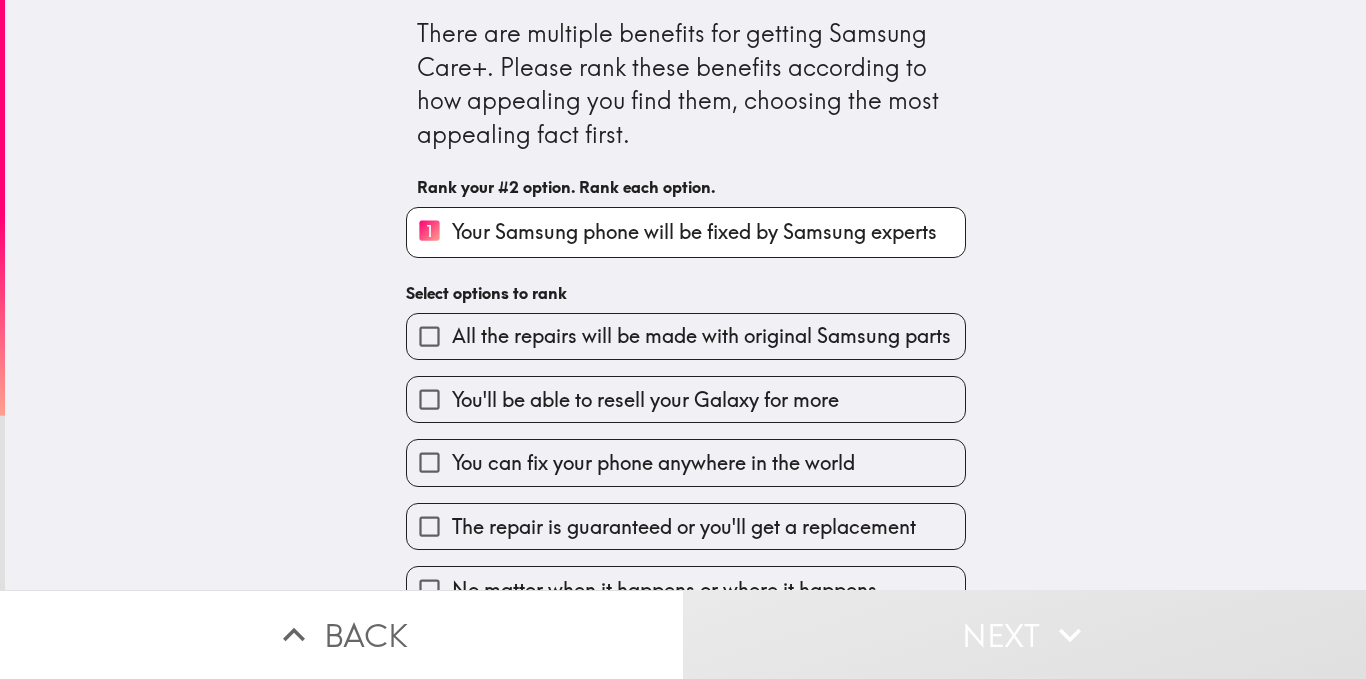 click on "All the repairs will be made with original Samsung parts" at bounding box center (429, 336) 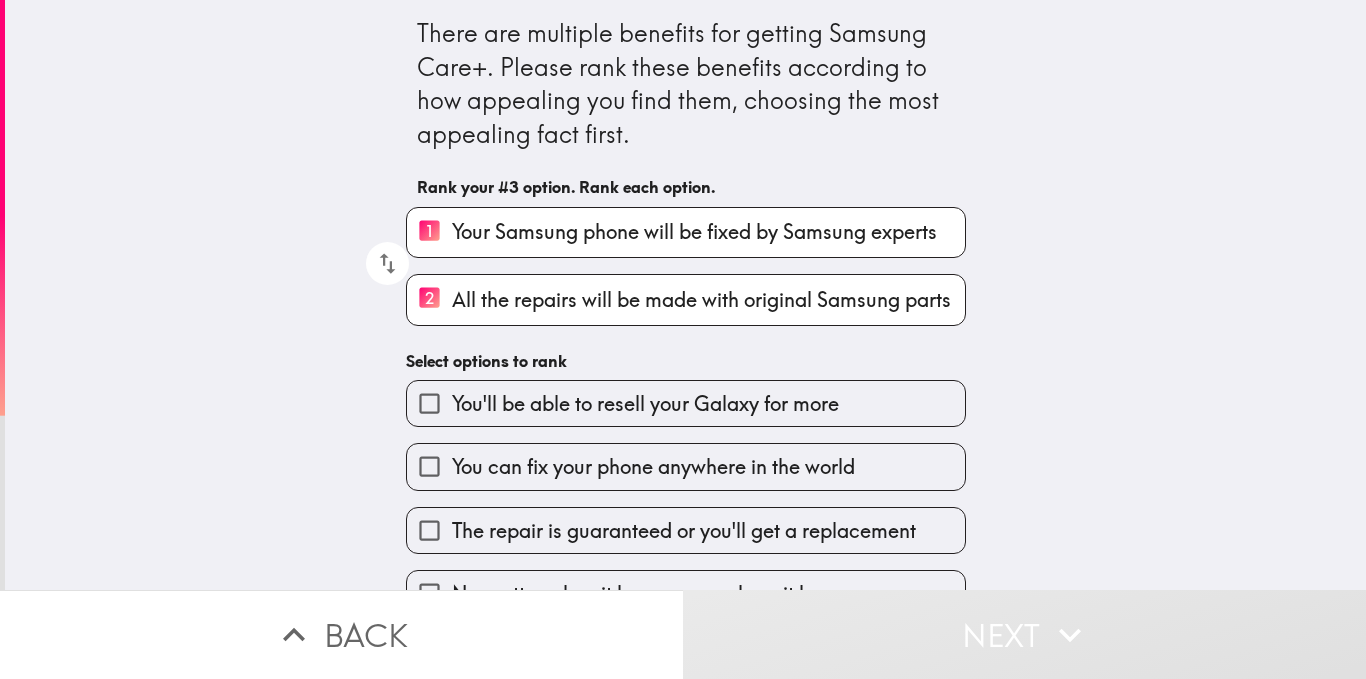 click on "You'll be able to resell your Galaxy for more" at bounding box center [686, 403] 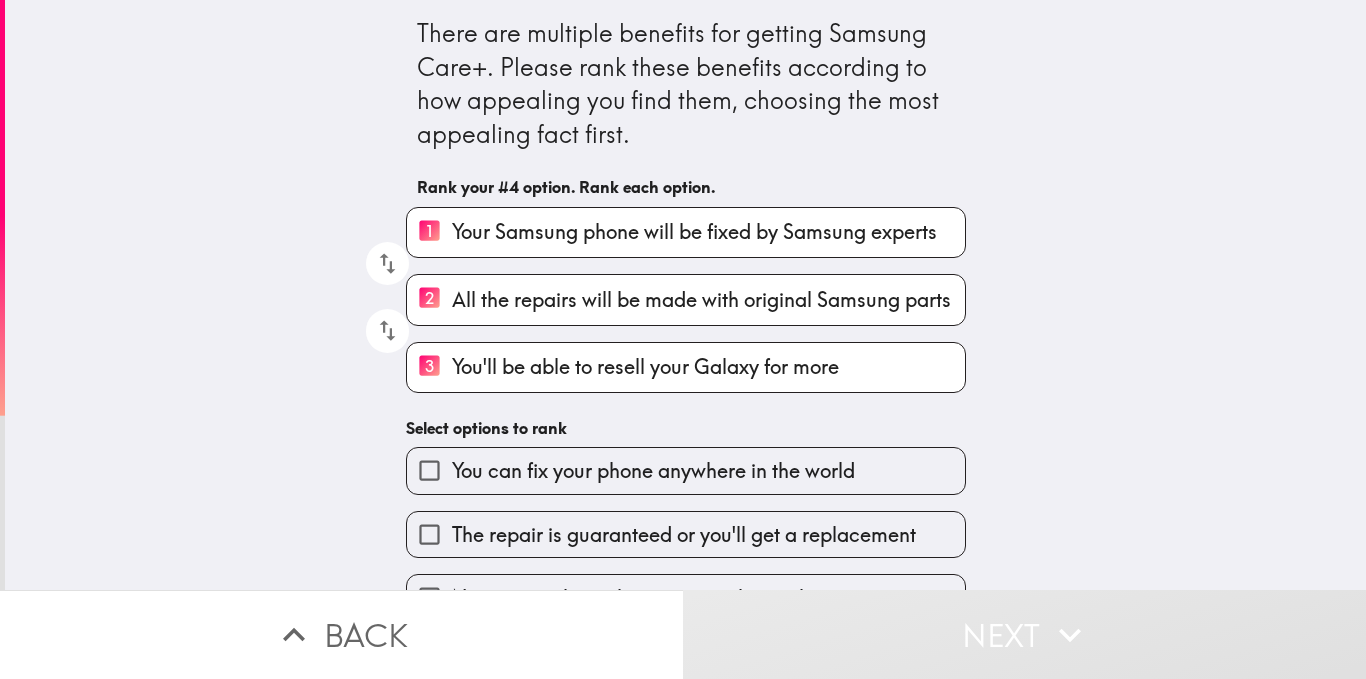 click on "The repair is guaranteed or you'll get a replacement" at bounding box center (678, 526) 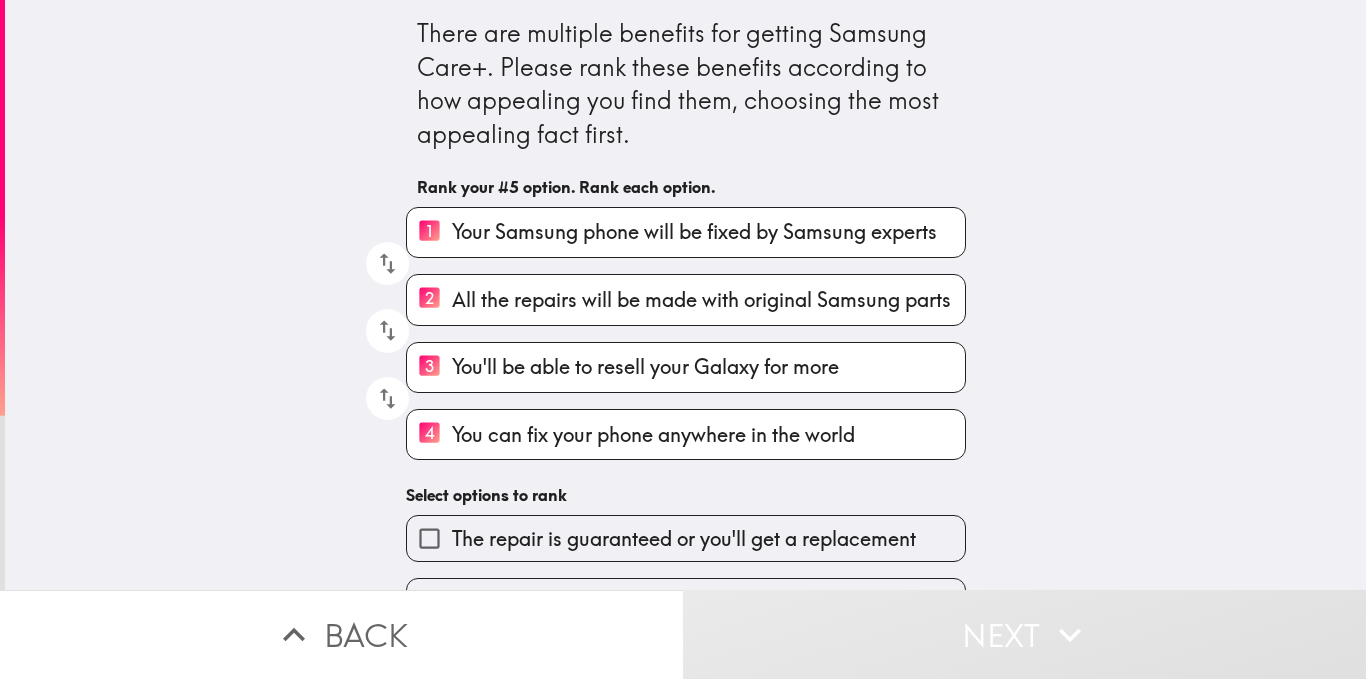 click on "The repair is guaranteed or you'll get a replacement" at bounding box center (429, 538) 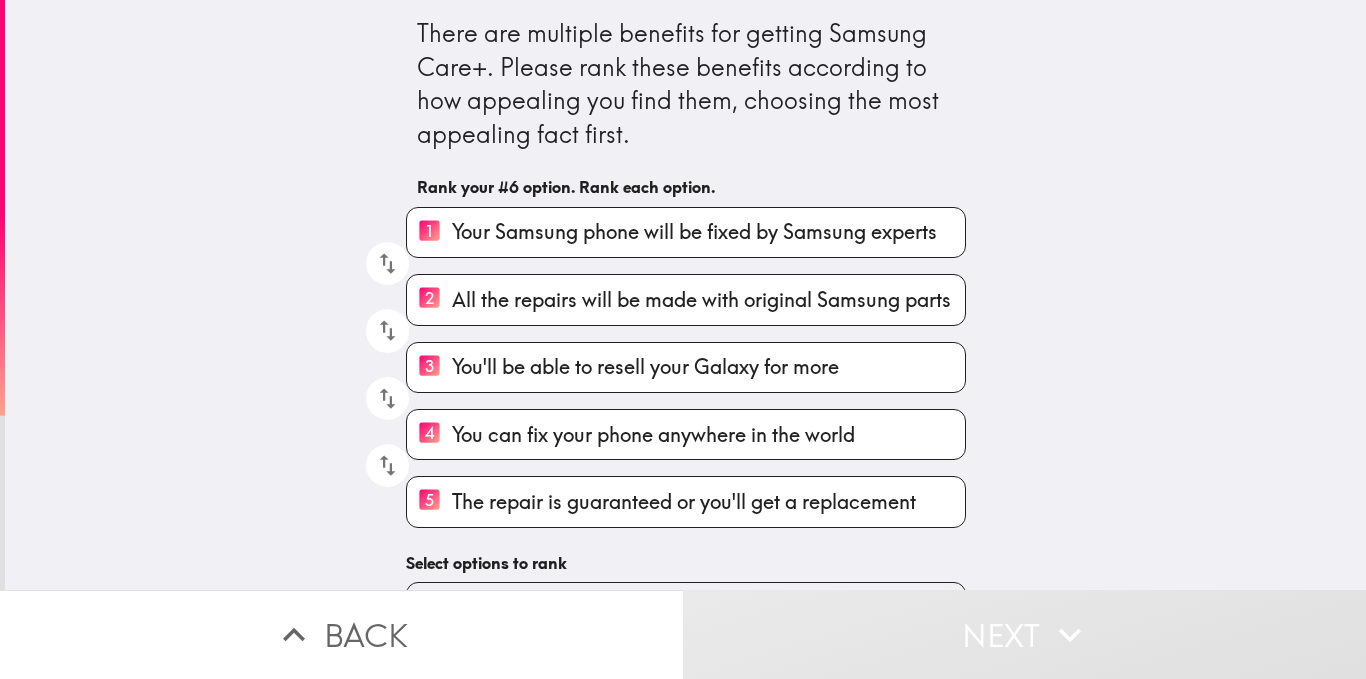 click on "There are multiple benefits for getting Samsung Care+. Please rank these benefits according to how appealing you find them, choosing the most appealing fact first. Rank your #6 option.   Rank each option. 1 Your Samsung phone will be fixed by Samsung experts 2 All the repairs will be made with original Samsung parts 3 You'll be able to resell your Galaxy for more 4 You can fix your phone anywhere in the world 5 The repair is guaranteed or you'll get a replacement Select options to rank No matter when it happens or where it happens For a small monthly cost, you'll save a lot of money in the long term A fast claim process and a fast way to get your phone back Care+ will make sure your new Galaxy is either fixable or replaceable" at bounding box center (685, 295) 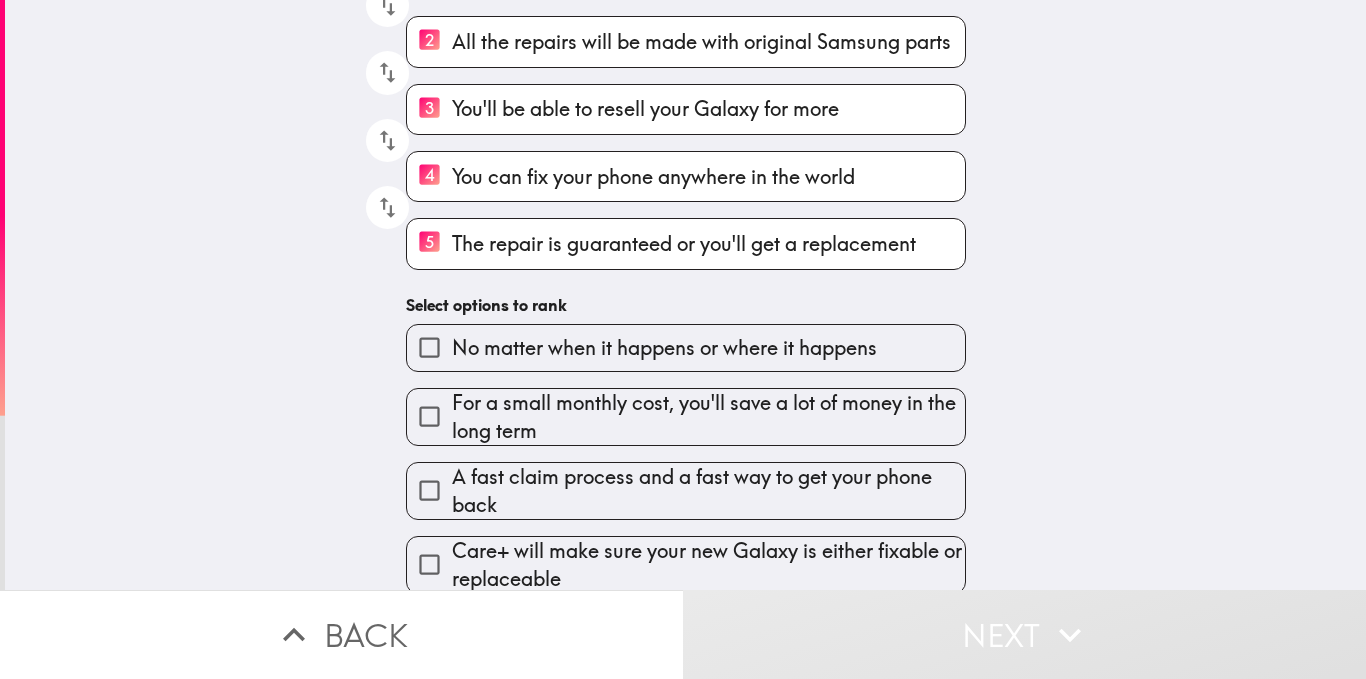 scroll, scrollTop: 277, scrollLeft: 0, axis: vertical 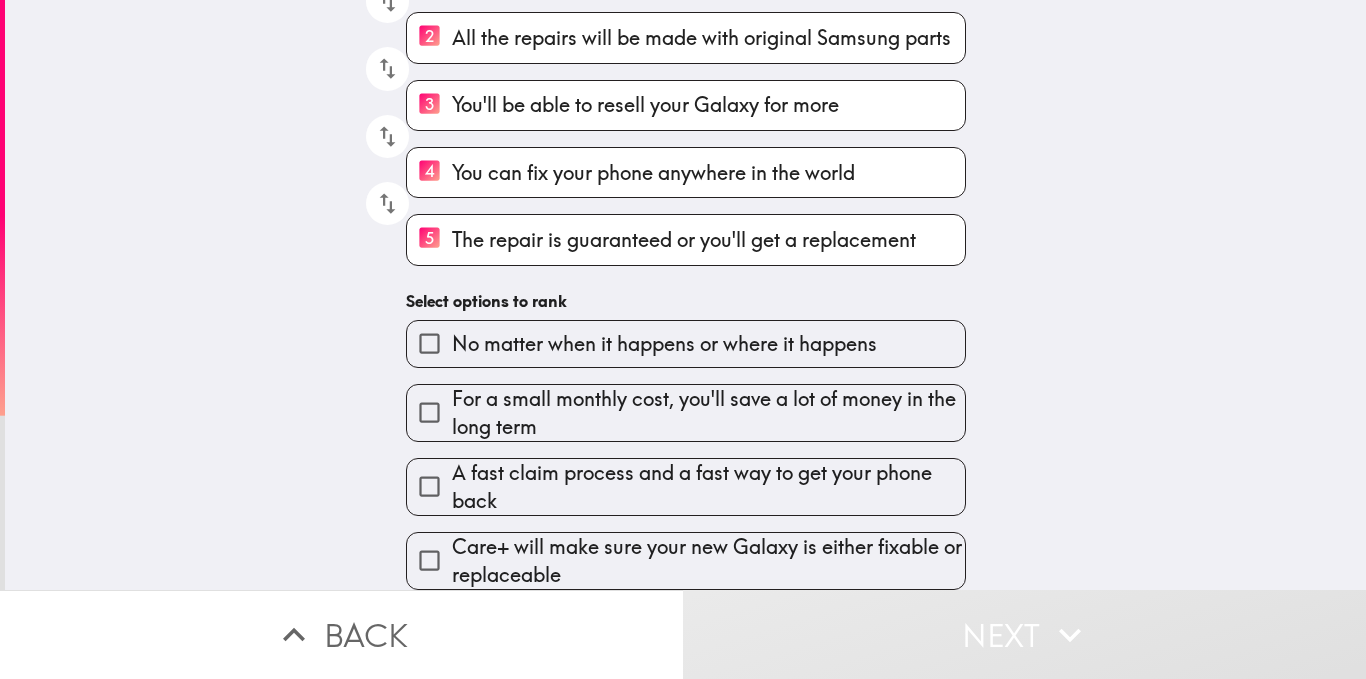click on "There are multiple benefits for getting Samsung Care+. Please rank these benefits according to how appealing you find them, choosing the most appealing fact first. Rank your #6 option.   Rank each option. 1 Your Samsung phone will be fixed by Samsung experts 2 All the repairs will be made with original Samsung parts 3 You'll be able to resell your Galaxy for more 4 You can fix your phone anywhere in the world 5 The repair is guaranteed or you'll get a replacement Select options to rank No matter when it happens or where it happens For a small monthly cost, you'll save a lot of money in the long term A fast claim process and a fast way to get your phone back Care+ will make sure your new Galaxy is either fixable or replaceable" at bounding box center (685, 295) 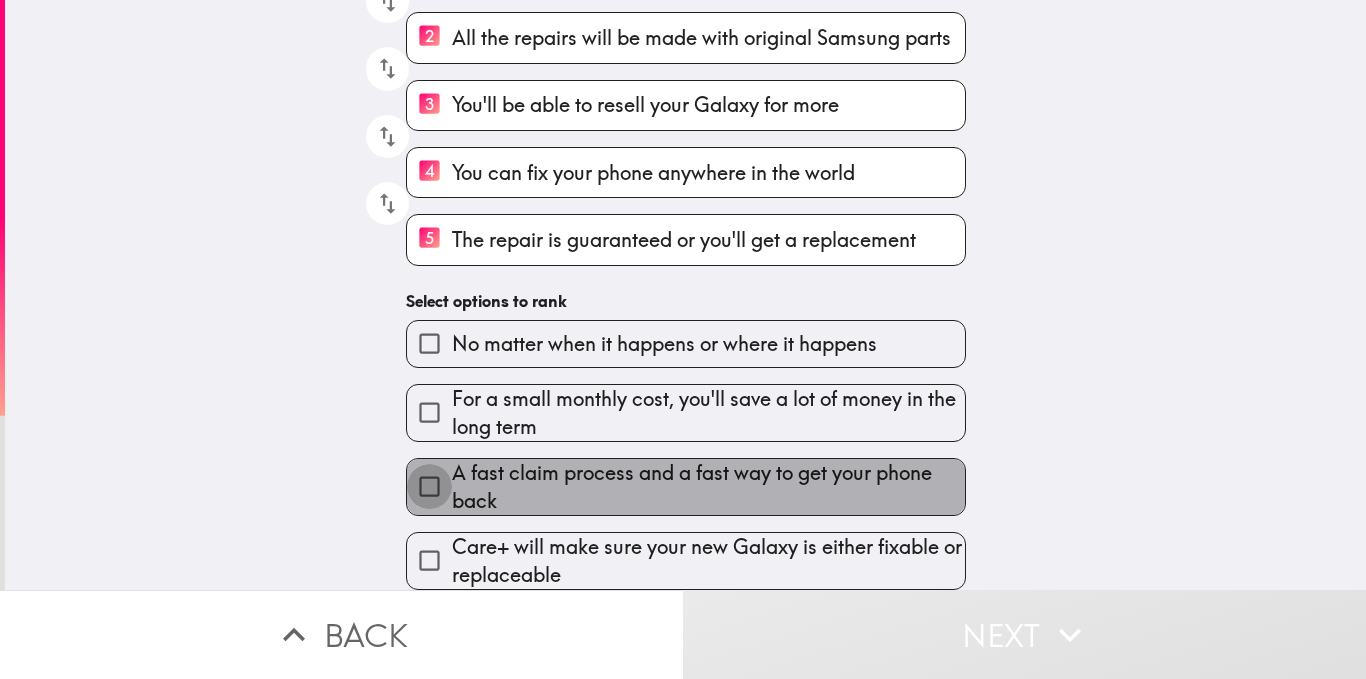 click on "A fast claim process and a fast way to get your phone back" at bounding box center (429, 486) 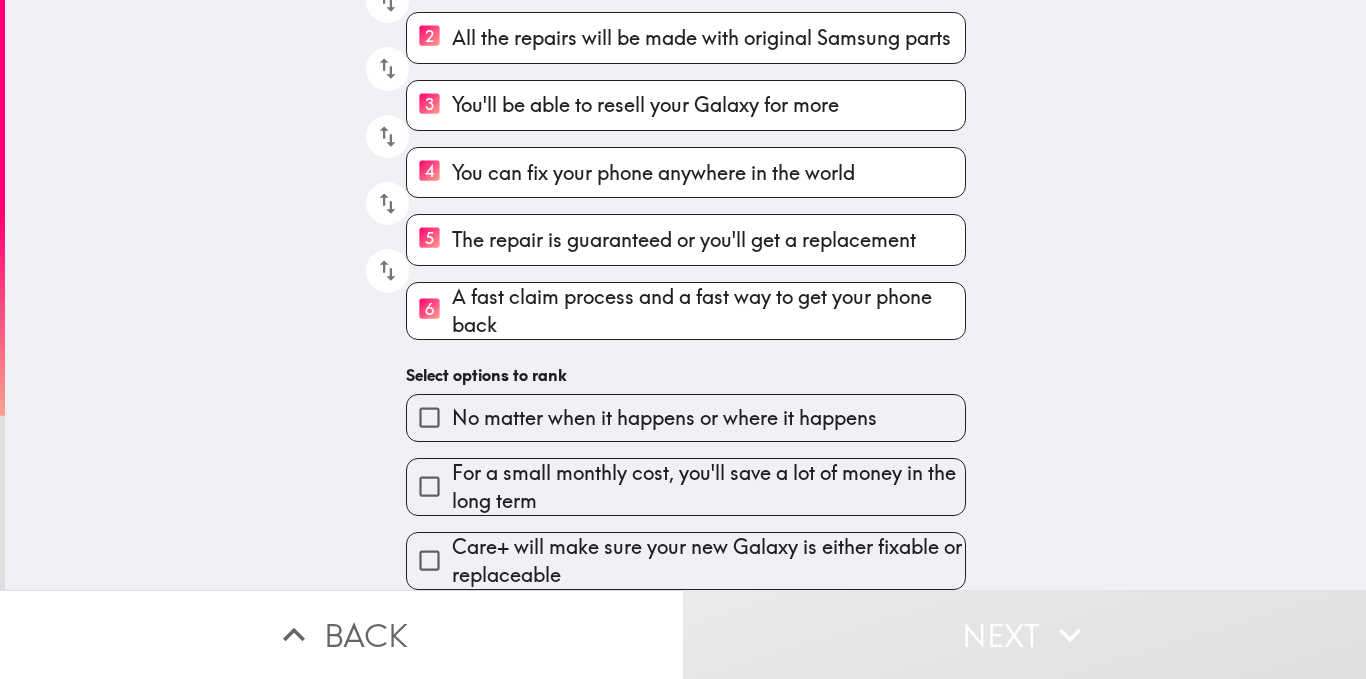 click on "No matter when it happens or where it happens" at bounding box center (429, 417) 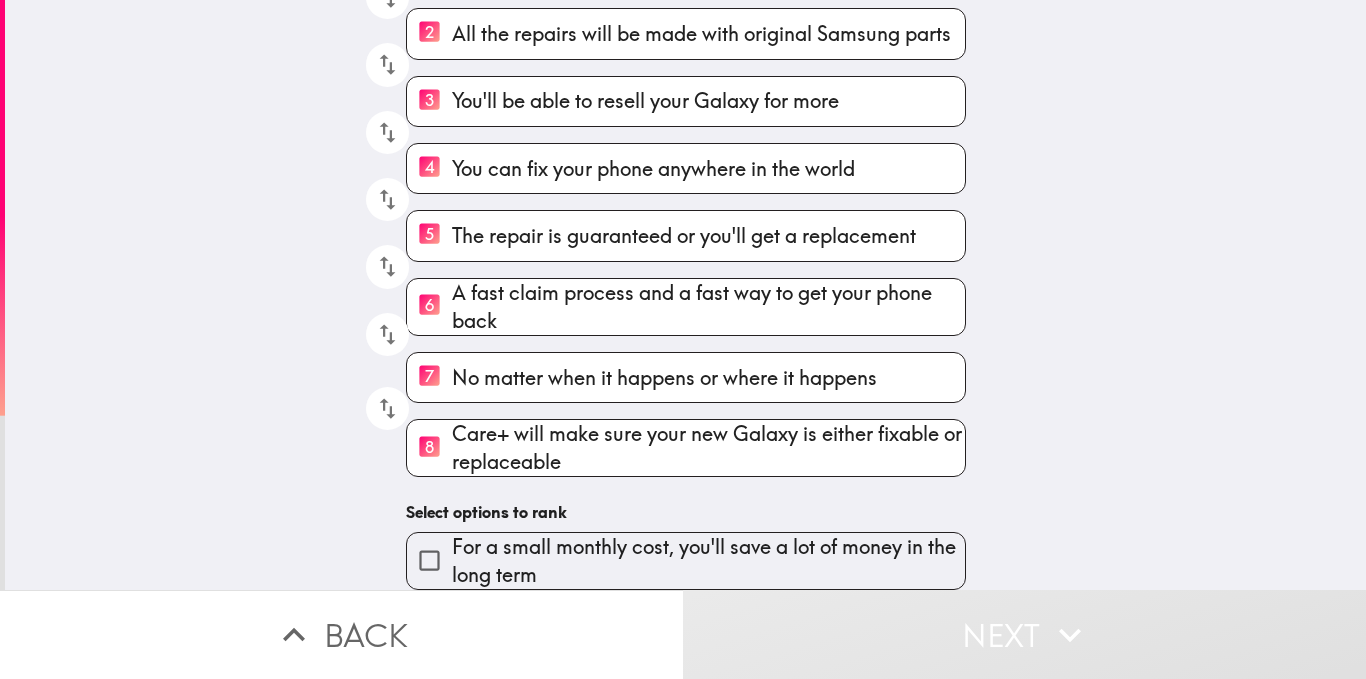 click on "8 Care+ will make sure your new Galaxy is either fixable or replaceable" at bounding box center (429, 448) 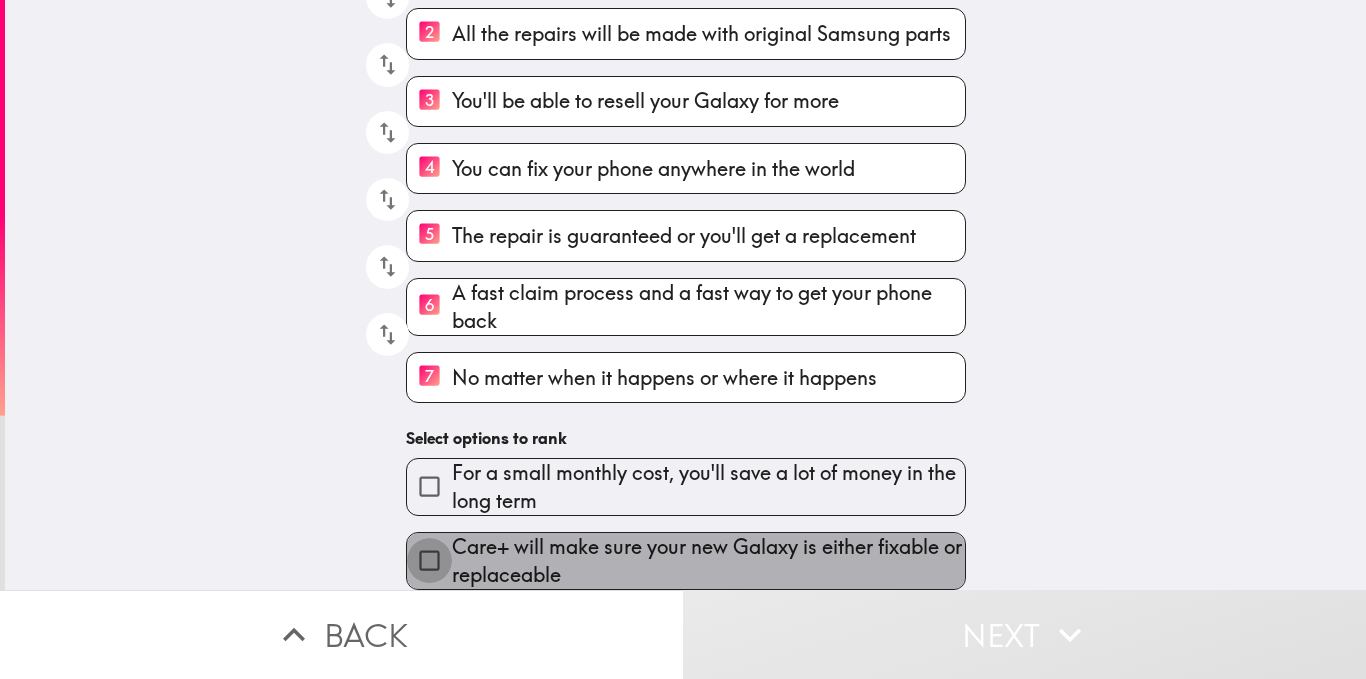 click on "Care+ will make sure your new Galaxy is either fixable or replaceable" at bounding box center [429, 560] 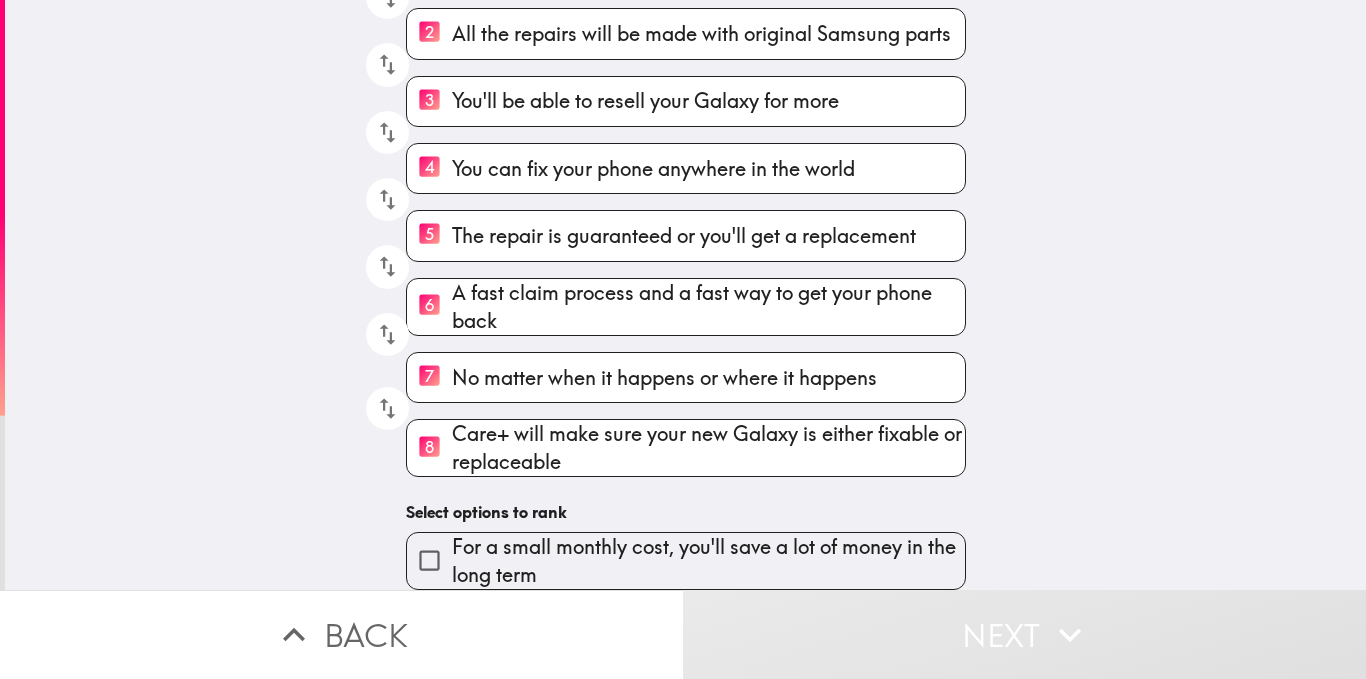 click on "There are multiple benefits for getting Samsung Care+. Please rank these benefits according to how appealing you find them, choosing the most appealing fact first. Rank your #9 option.   Rank each option. 1 Your Samsung phone will be fixed by Samsung experts 2 All the repairs will be made with original Samsung parts 3 You'll be able to resell your Galaxy for more 4 You can fix your phone anywhere in the world 5 The repair is guaranteed or you'll get a replacement 6 A fast claim process and a fast way to get your phone back 7 No matter when it happens or where it happens 8 Care+ will make sure your new Galaxy is either fixable or replaceable Select options to rank For a small monthly cost, you'll save a lot of money in the long term" at bounding box center (686, 162) 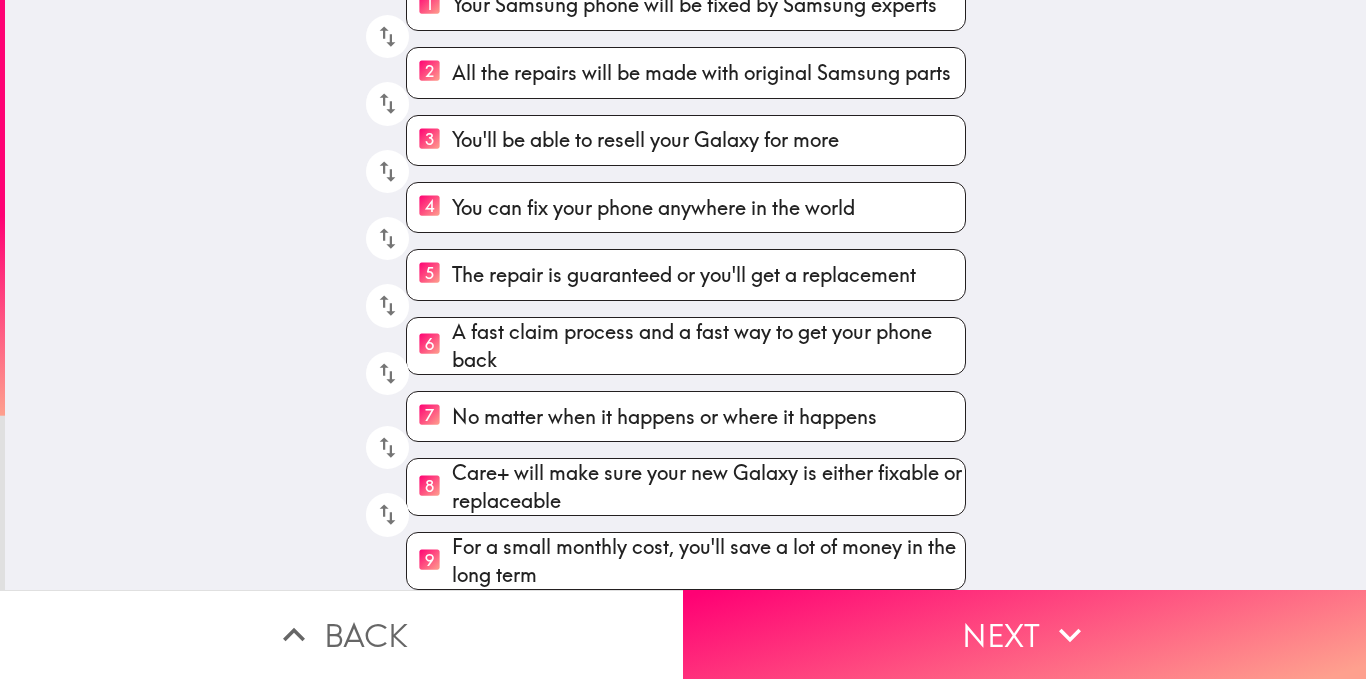 scroll, scrollTop: 242, scrollLeft: 0, axis: vertical 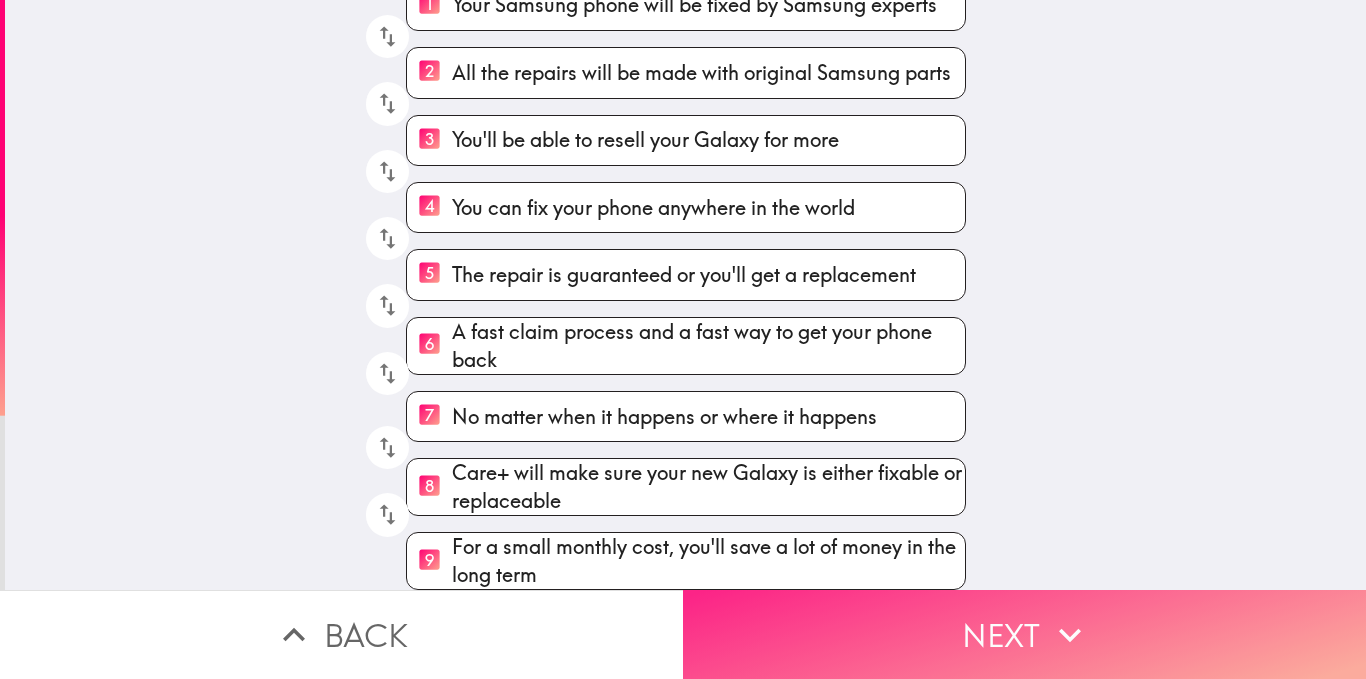 click on "Next" at bounding box center [1024, 634] 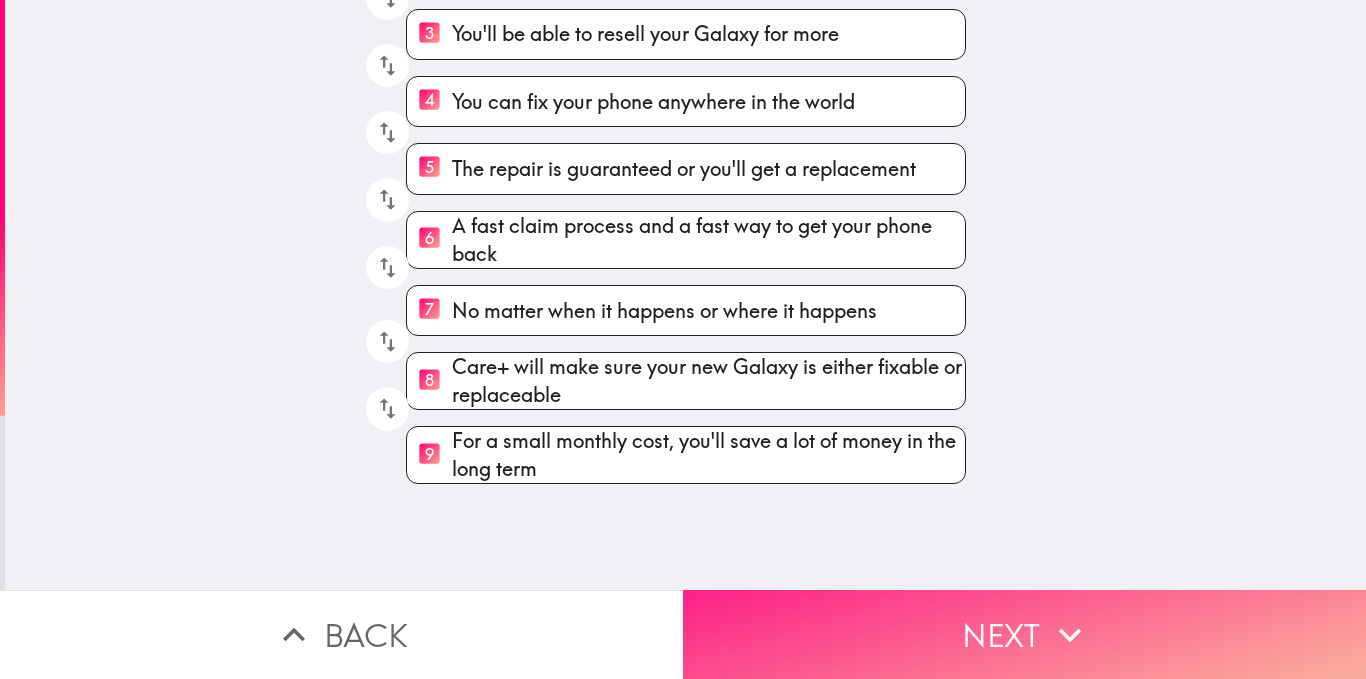 scroll, scrollTop: 0, scrollLeft: 0, axis: both 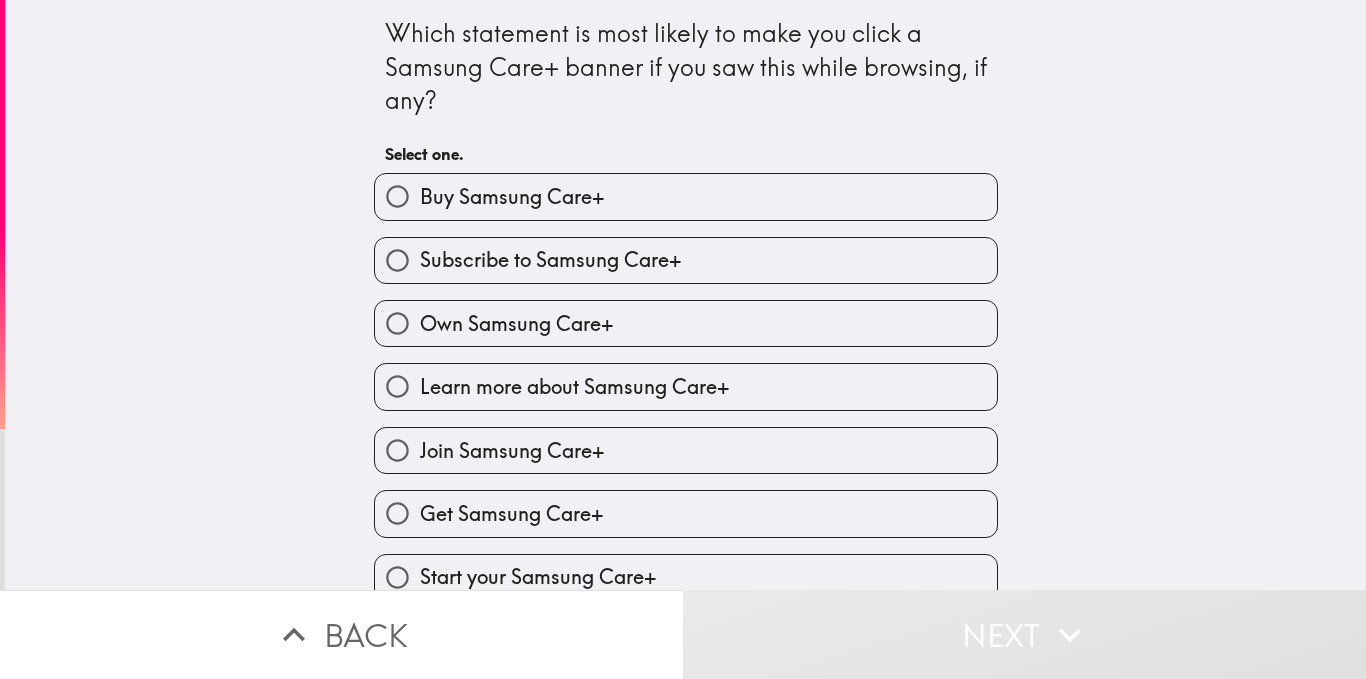 click on "Which statement is most likely to make you click a Samsung Care+ banner if you saw this while browsing, if any? Select one. Buy Samsung Care+ Subscribe to Samsung Care+ Own Samsung Care+ Learn more about Samsung Care+ Join Samsung Care+ Get Samsung Care+ Start your Samsung Care+ I would not be likely to click any of these" at bounding box center [685, 295] 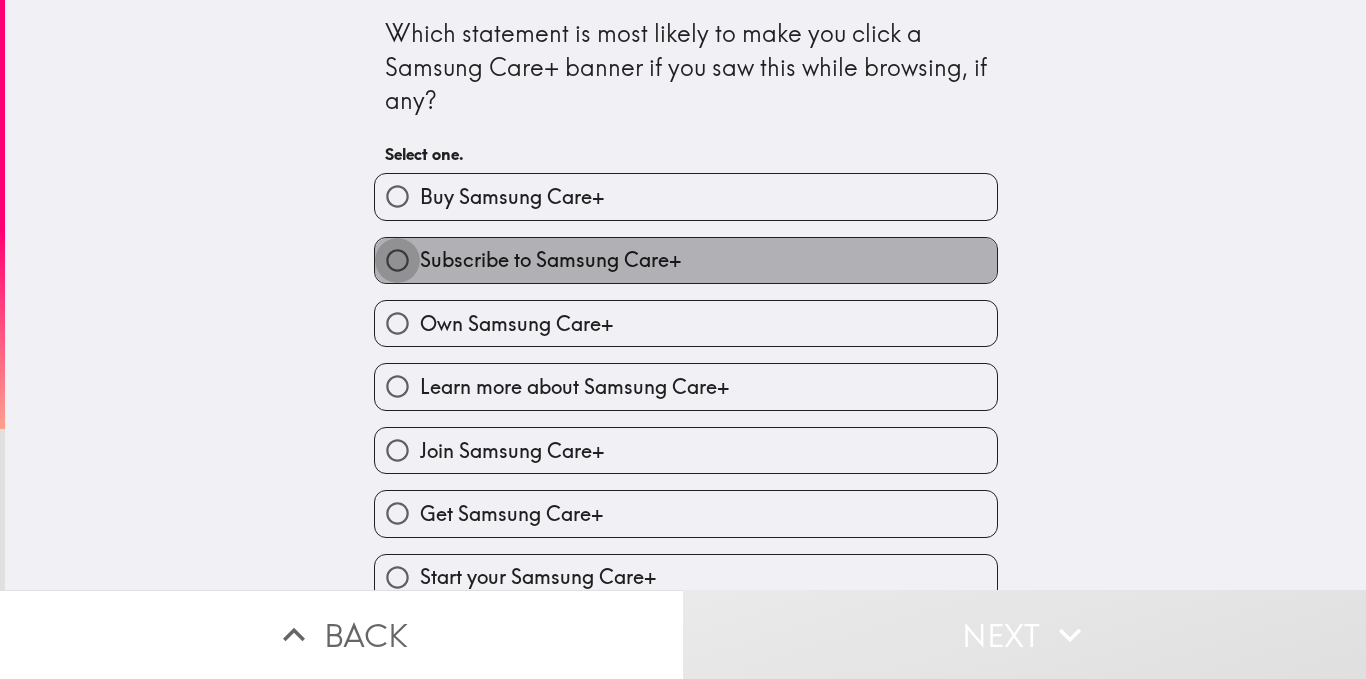 click on "Subscribe to Samsung Care+" at bounding box center (397, 260) 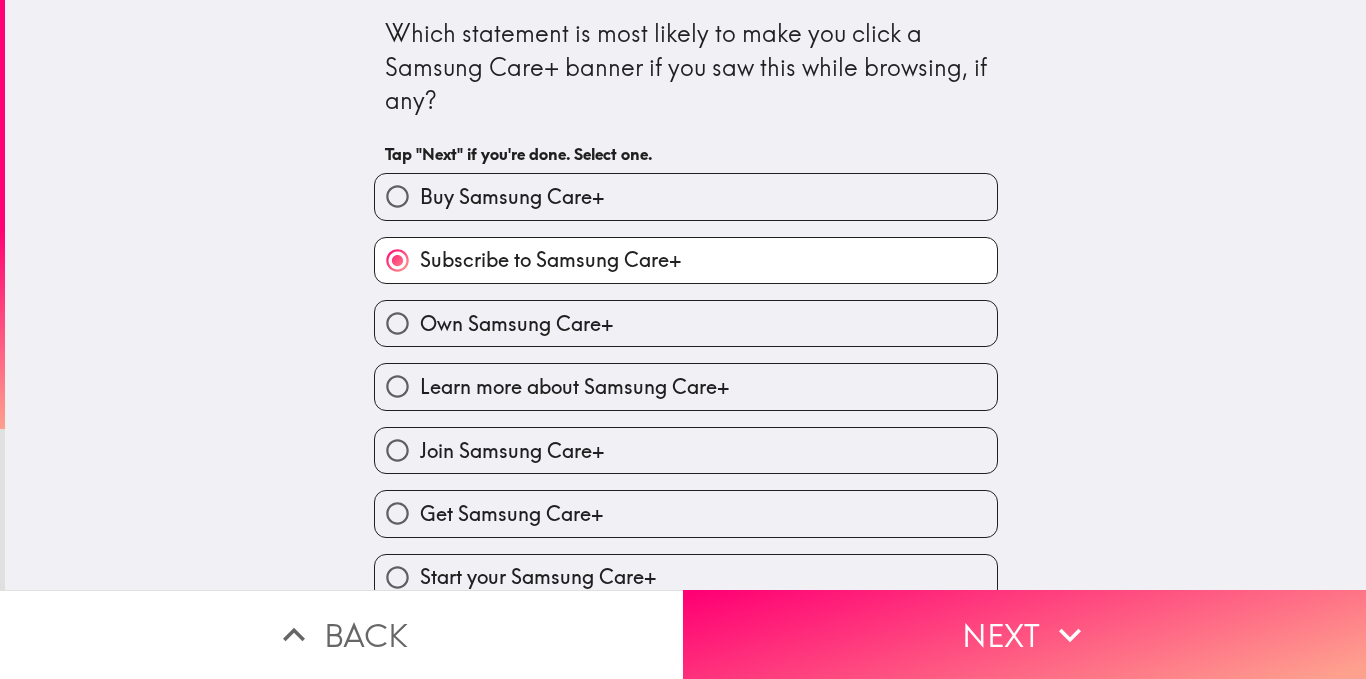 click on "Which statement is most likely to make you click a Samsung Care+ banner if you saw this while browsing, if any? Tap "Next" if you're done.   Select one. Buy Samsung Care+ Subscribe to Samsung Care+ Own Samsung Care+ Learn more about Samsung Care+ Join Samsung Care+ Get Samsung Care+ Start your Samsung Care+ I would not be likely to click any of these" at bounding box center (685, 295) 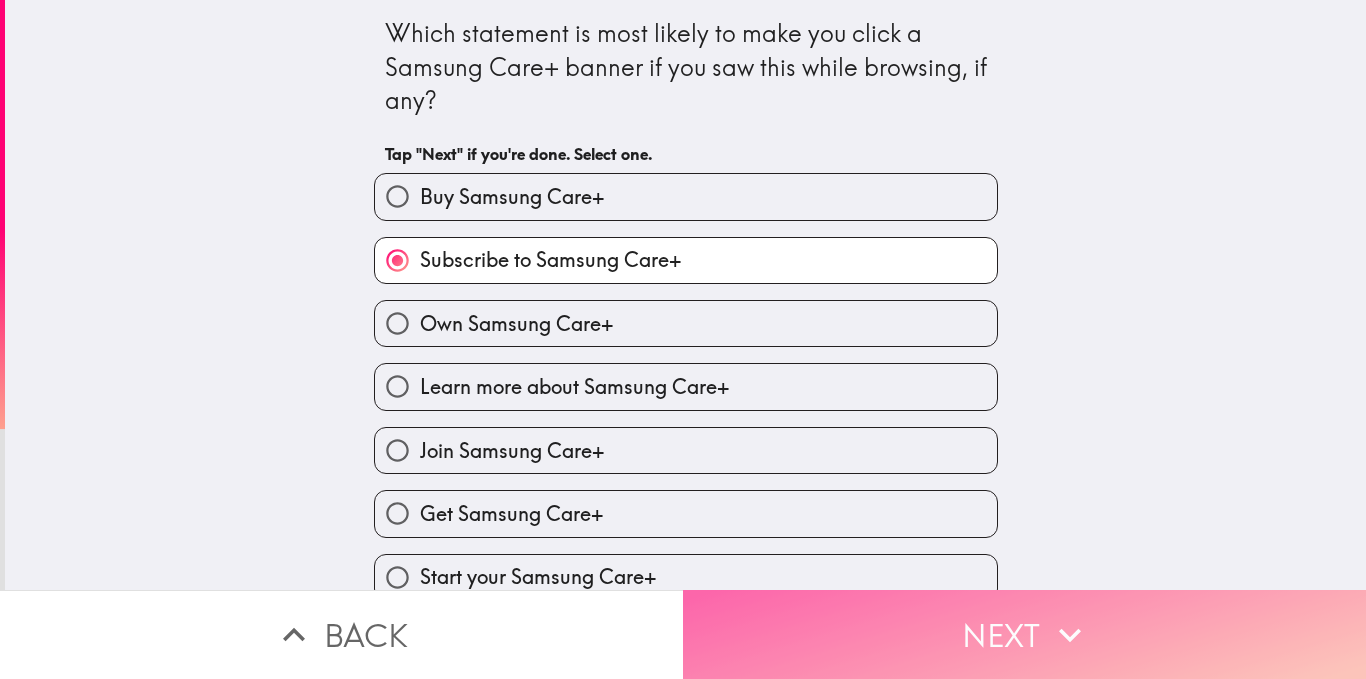 click on "Next" at bounding box center (1024, 634) 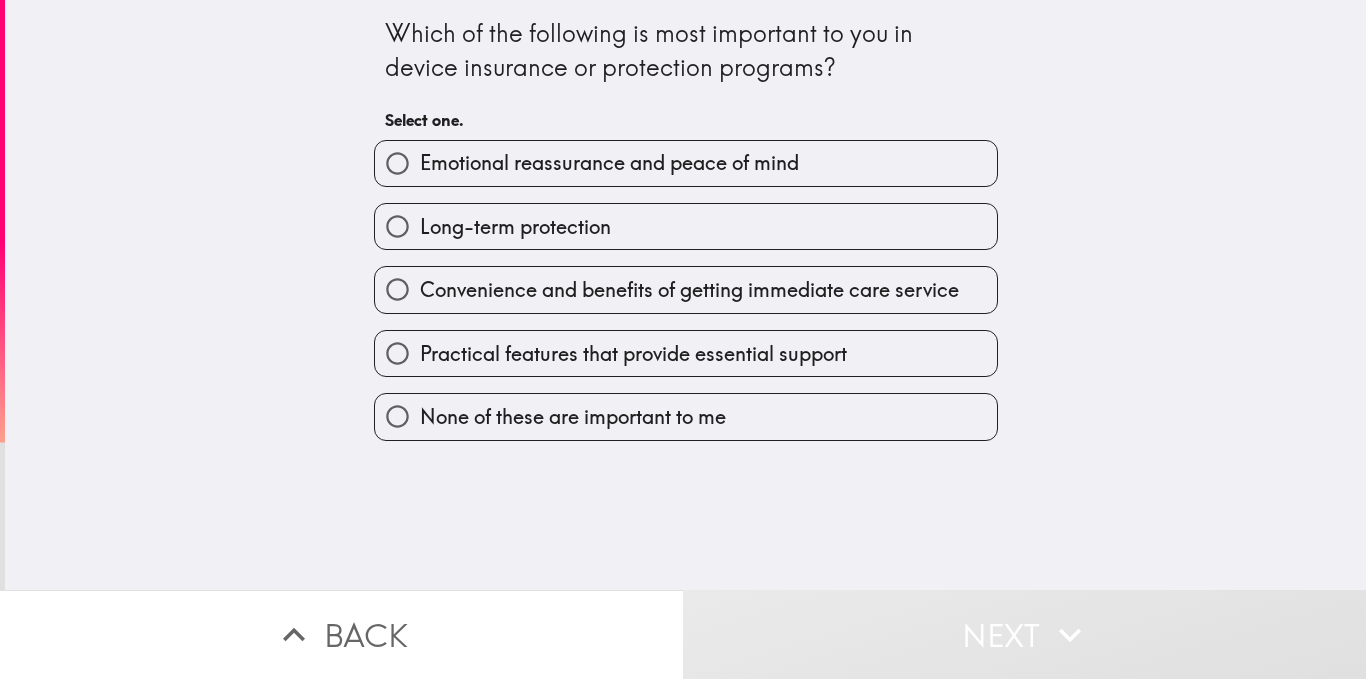 click on "Which of the following is most important to you in device insurance or protection programs? Select one. Emotional reassurance and peace of mind Long-term protection Convenience and benefits of getting immediate care service Practical features that provide essential support None of these are important to me" at bounding box center (685, 295) 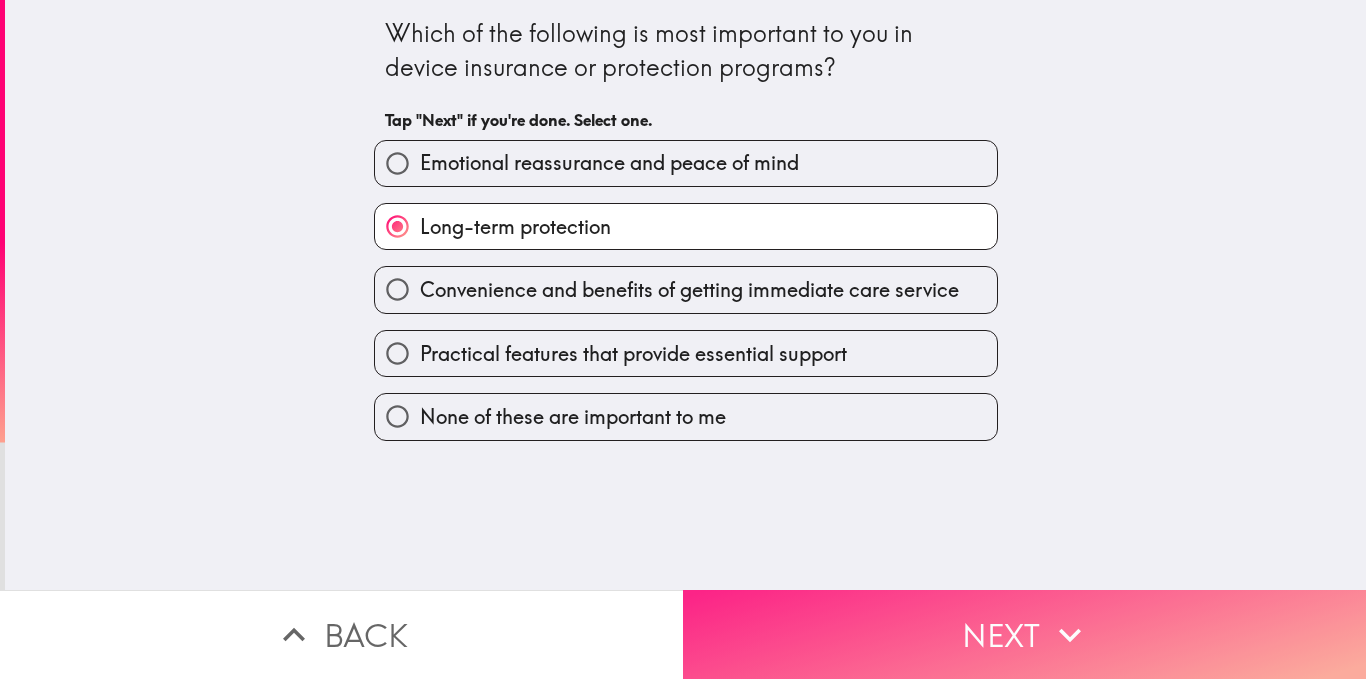 click 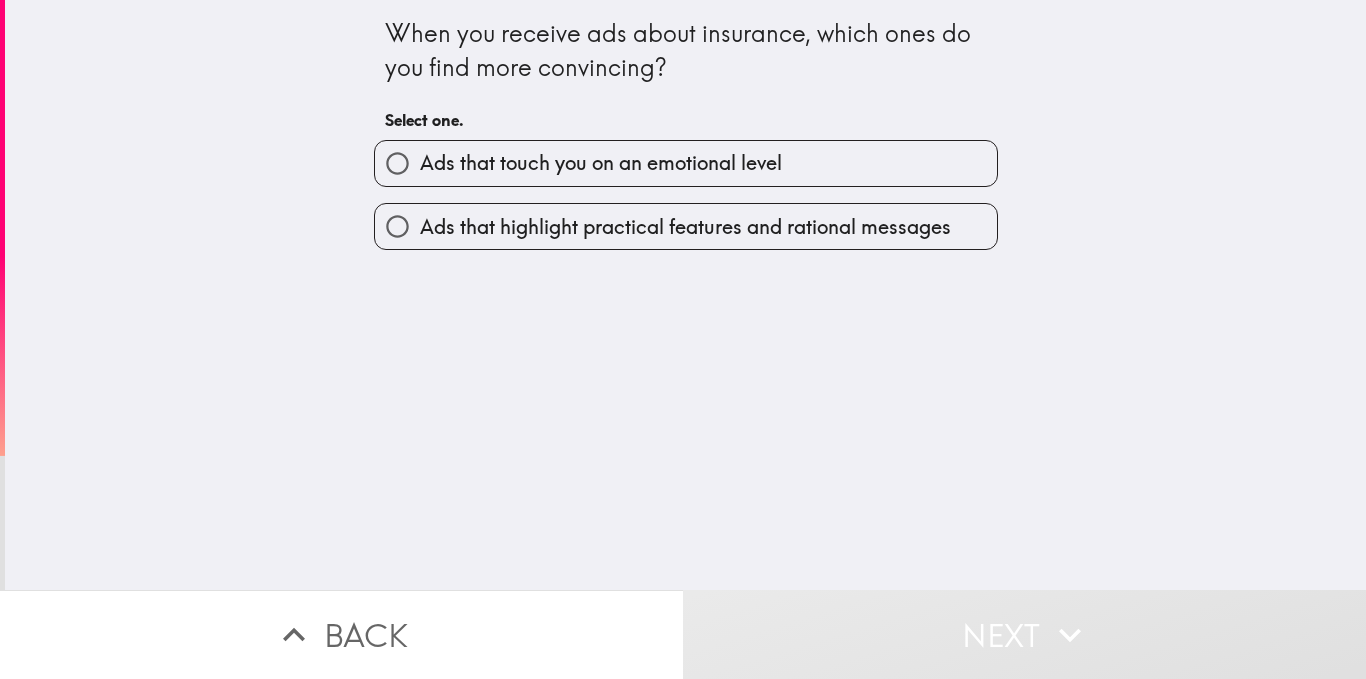 click on "Ads that highlight practical features and rational messages" at bounding box center [397, 226] 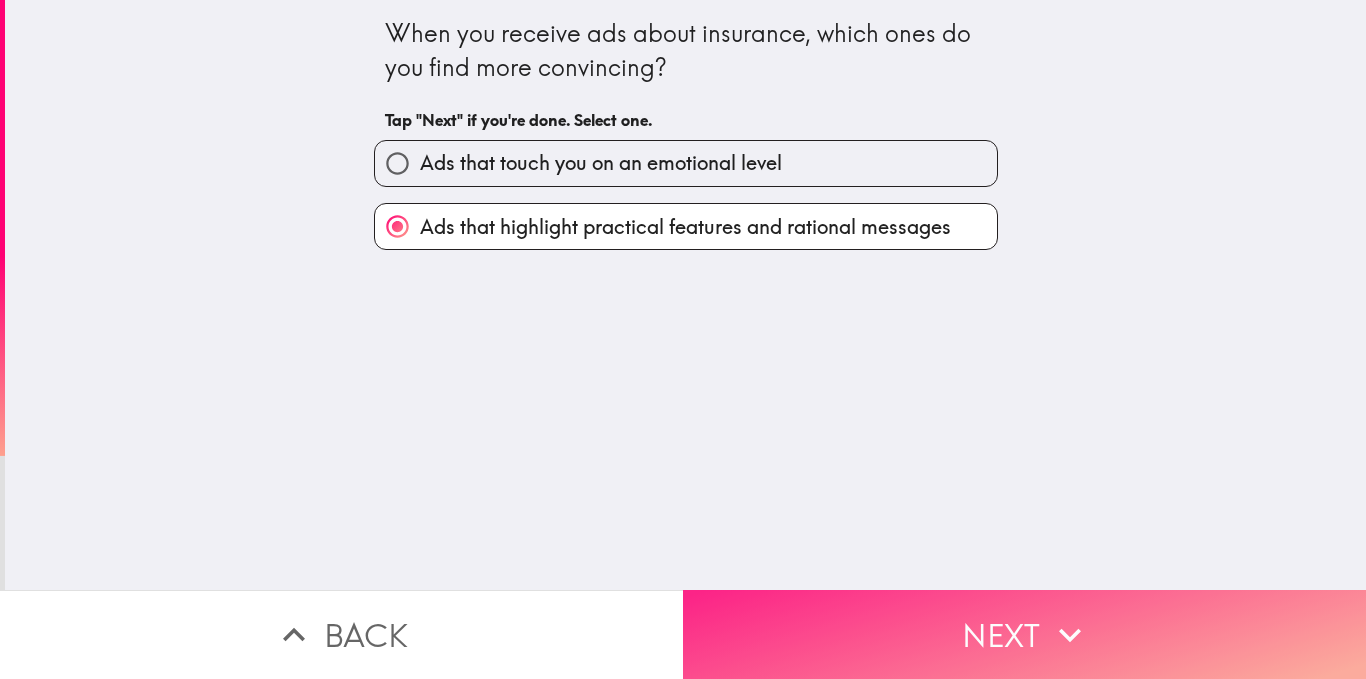 click on "Next" at bounding box center [1024, 634] 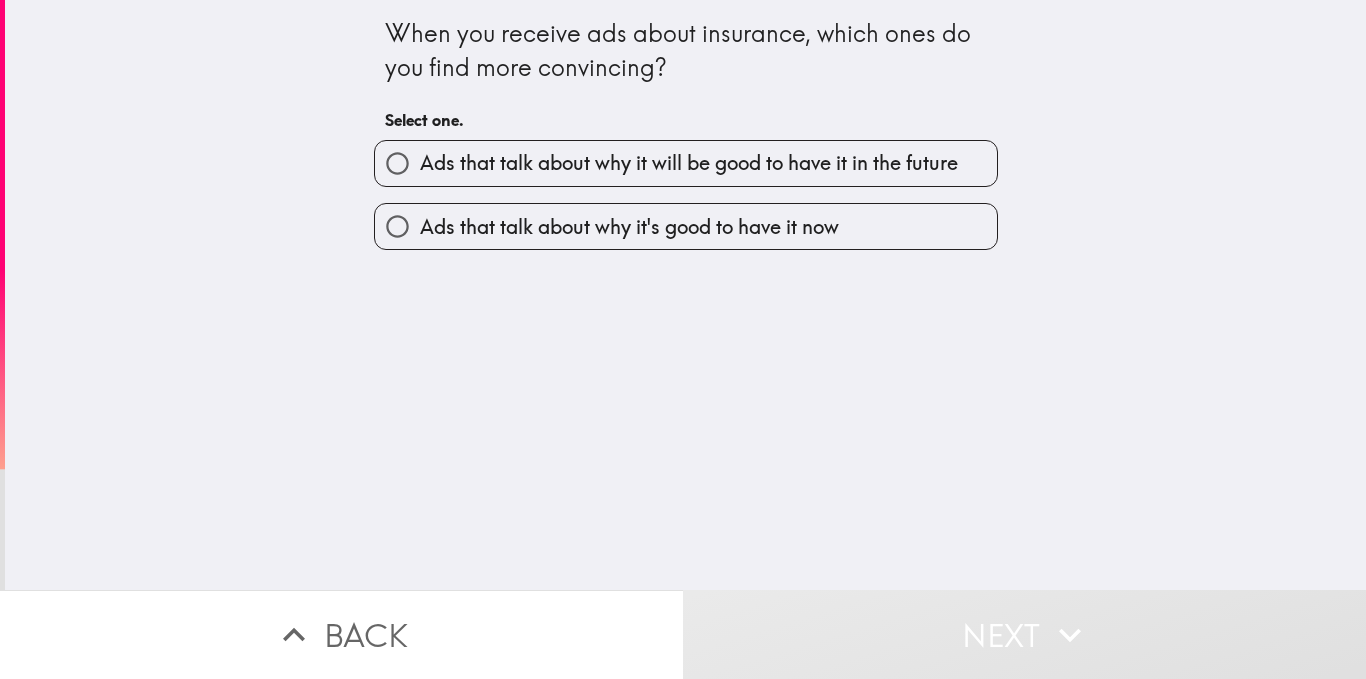 click on "Ads that talk about why it's good to have it now" at bounding box center (686, 226) 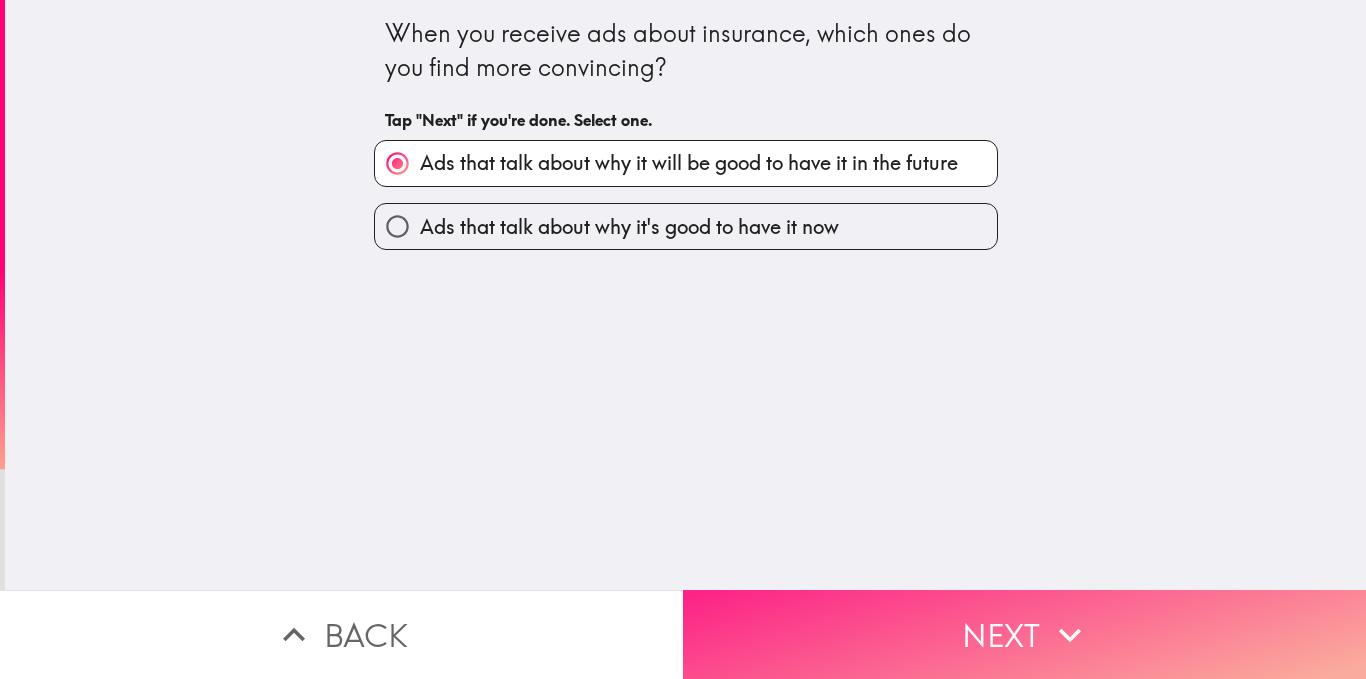 click on "Next" at bounding box center [1024, 634] 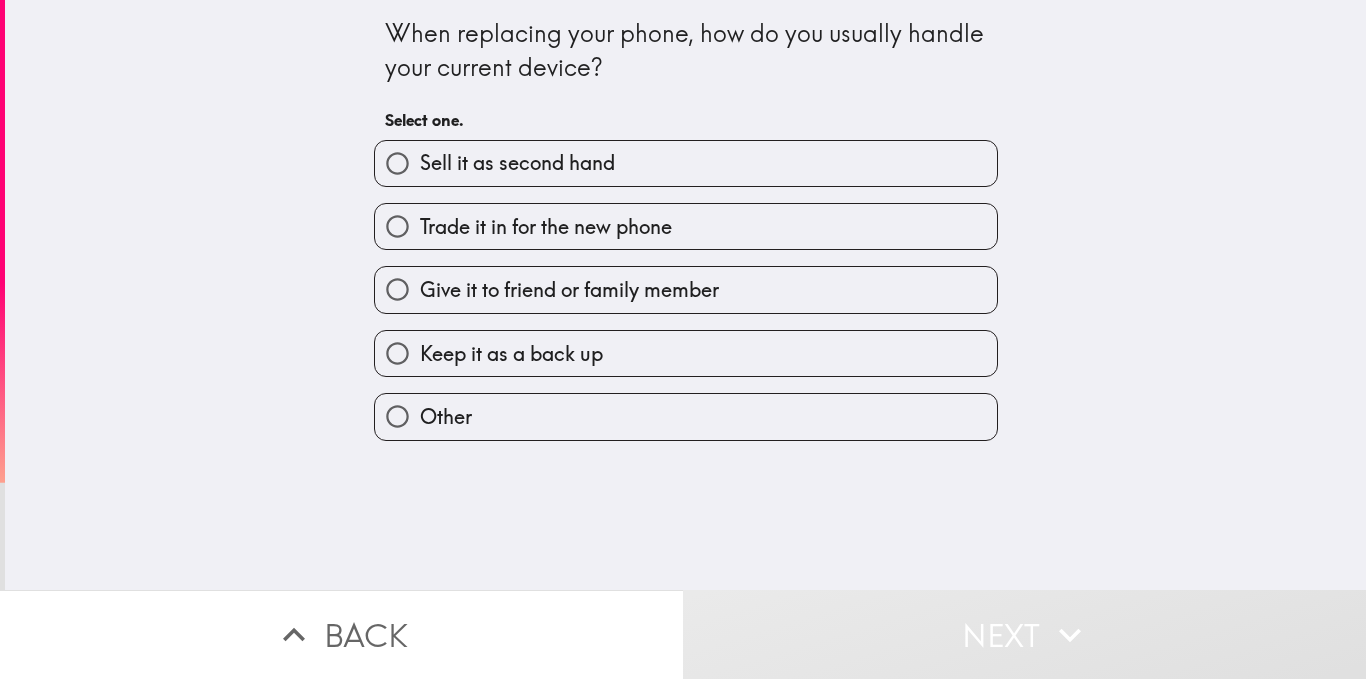 click on "Sell it as second hand" at bounding box center (517, 163) 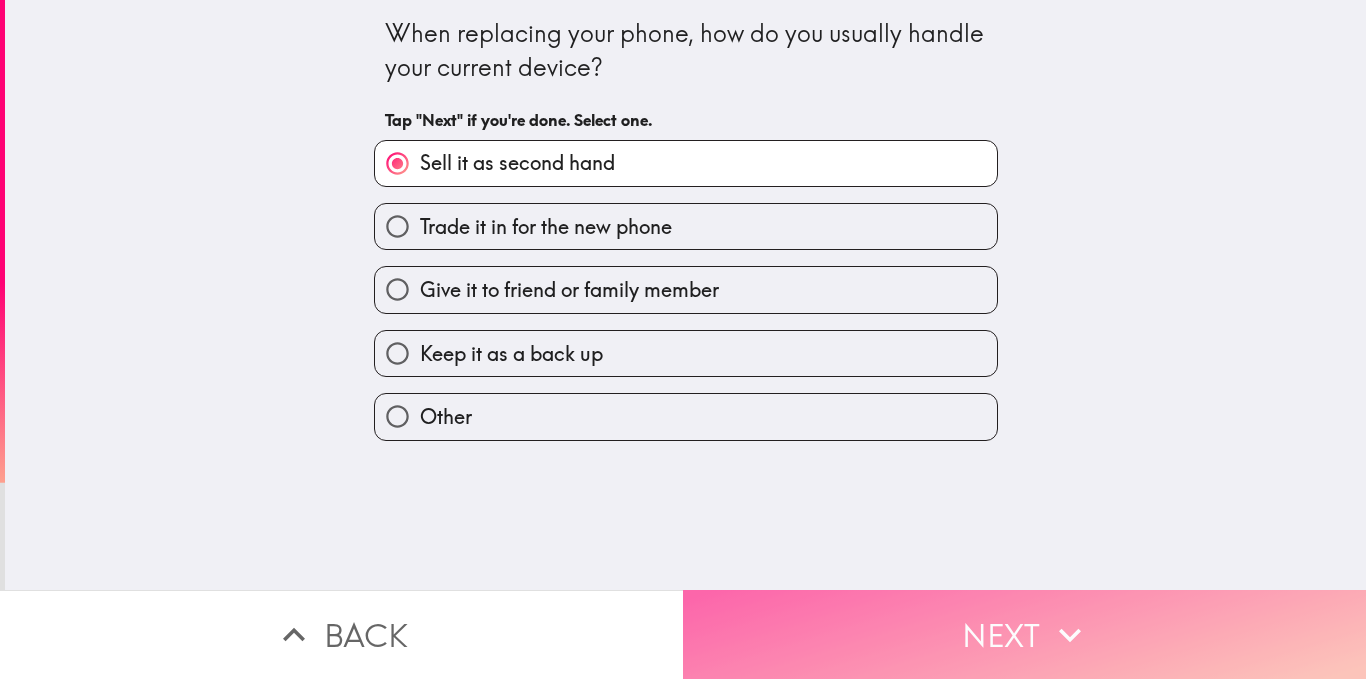 click on "Next" at bounding box center [1024, 634] 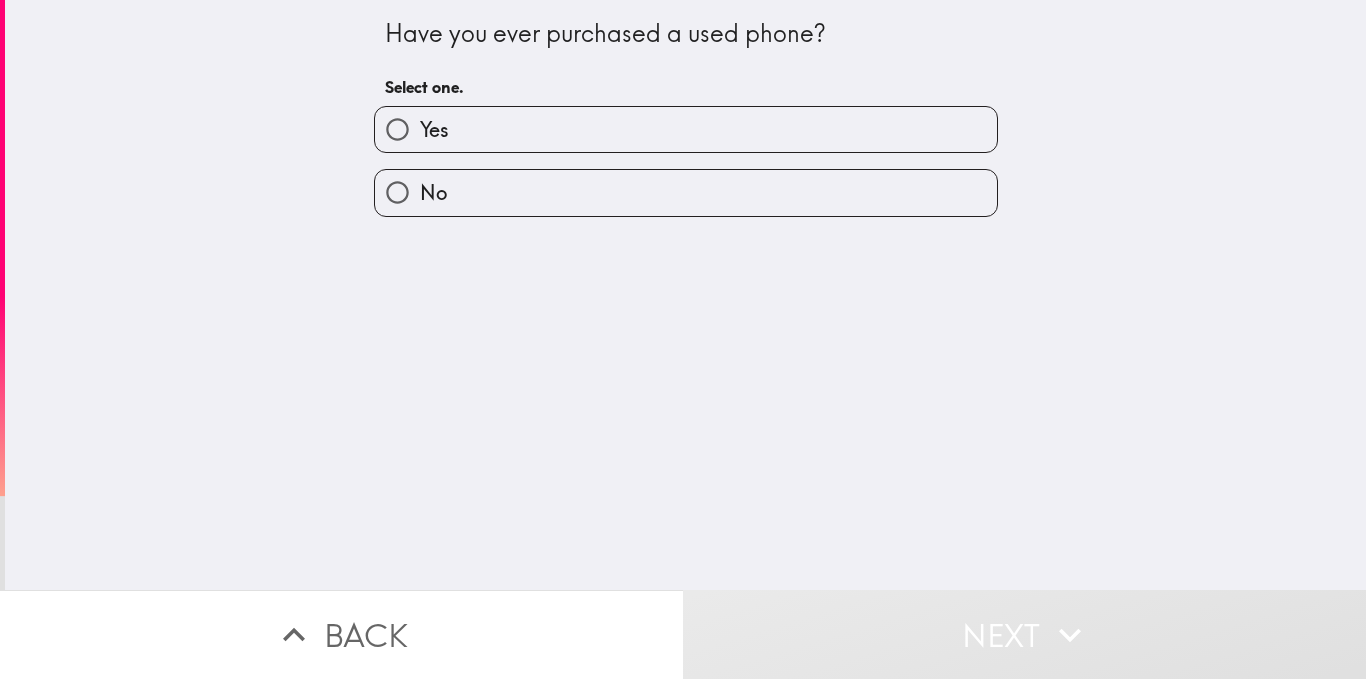 click on "Have you ever purchased a used phone? Select one. Yes No" at bounding box center [685, 295] 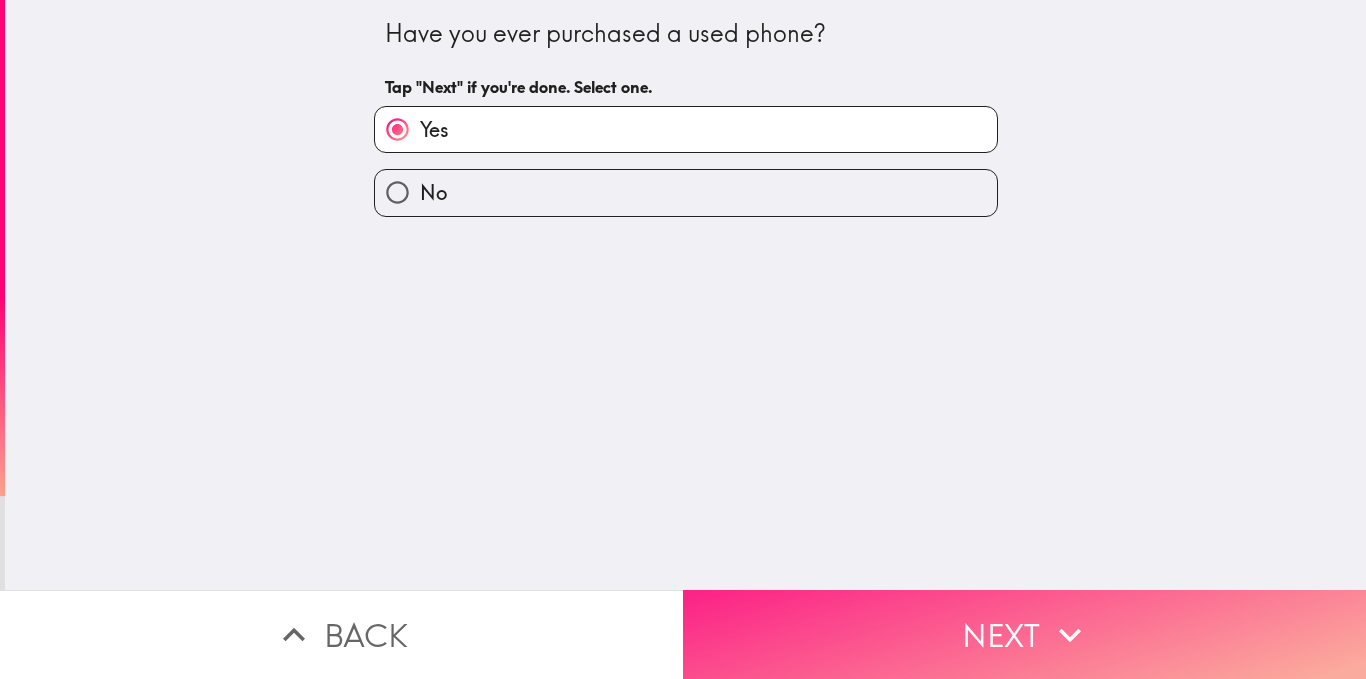 click on "Next" at bounding box center [1024, 634] 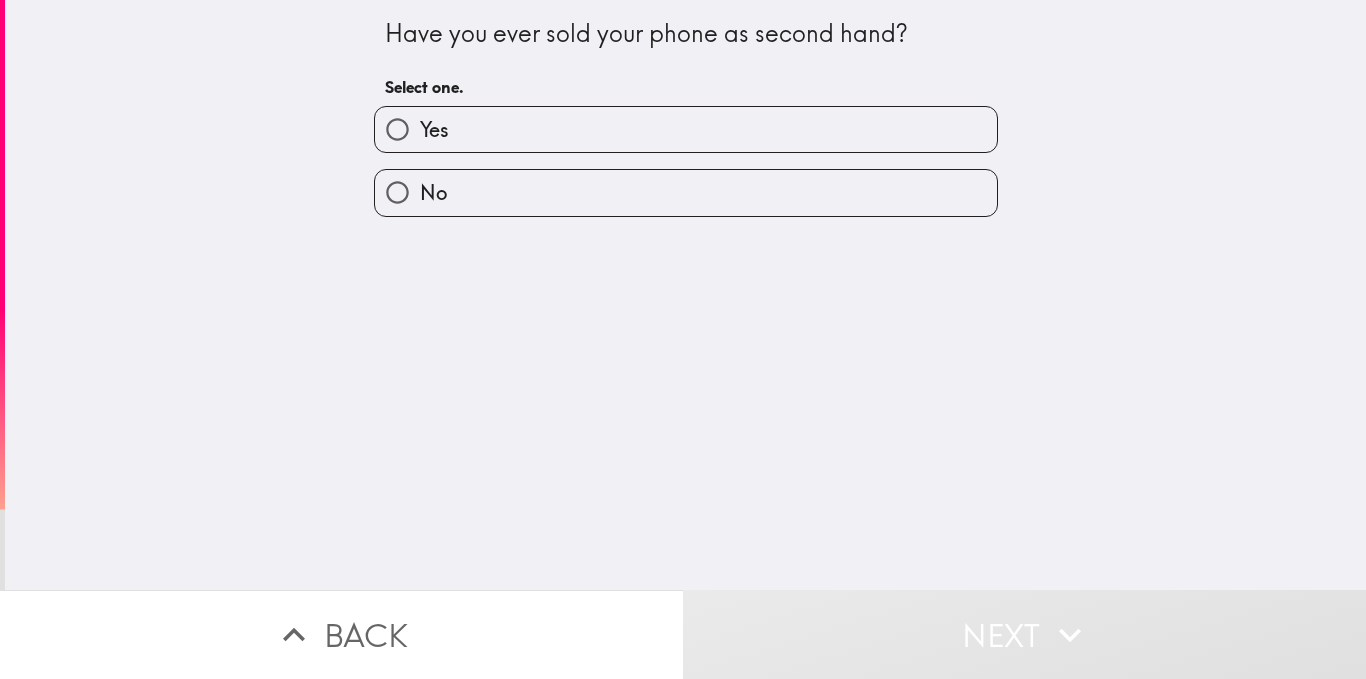 click on "Yes" at bounding box center (397, 129) 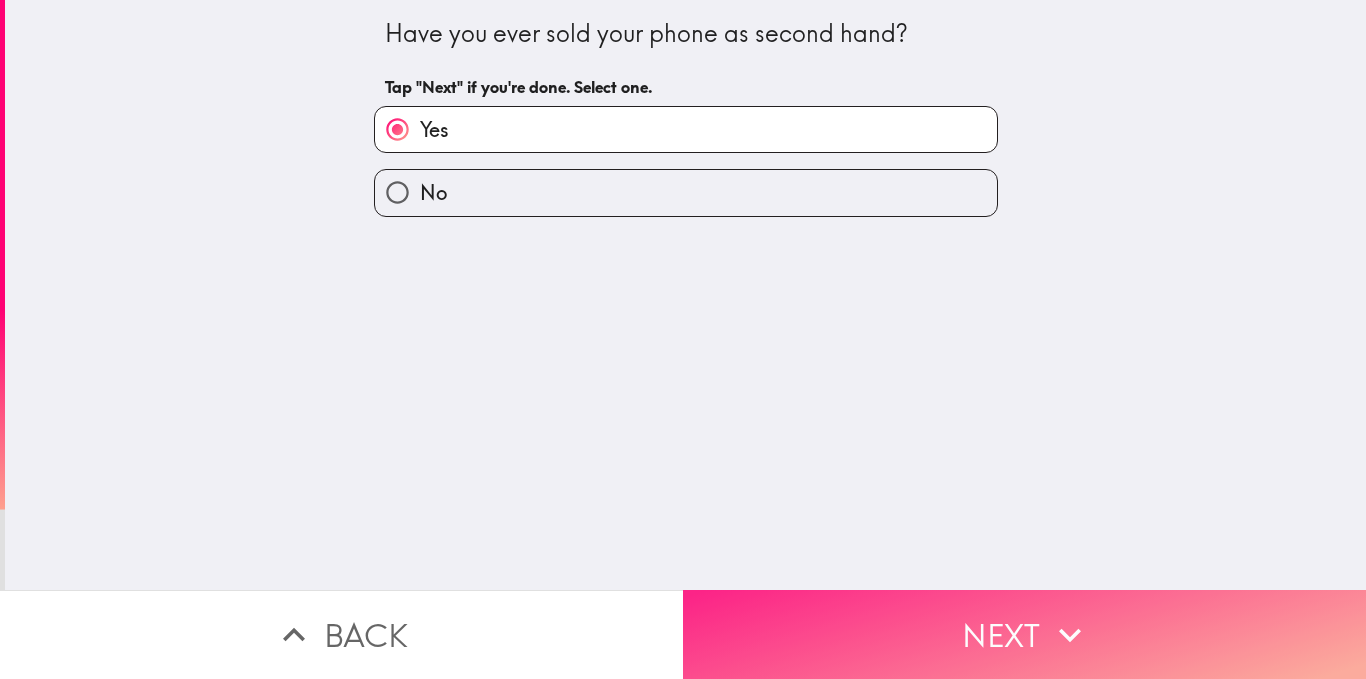 click on "Next" at bounding box center (1024, 634) 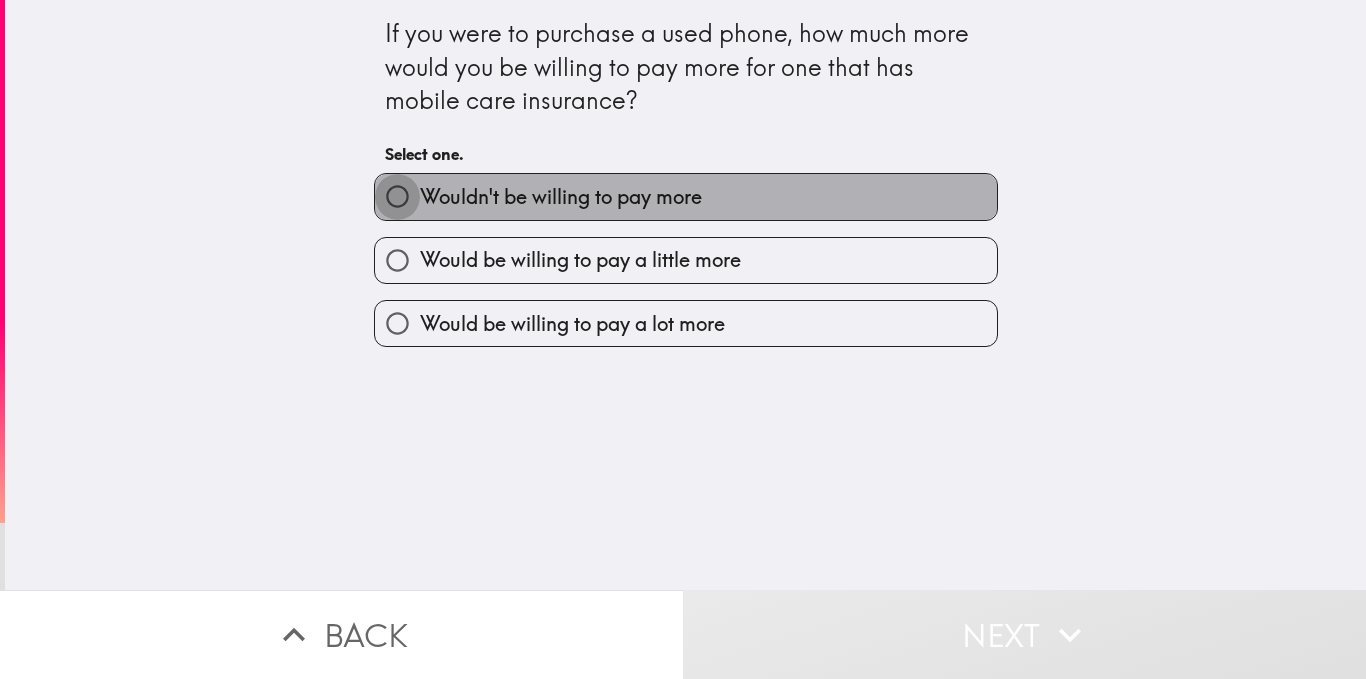 click on "Wouldn't be willing to pay more" at bounding box center [397, 196] 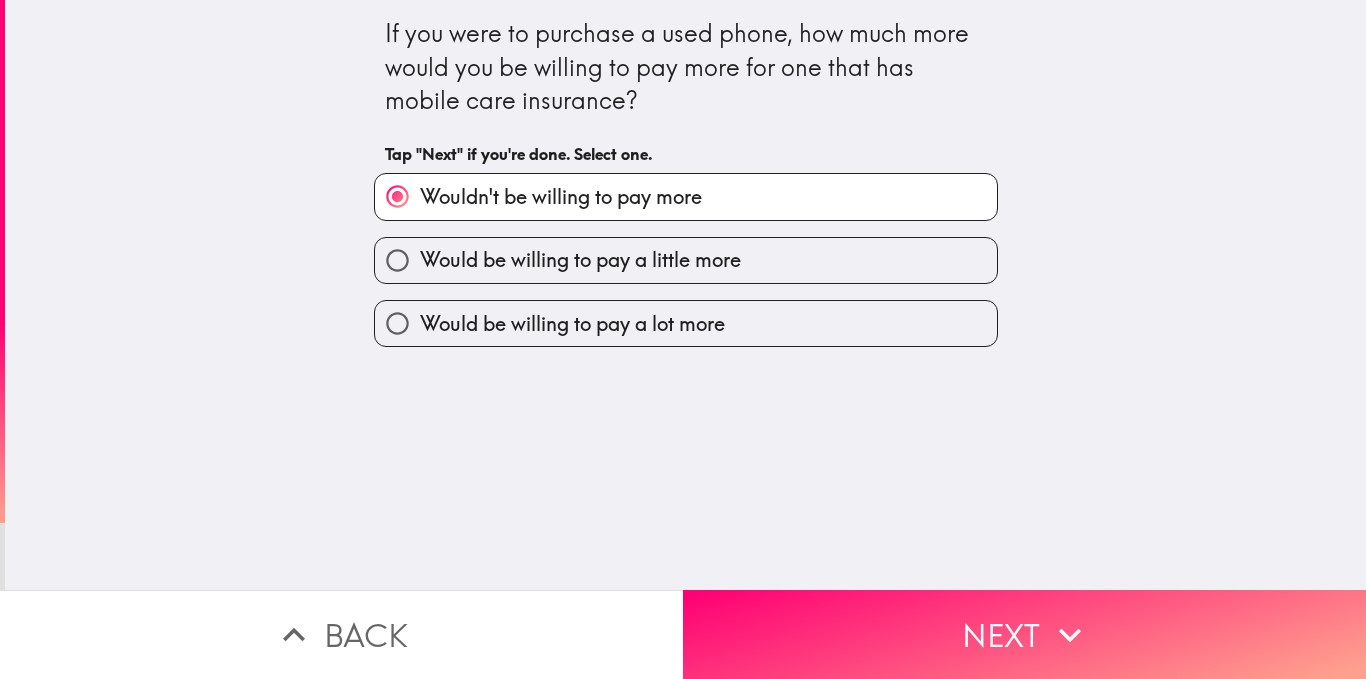 click on "Would be willing to pay a lot more" at bounding box center [397, 323] 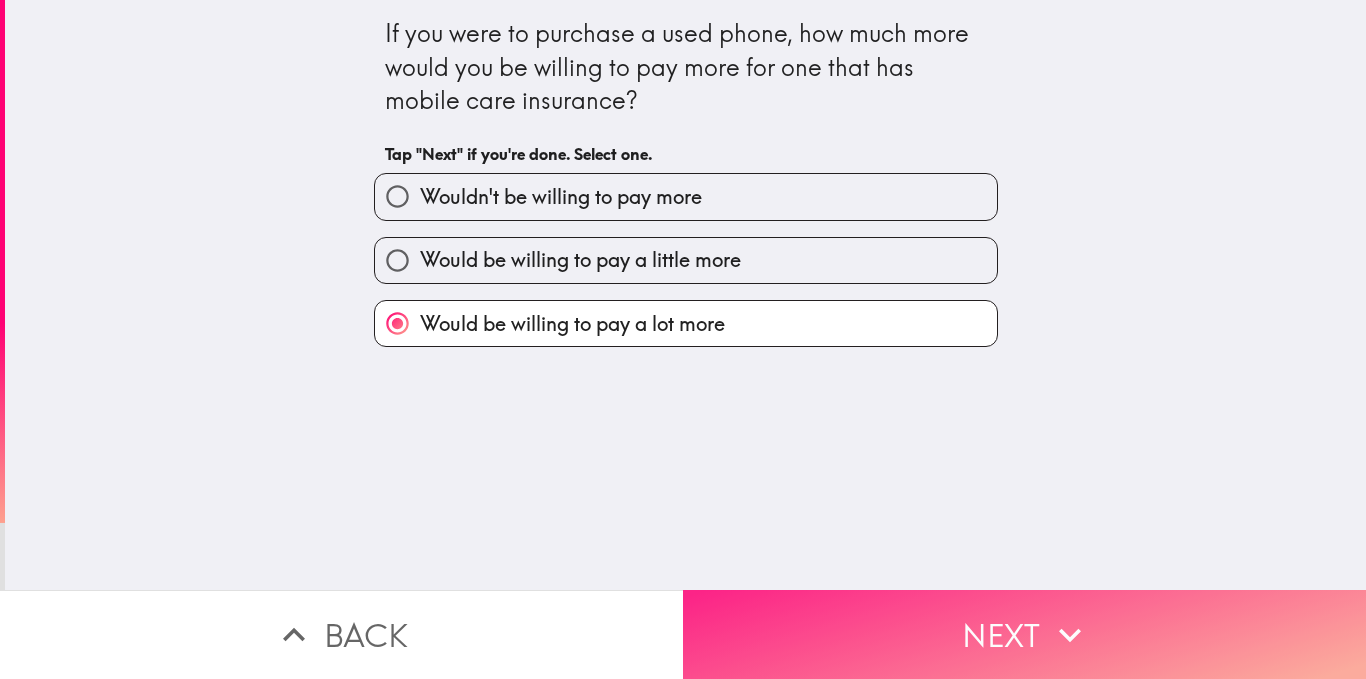 click on "Next" at bounding box center (1024, 634) 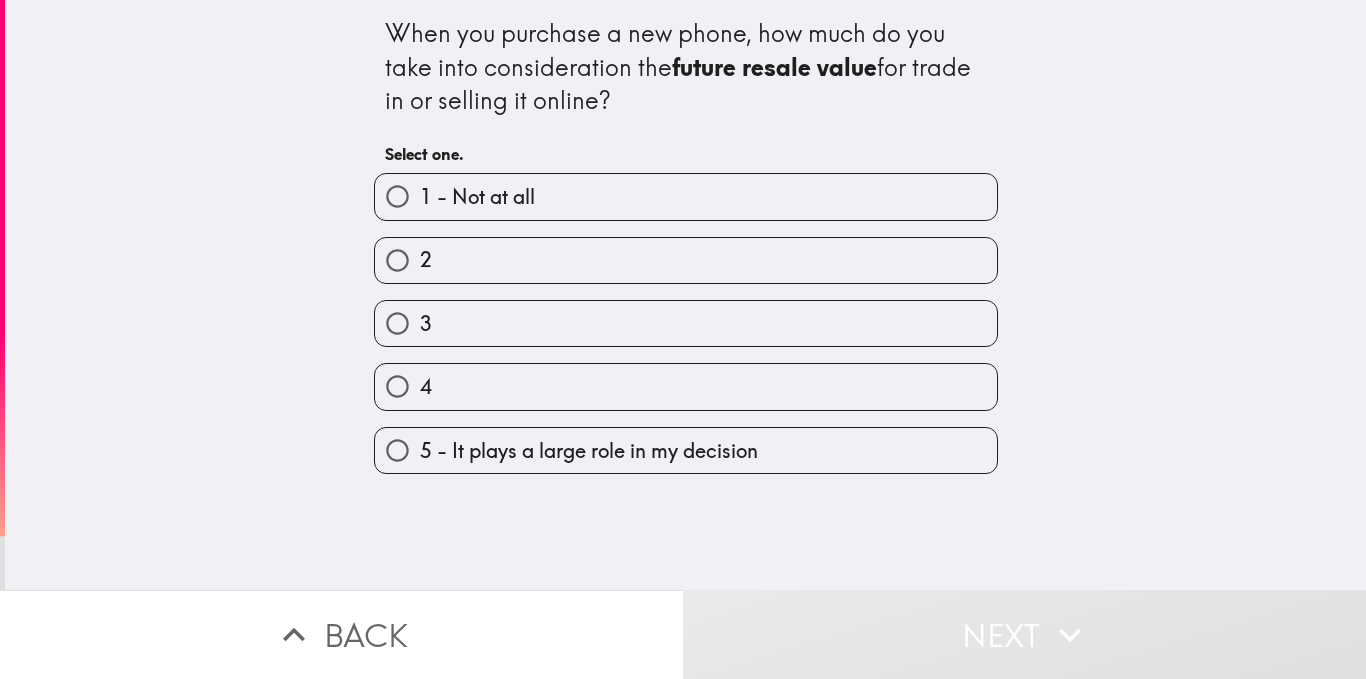 click on "5 - It plays a large role in my decision" at bounding box center [397, 450] 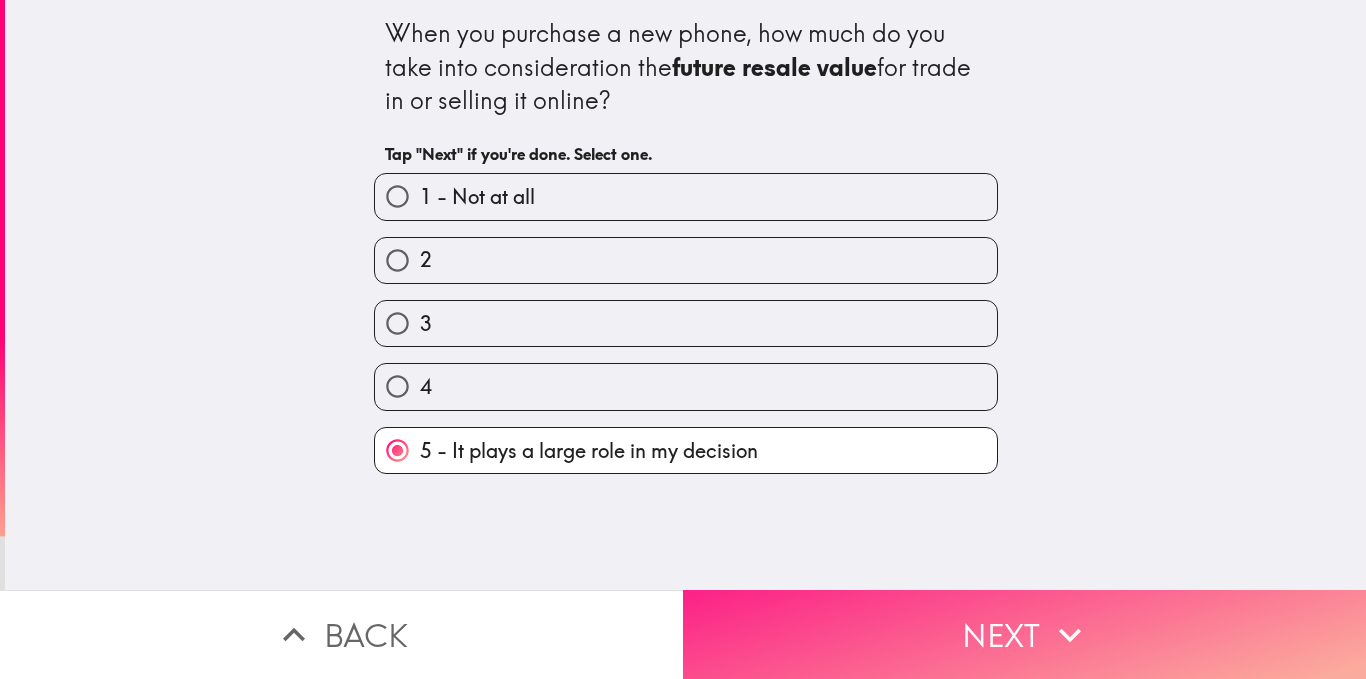 click on "Next" at bounding box center [1024, 634] 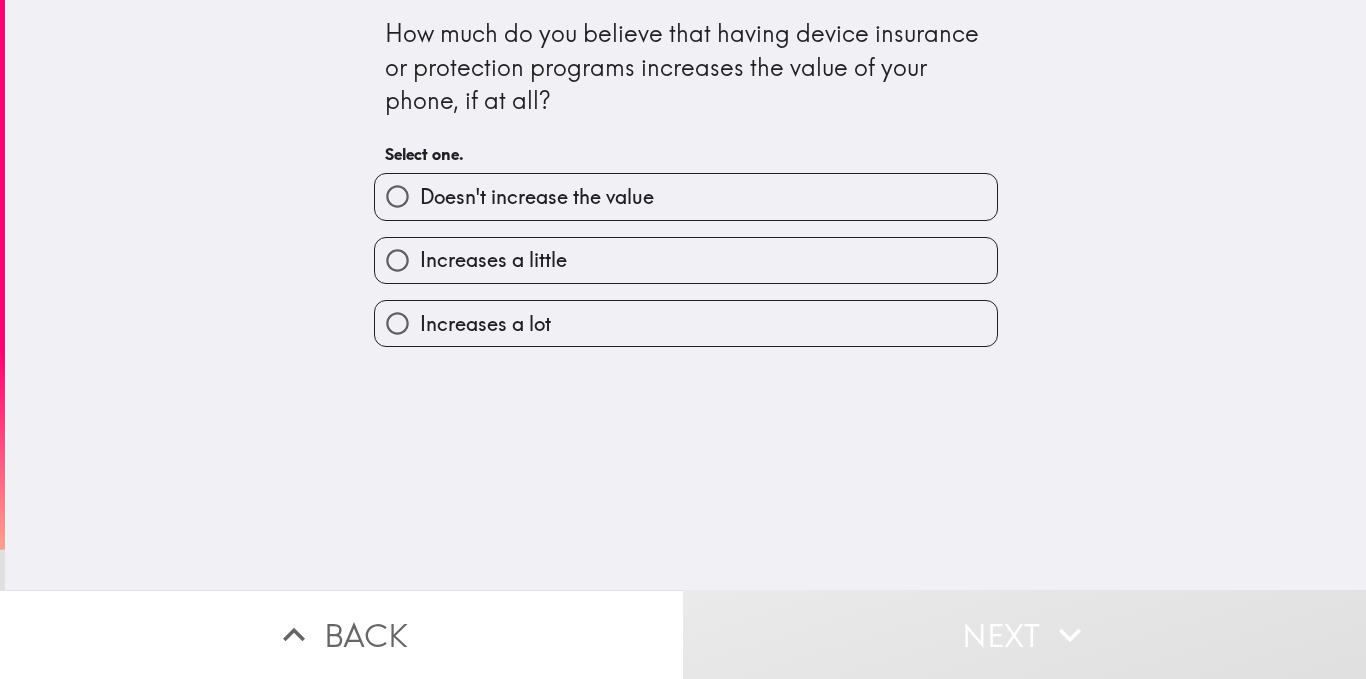 click on "Doesn't increase the value" at bounding box center [397, 196] 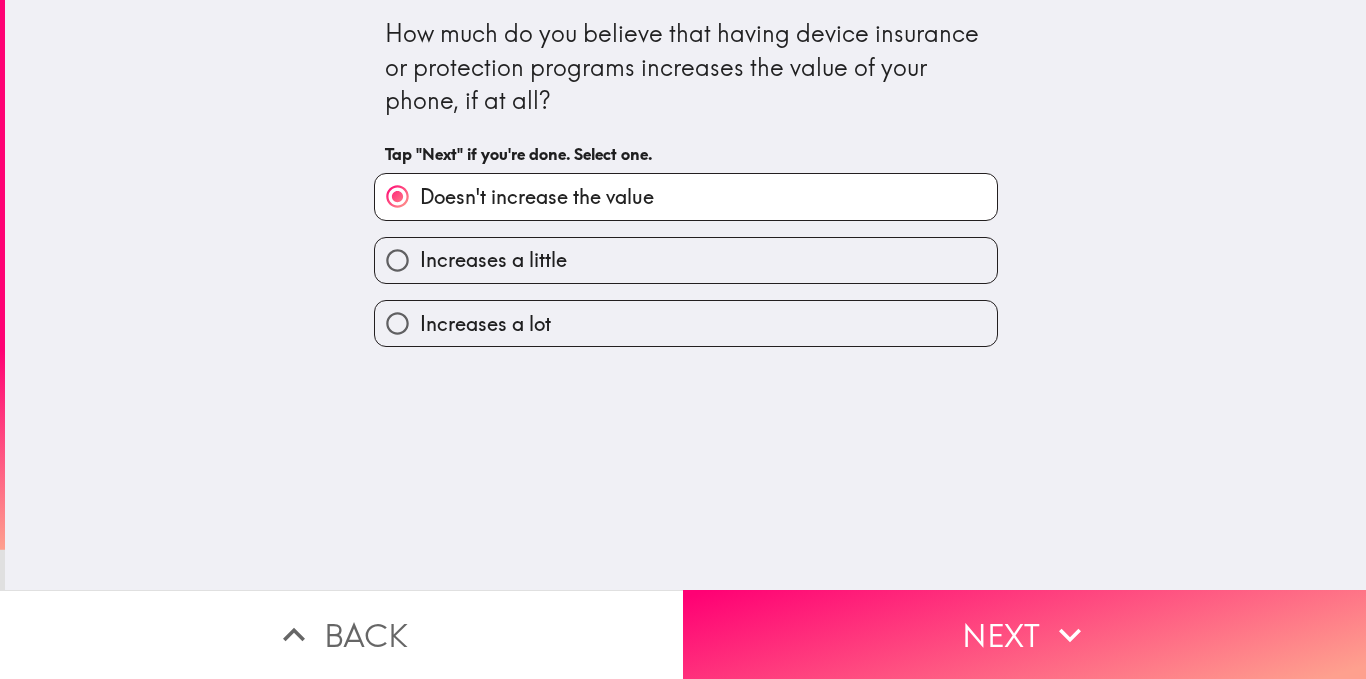 click on "Increases a lot" at bounding box center (485, 324) 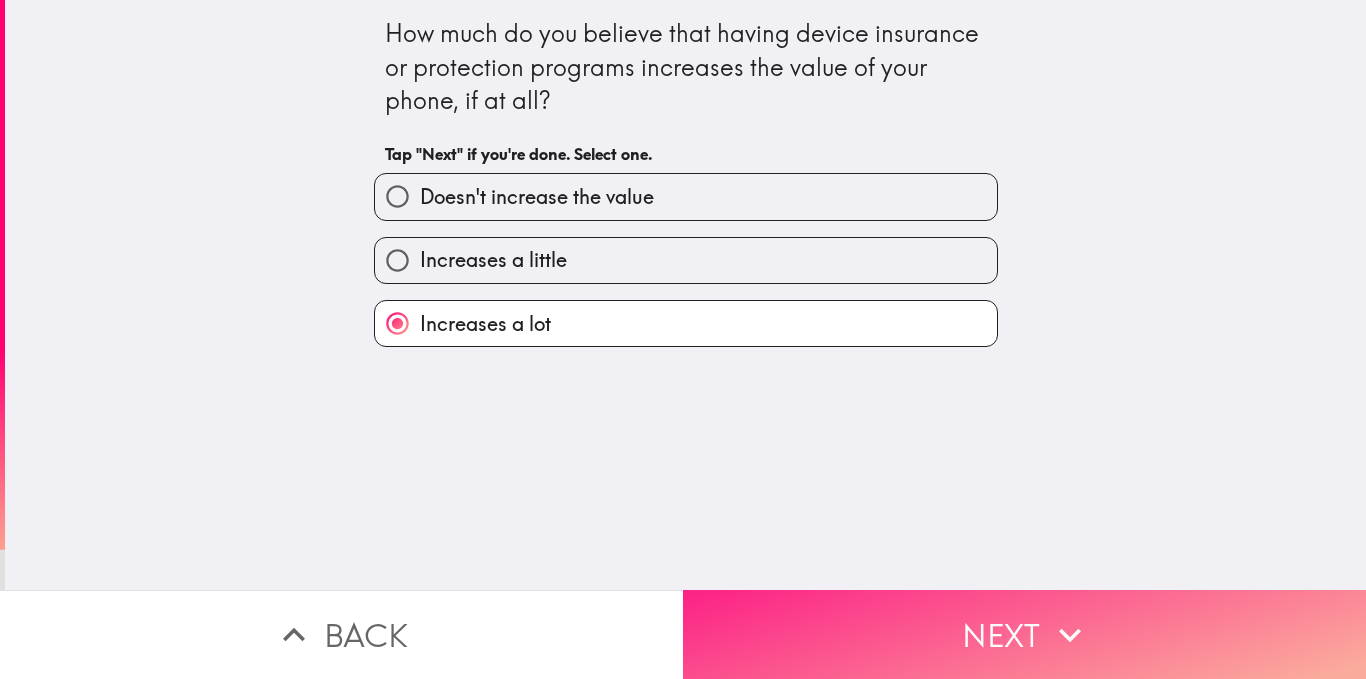 click on "Next" at bounding box center [1024, 634] 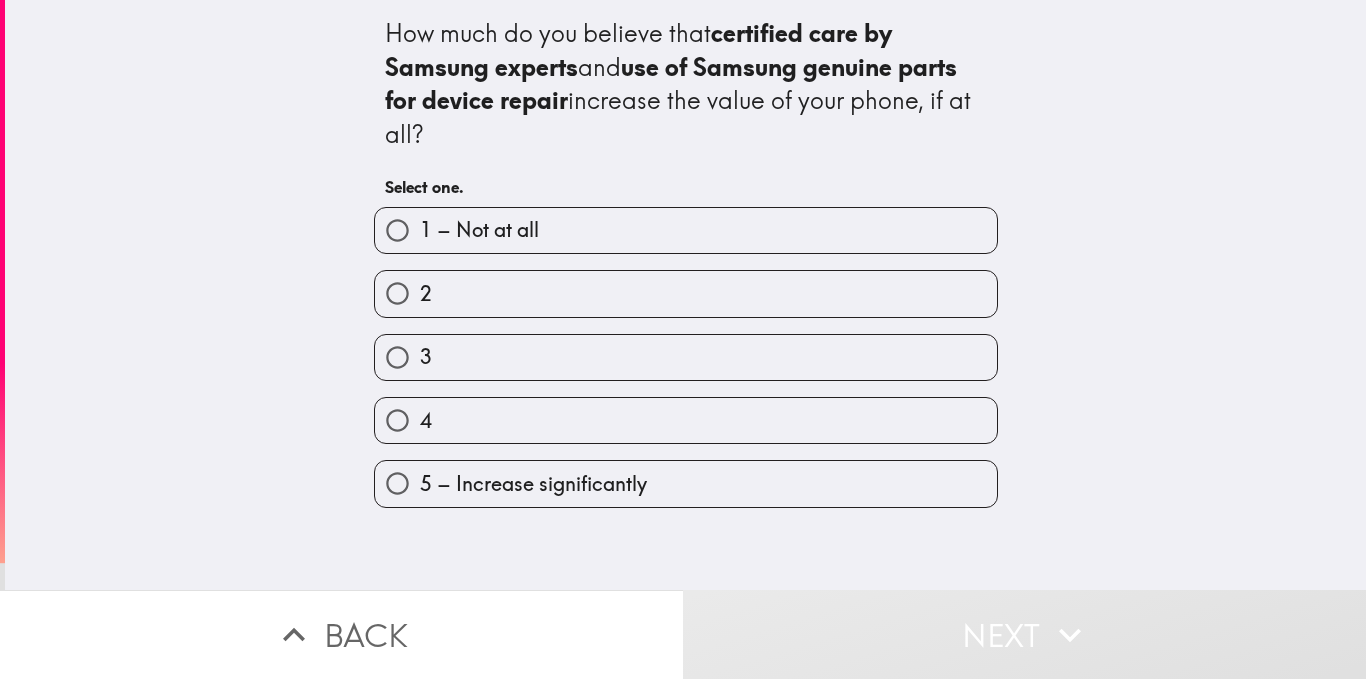 click on "5 – Increase significantly" at bounding box center (397, 483) 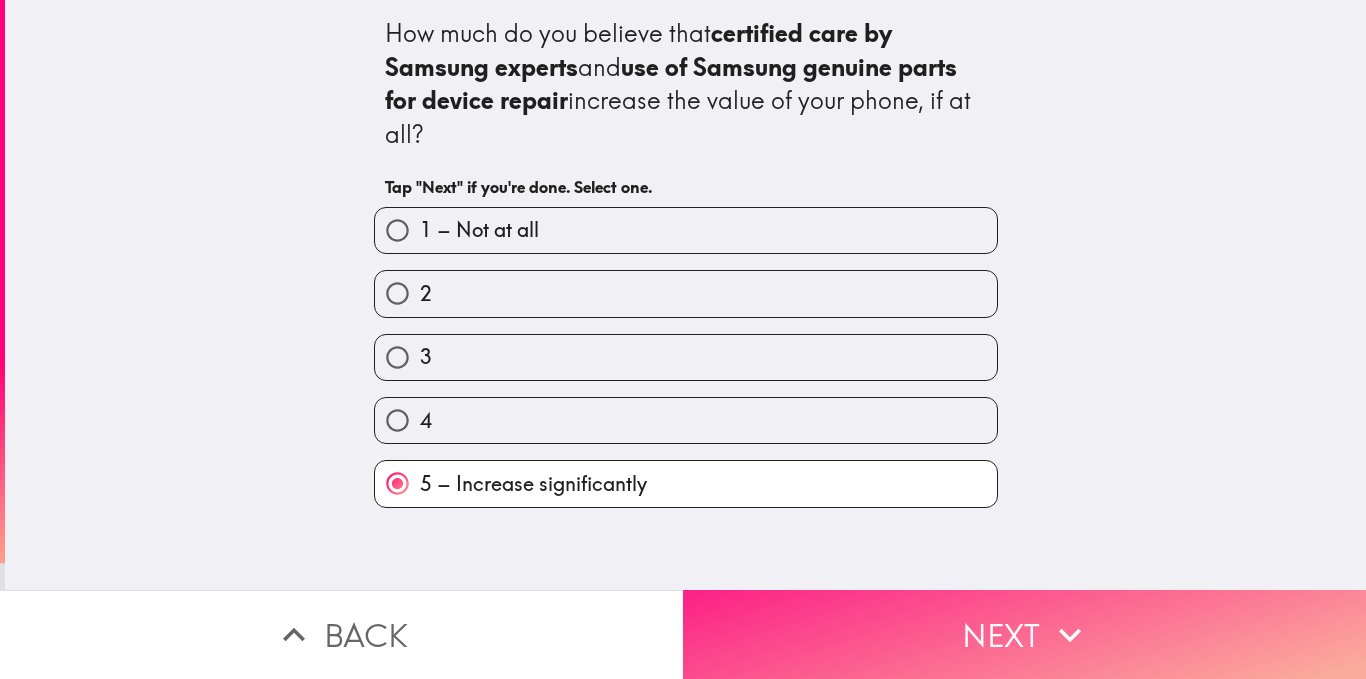 click on "Next" at bounding box center (1024, 634) 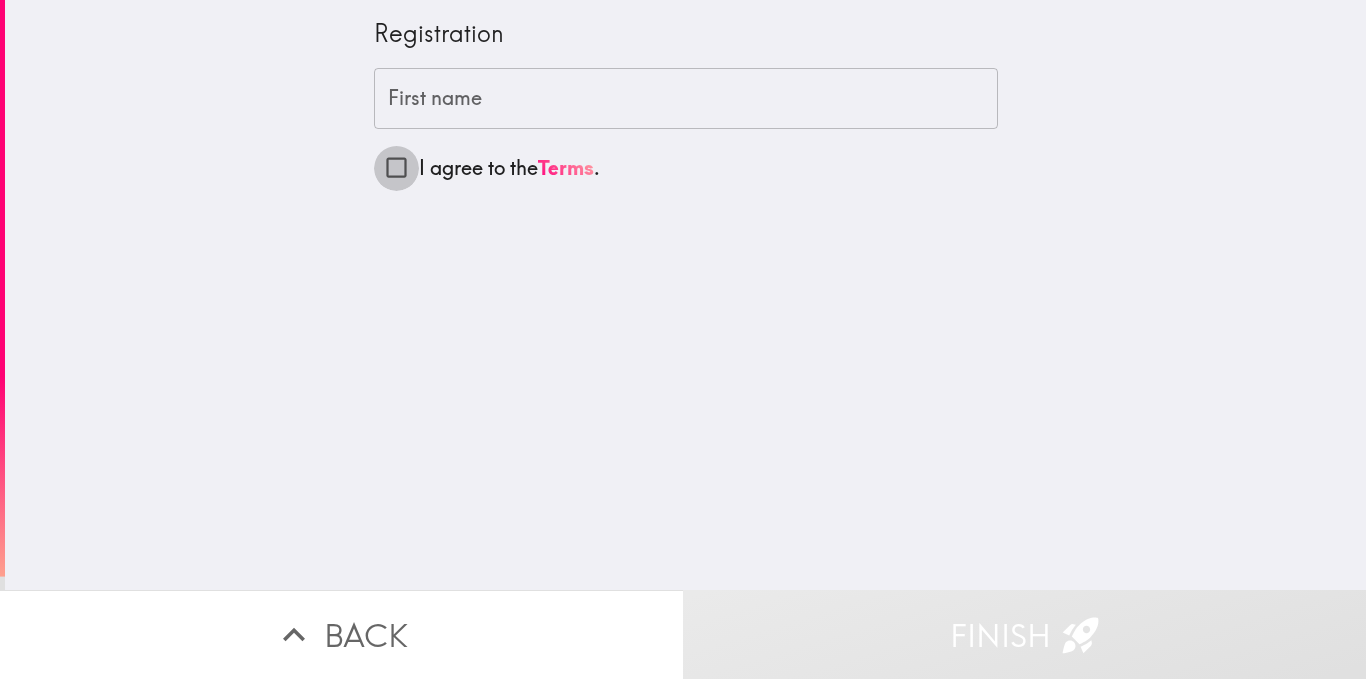 click on "I agree to the  Terms ." at bounding box center [396, 167] 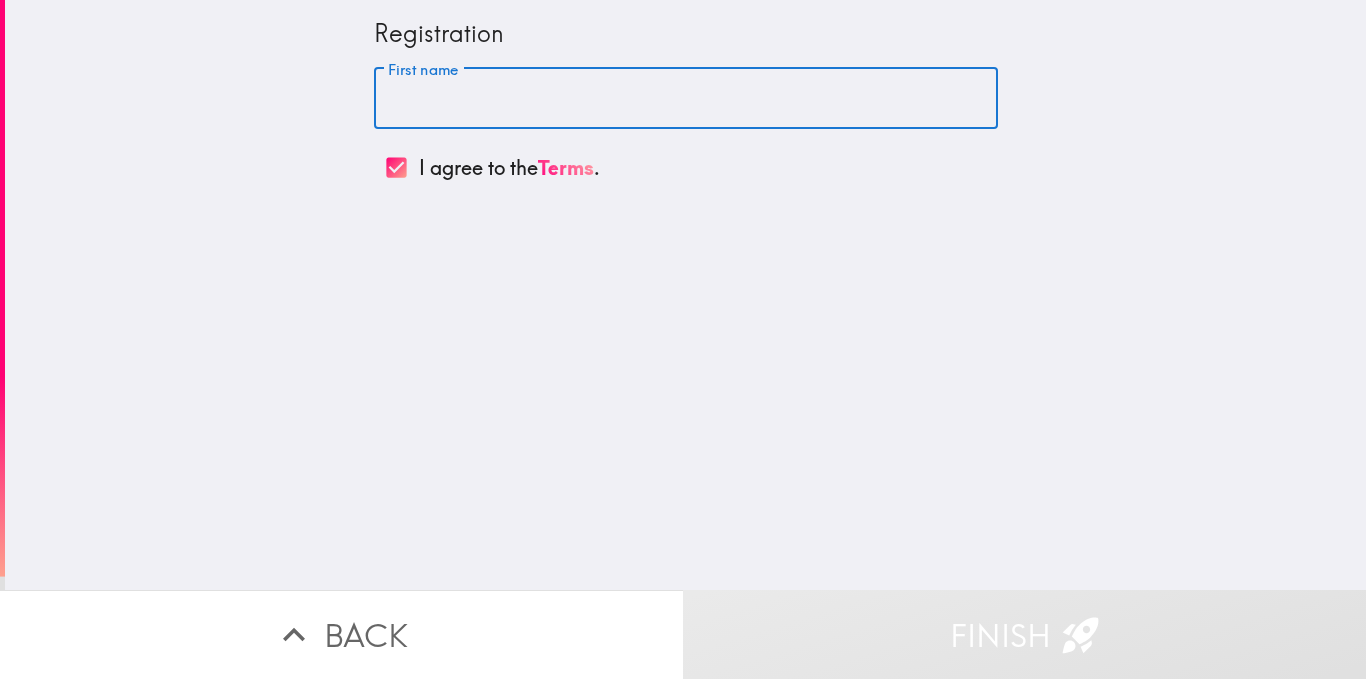 click on "First name" at bounding box center (686, 99) 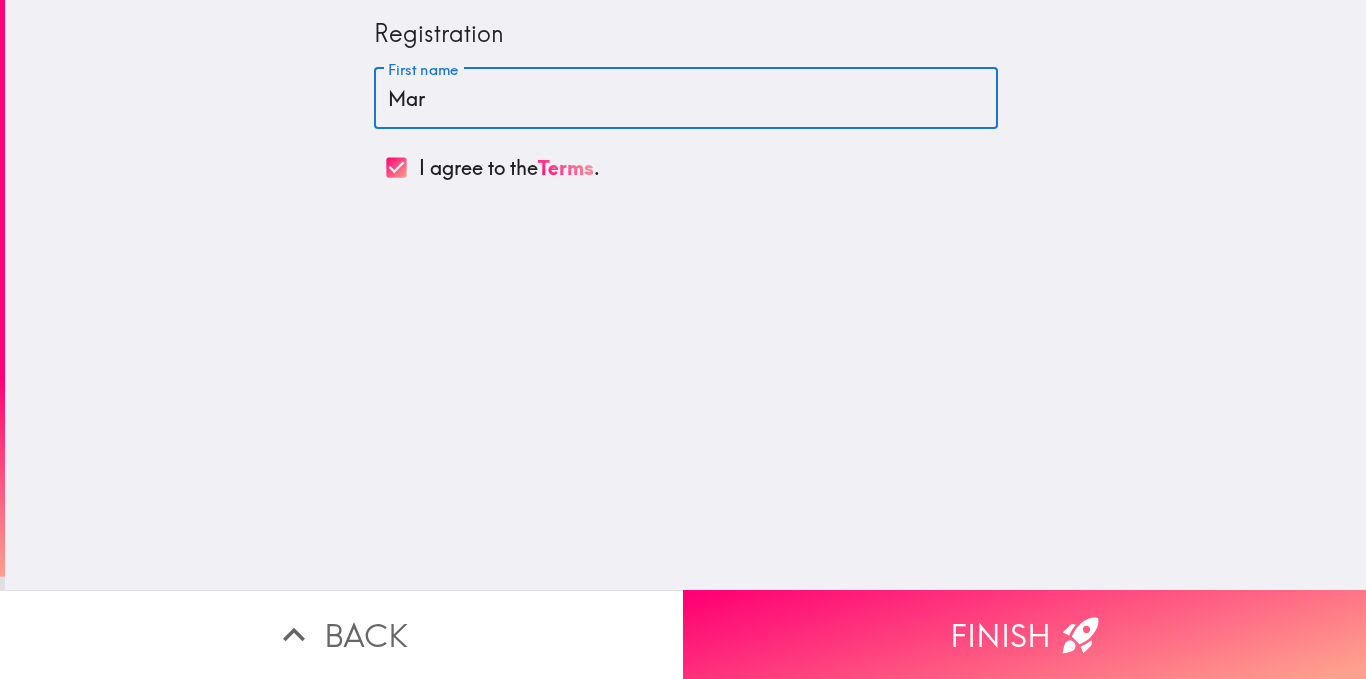 type on "[PERSON_NAME]" 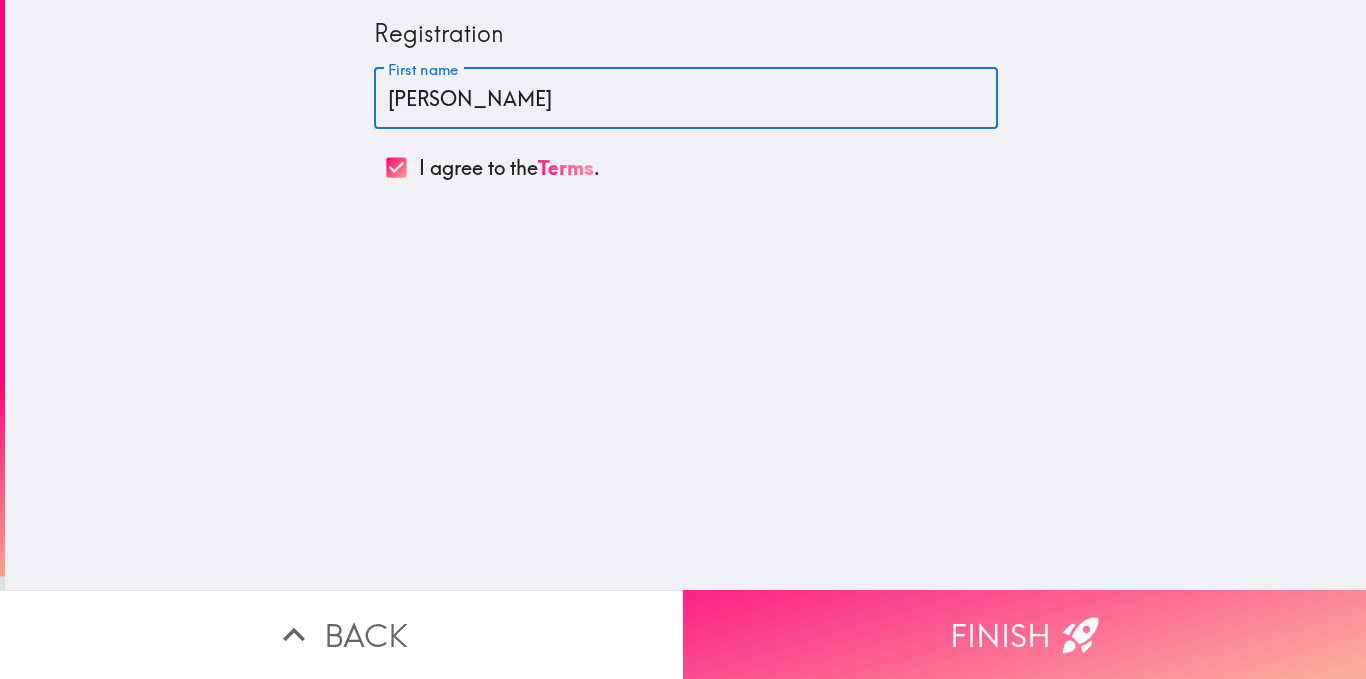 click on "Finish" at bounding box center (1024, 634) 